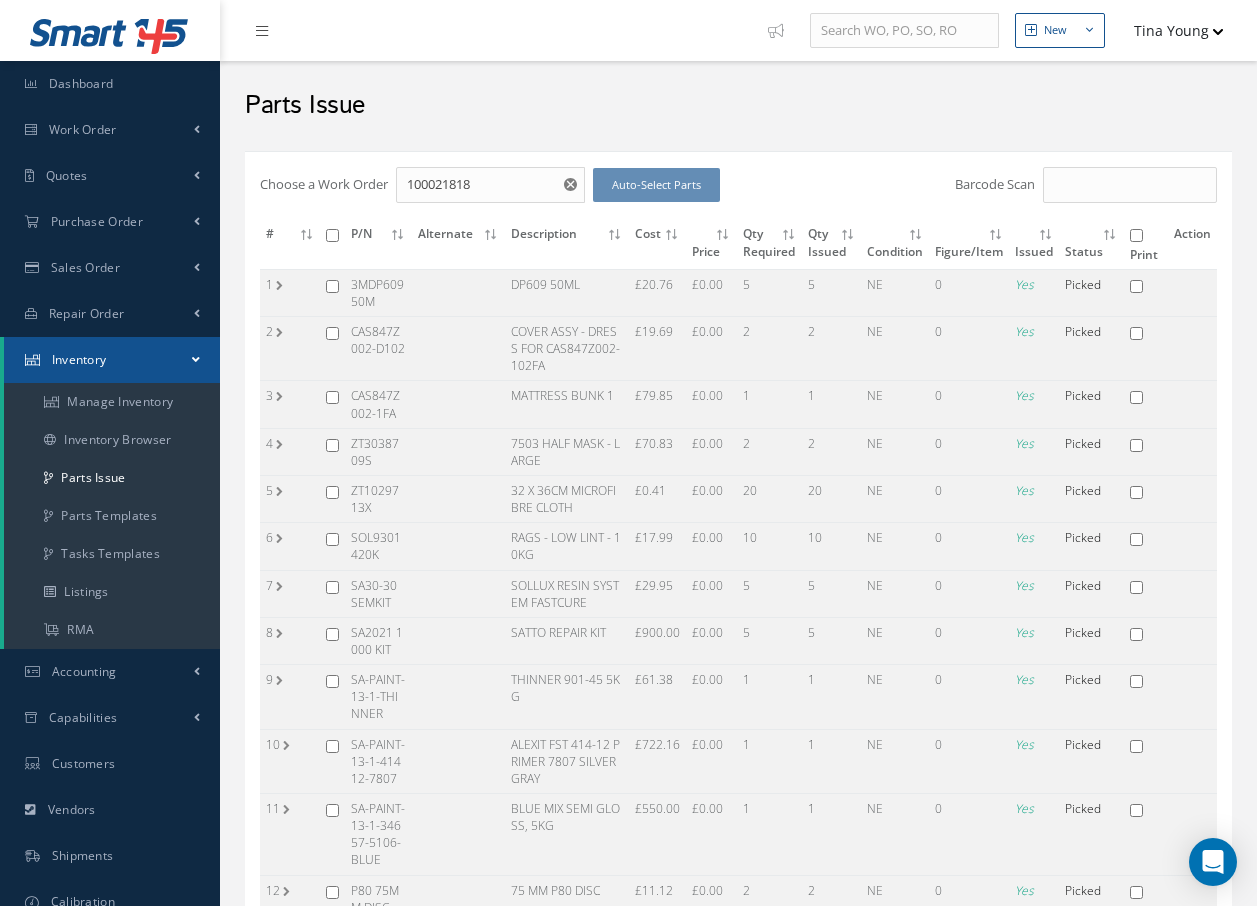scroll, scrollTop: 3790, scrollLeft: 0, axis: vertical 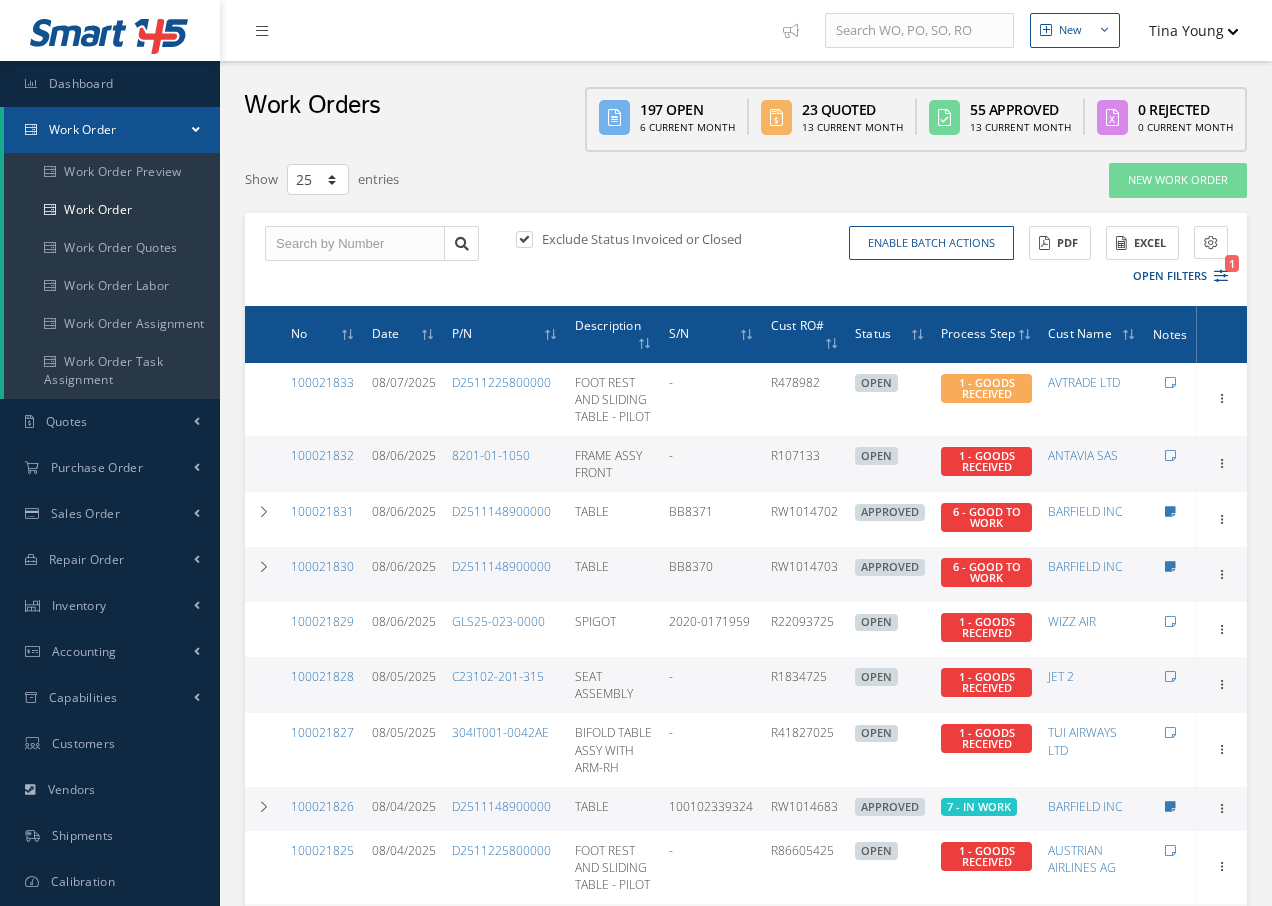 select on "25" 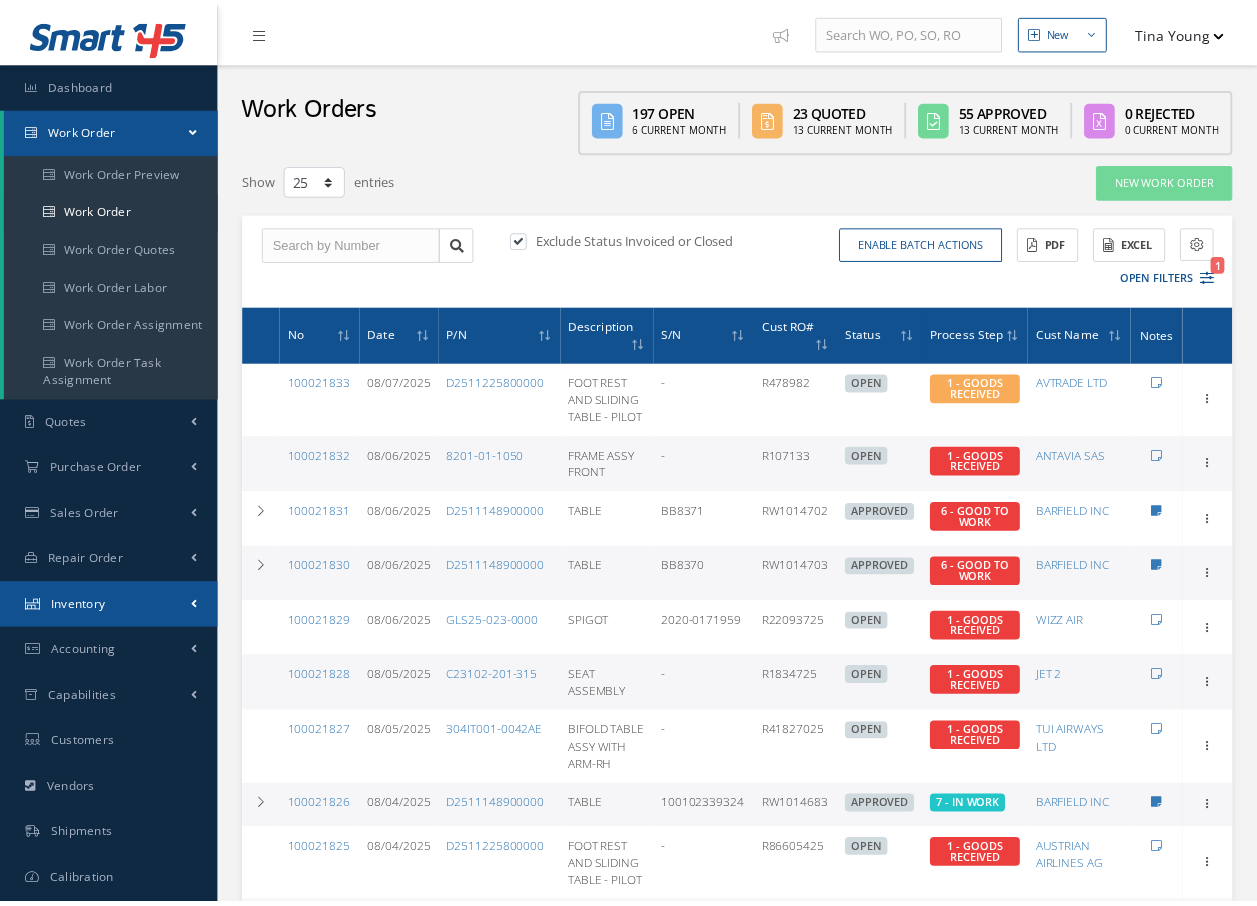 scroll, scrollTop: 0, scrollLeft: 0, axis: both 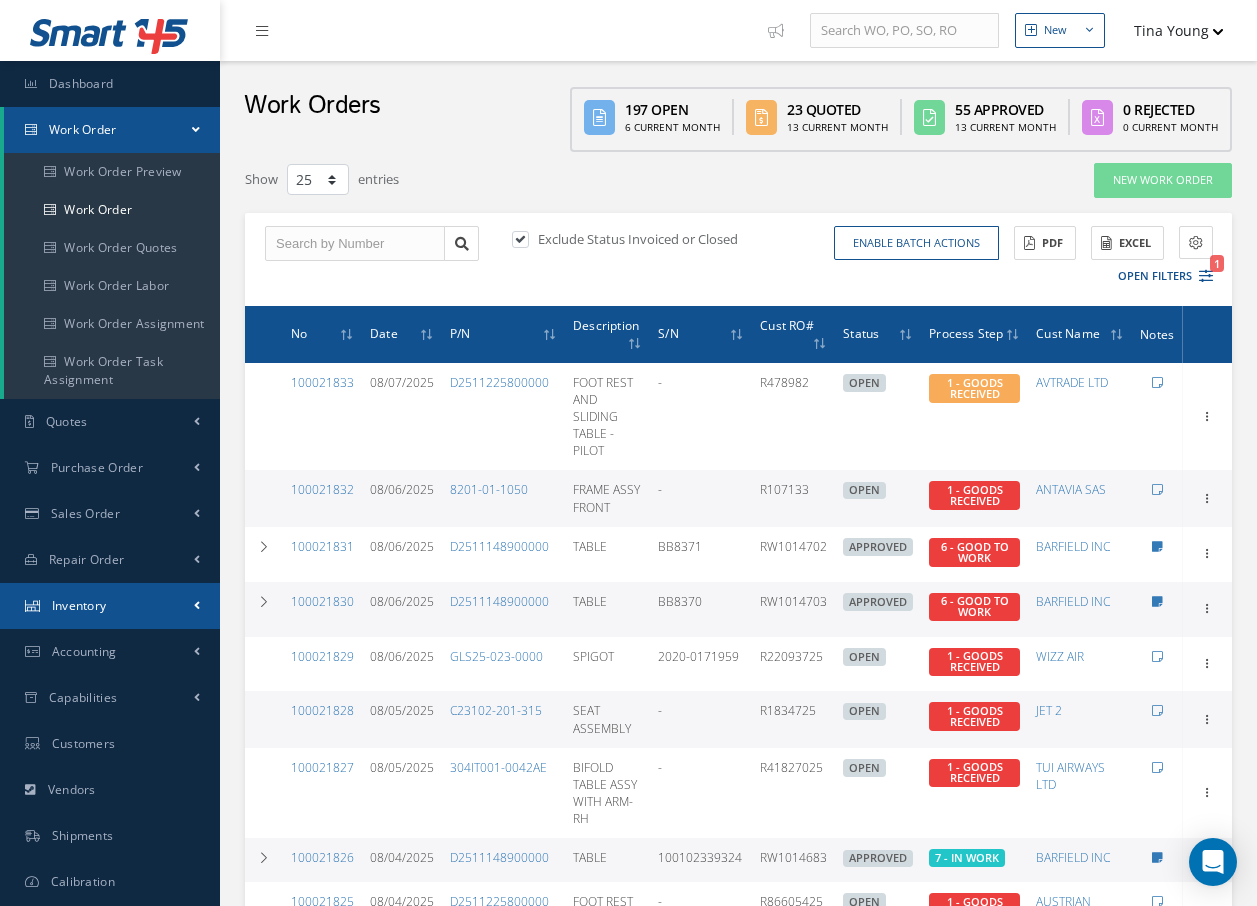 click on "Inventory" at bounding box center (79, 605) 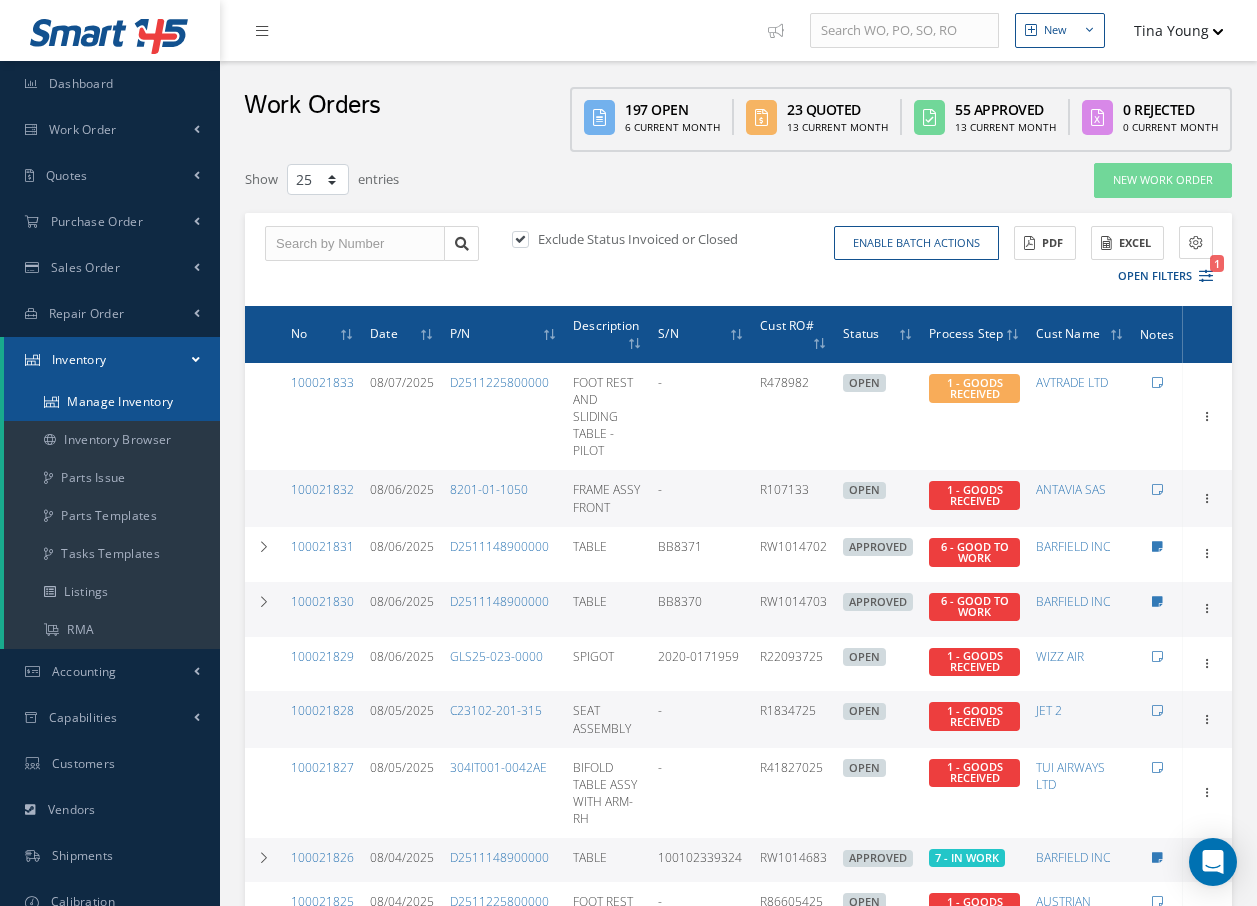 click on "Manage Inventory" at bounding box center [112, 402] 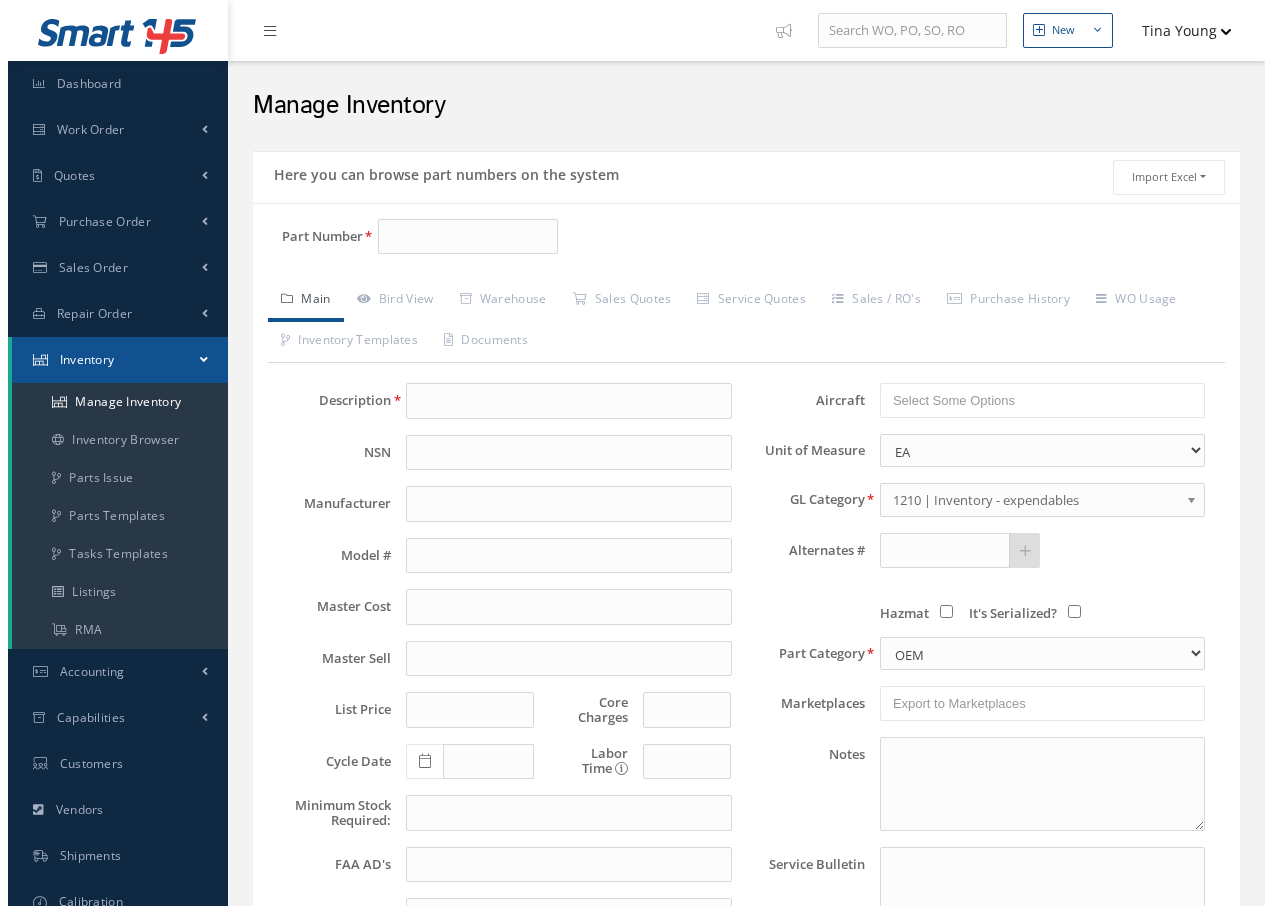 scroll, scrollTop: 0, scrollLeft: 0, axis: both 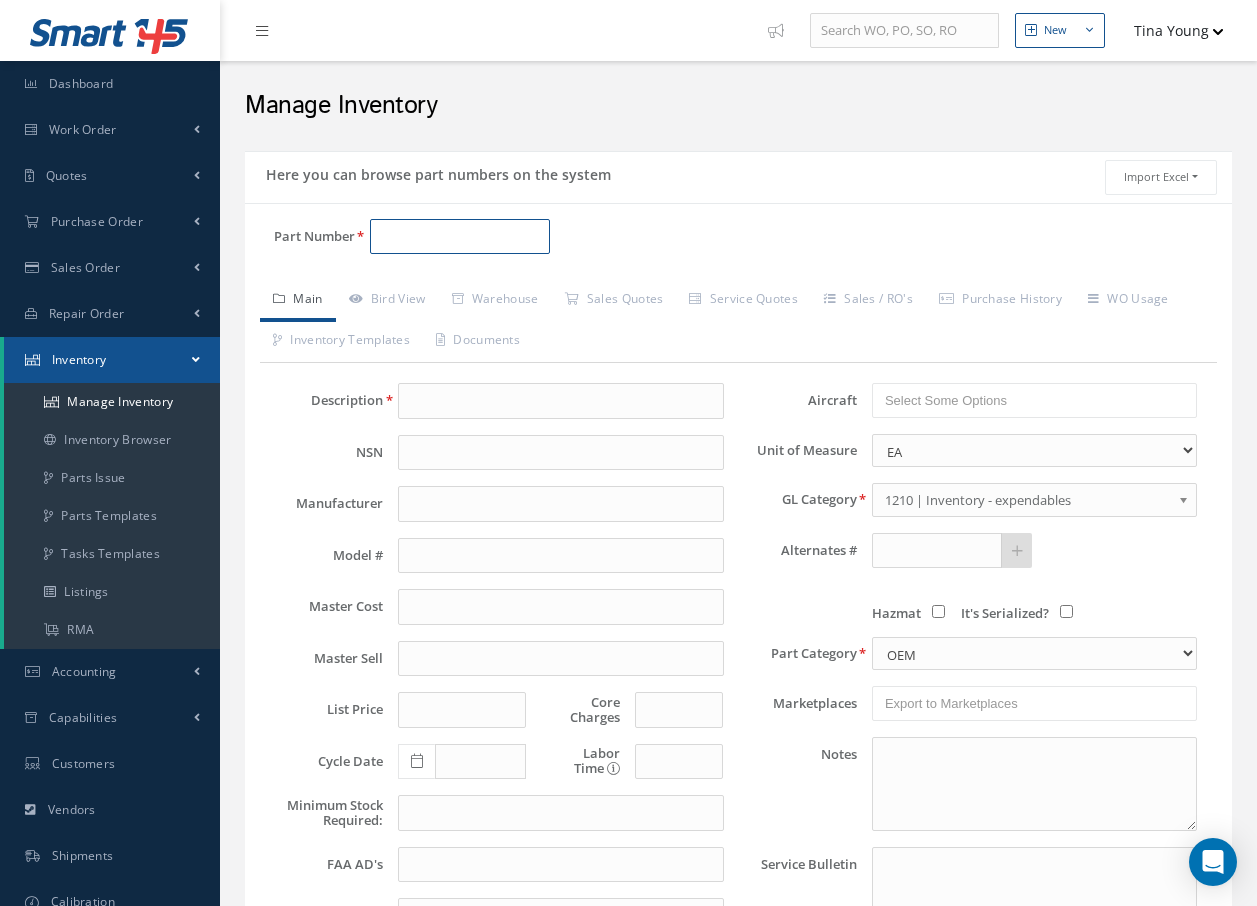 click on "Part Number" at bounding box center (460, 237) 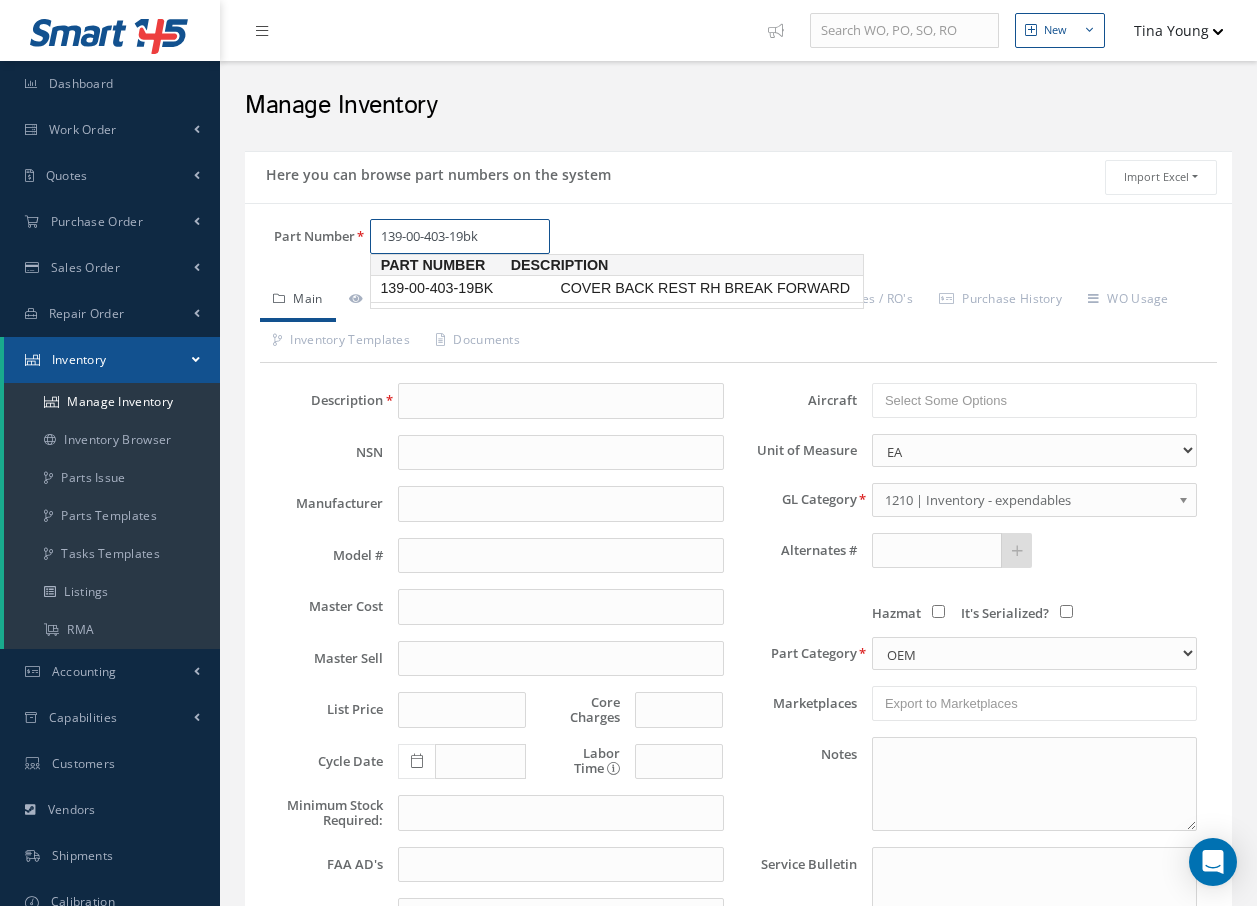 click on "COVER BACK REST RH BREAK FORWARD" at bounding box center (706, 288) 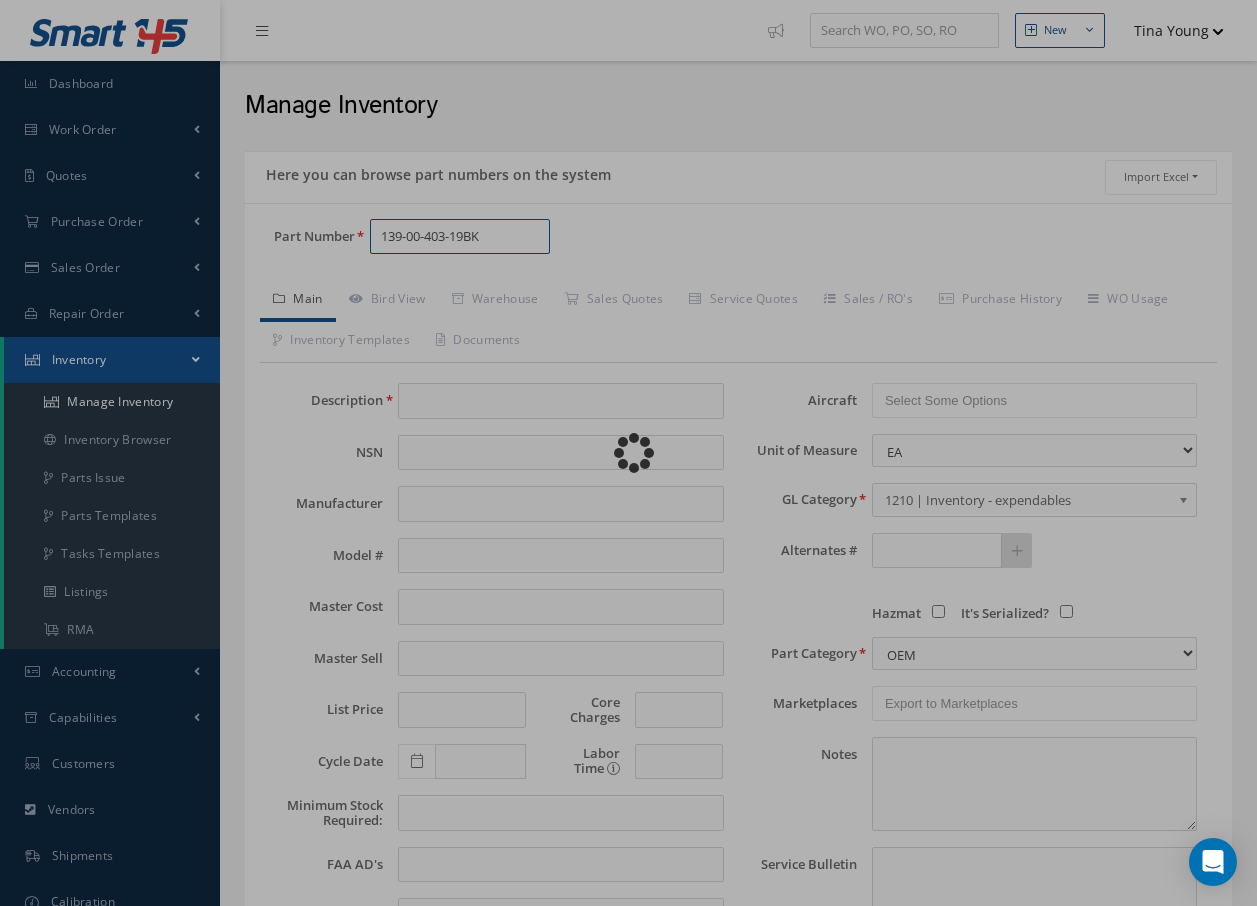 type on "COVER BACK REST RH BREAK FORWARD" 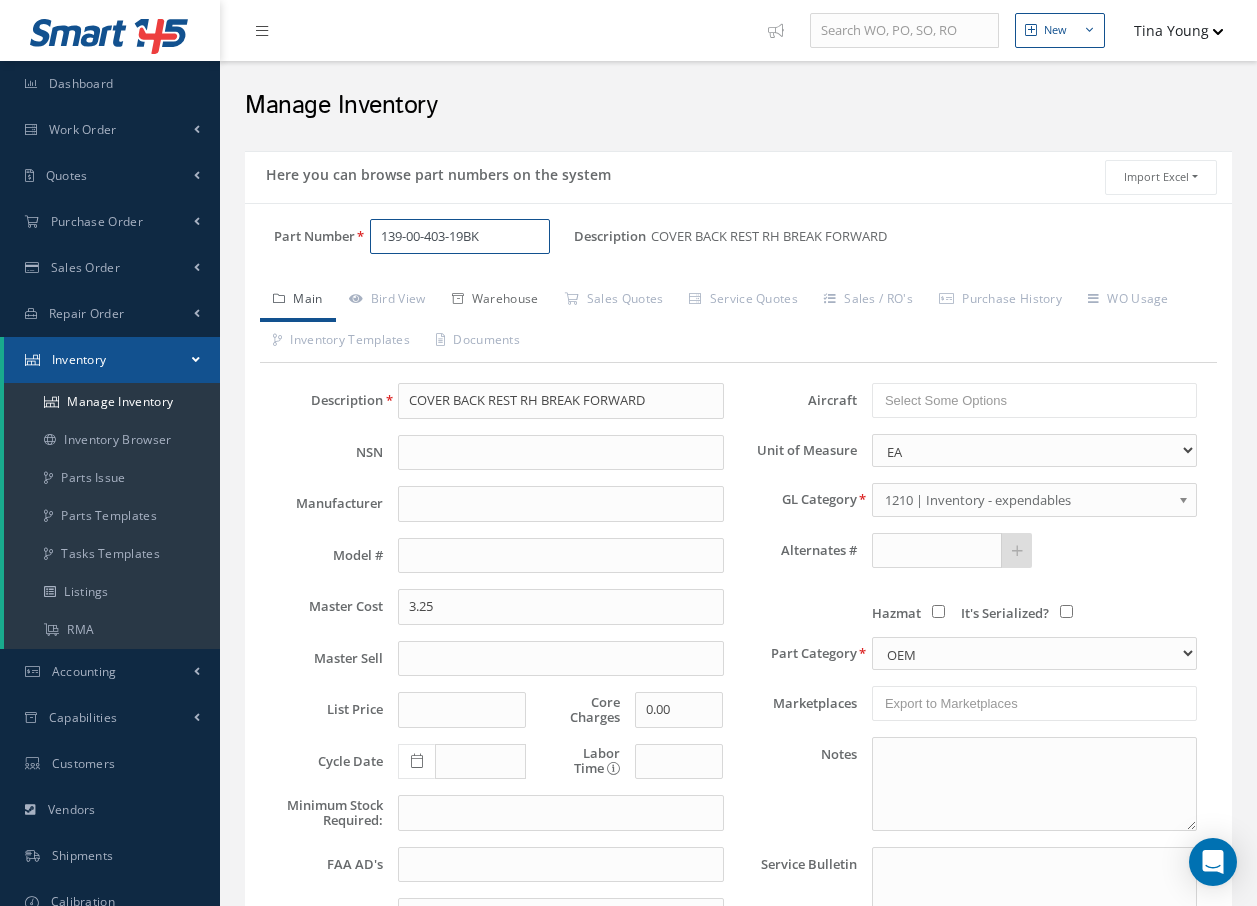 type on "139-00-403-19BK" 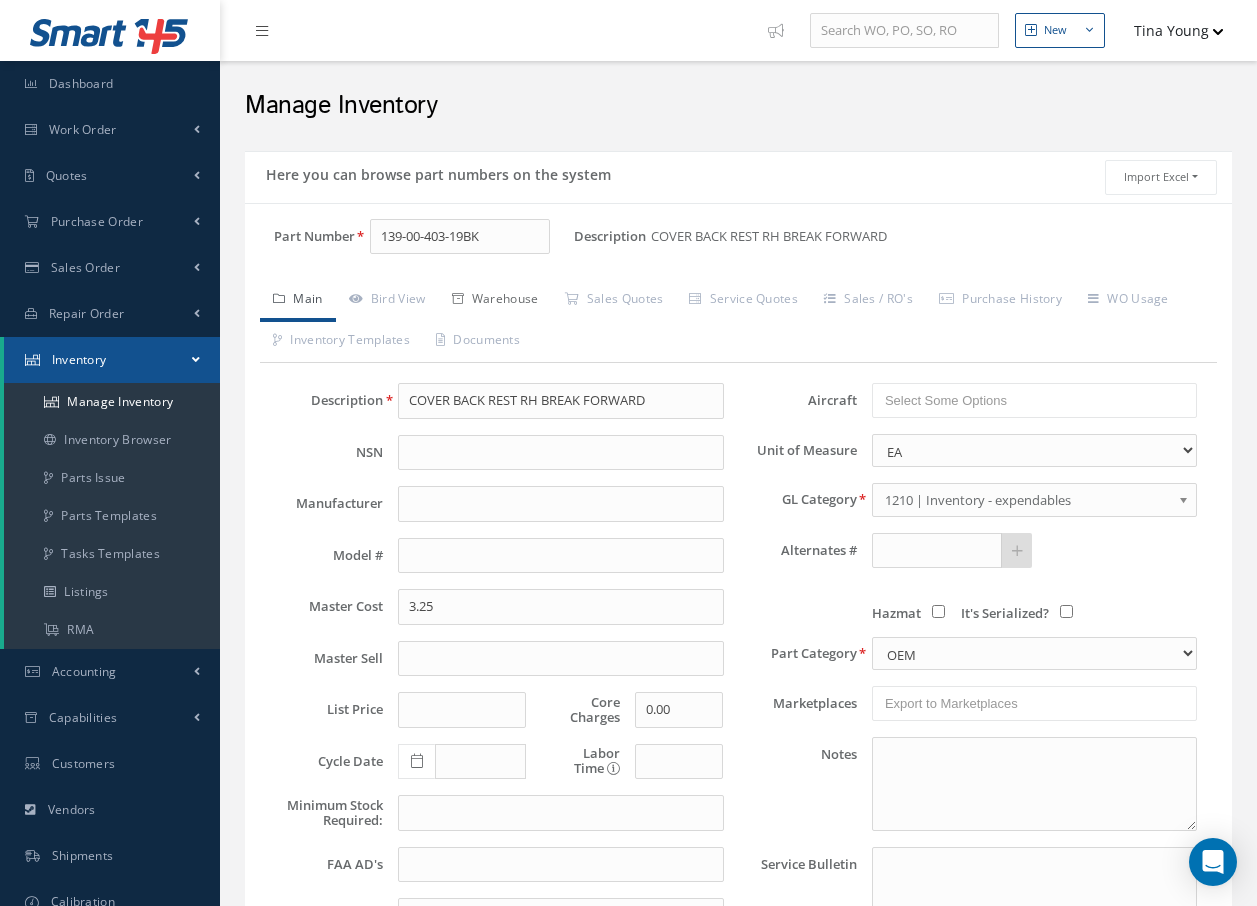 click on "Warehouse" at bounding box center [495, 301] 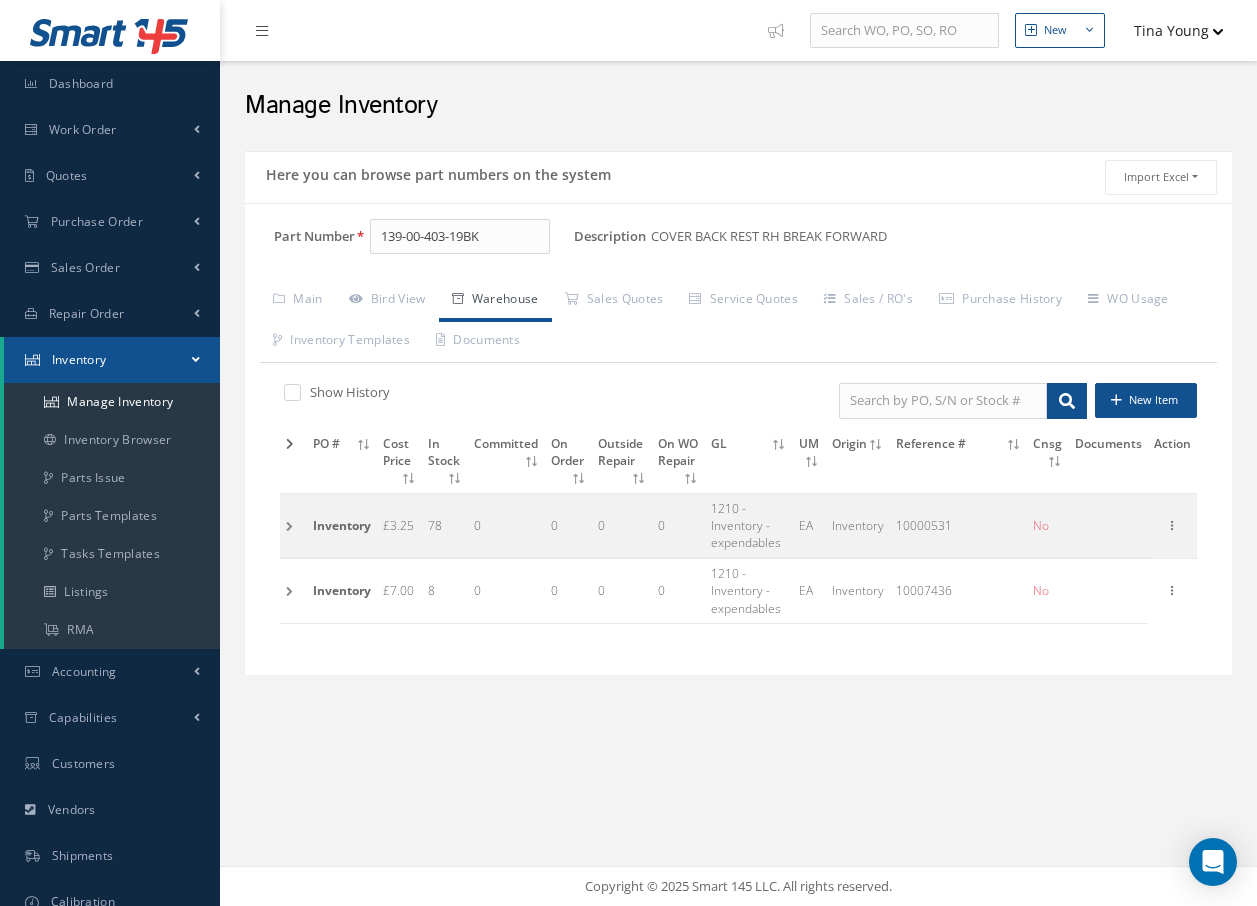 click at bounding box center (293, 525) 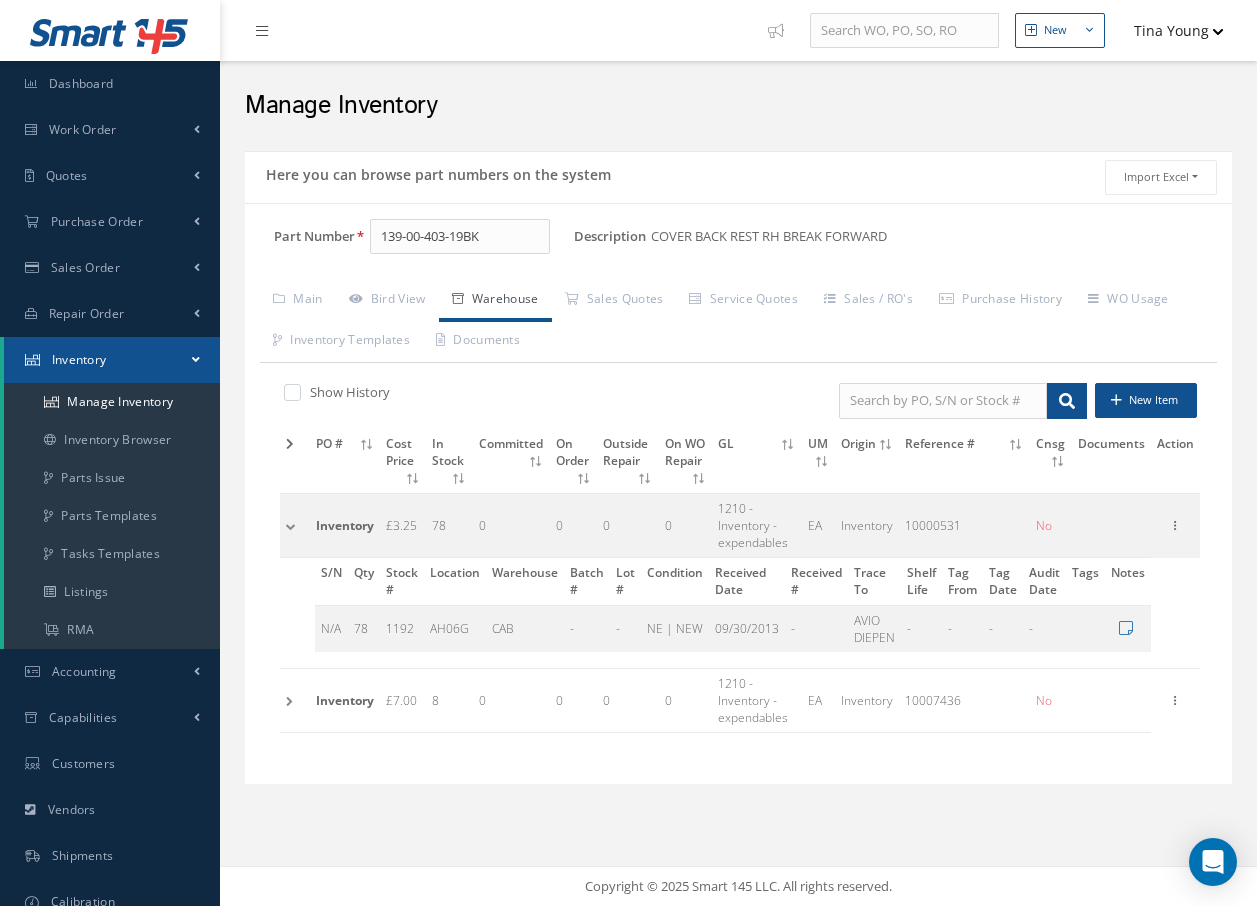 click at bounding box center [295, 525] 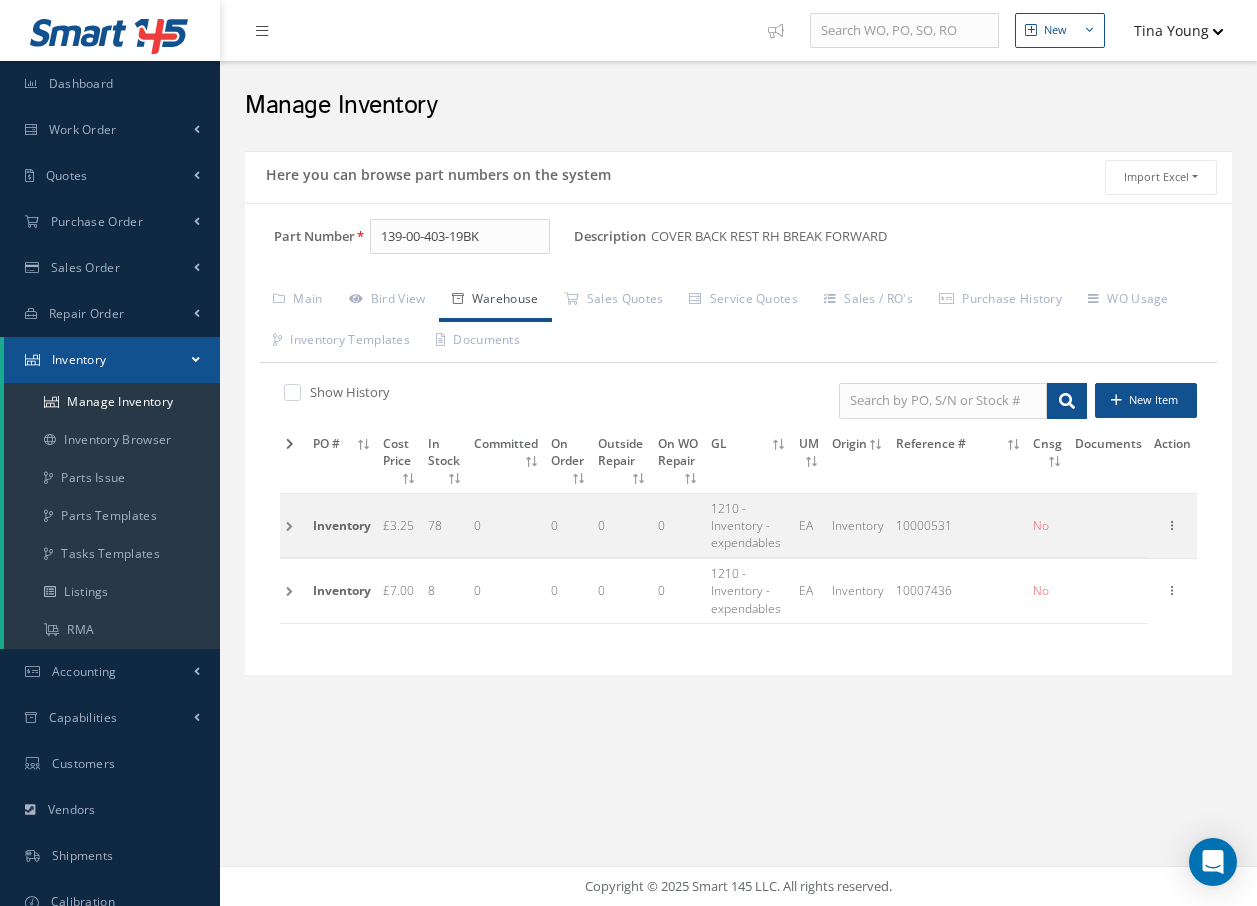 click at bounding box center (293, 591) 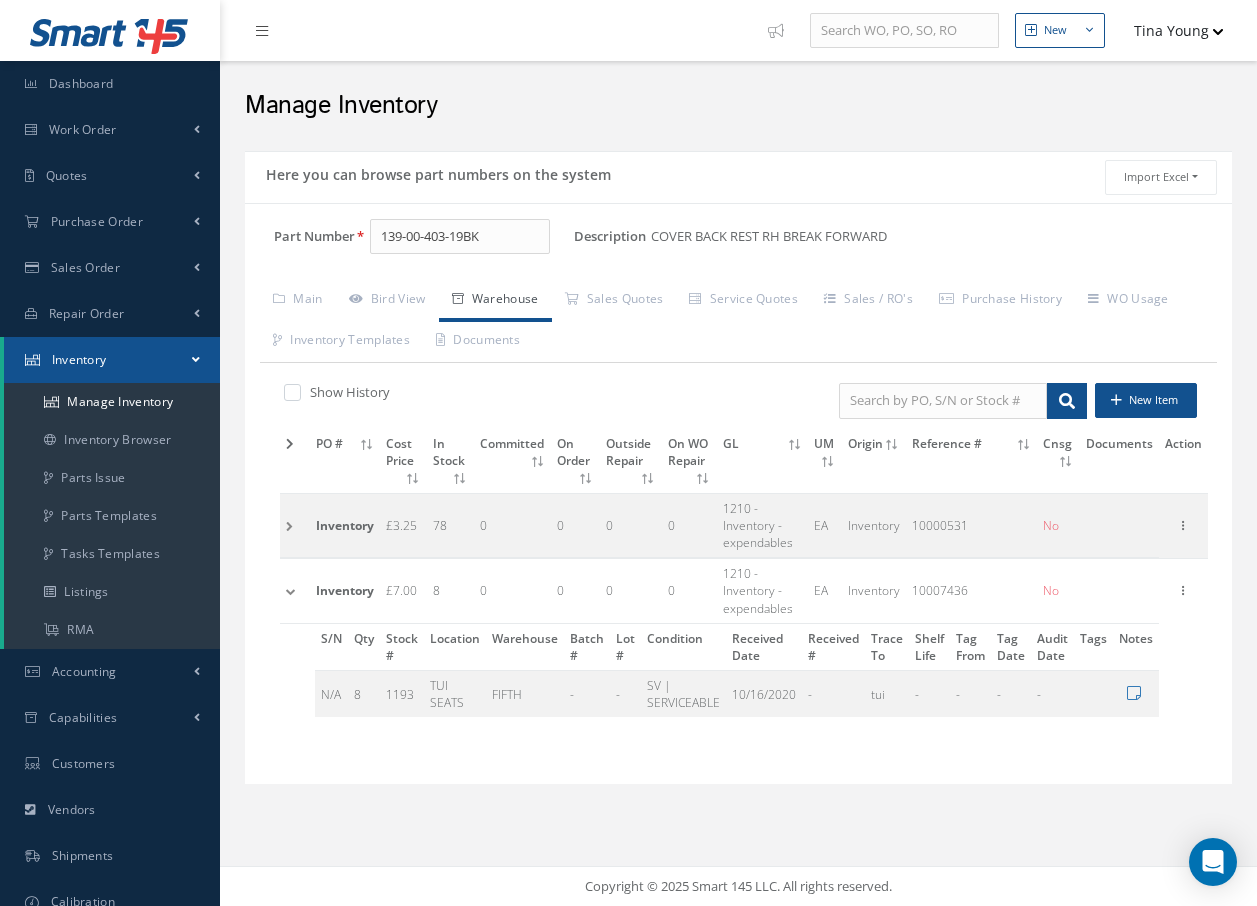 click at bounding box center (295, 591) 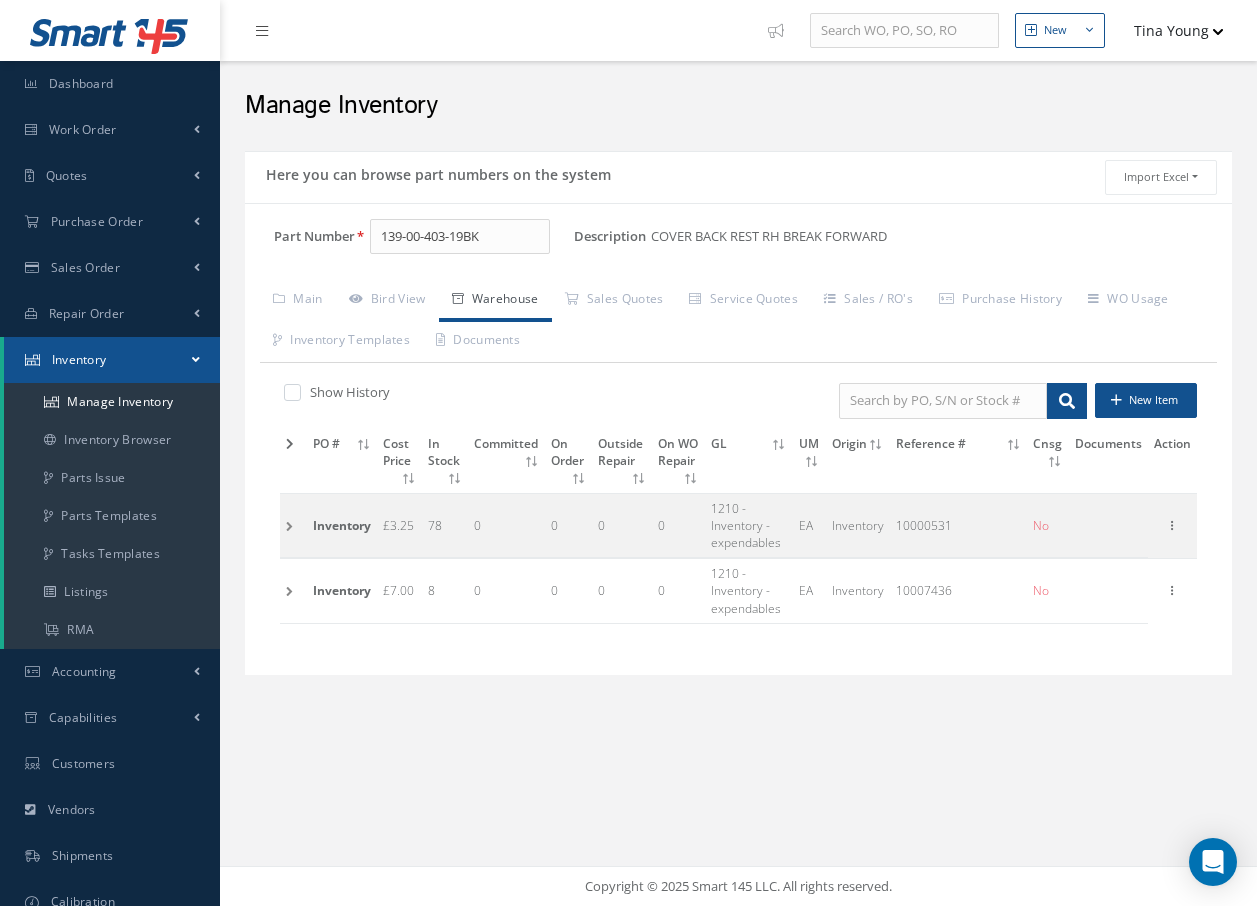 click at bounding box center (293, 525) 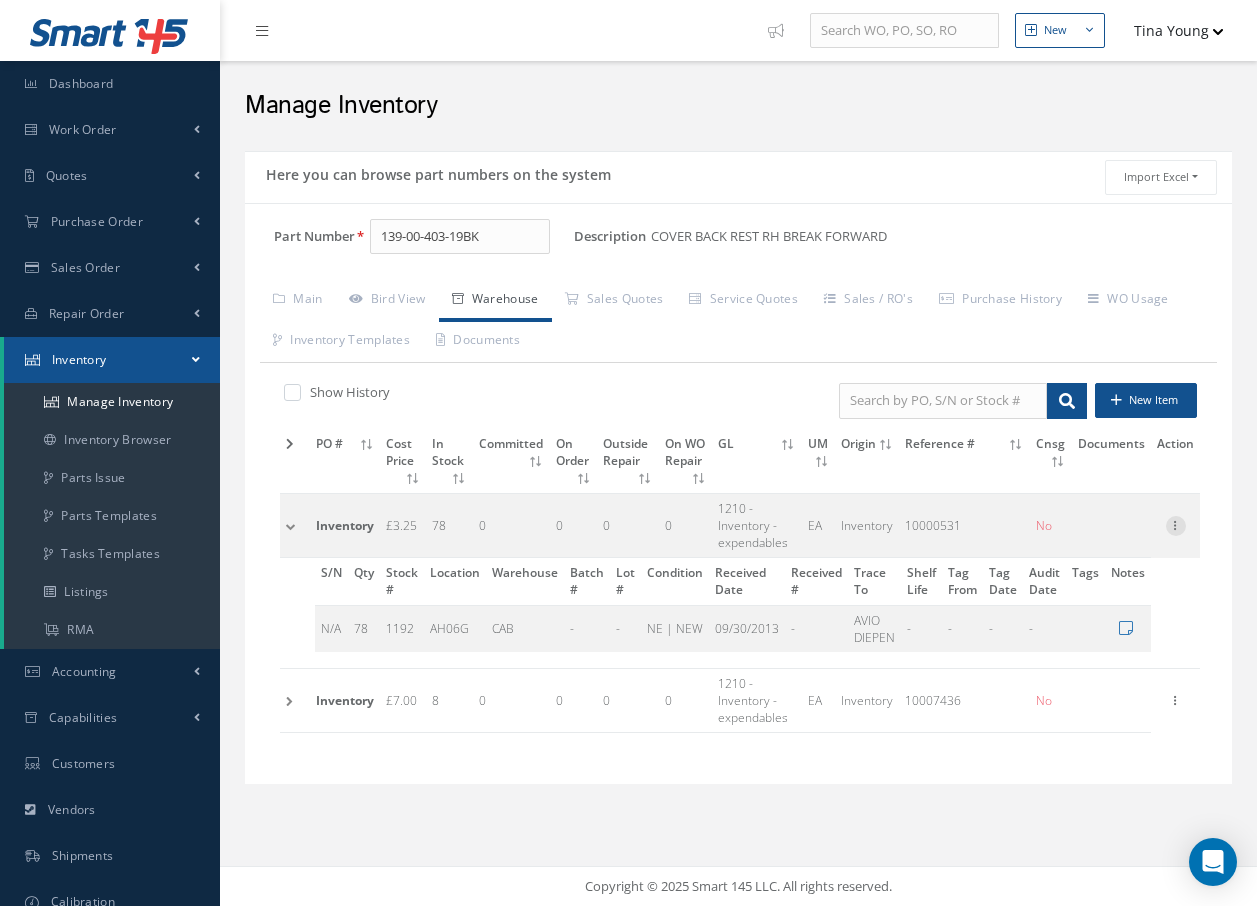 click at bounding box center [1176, 524] 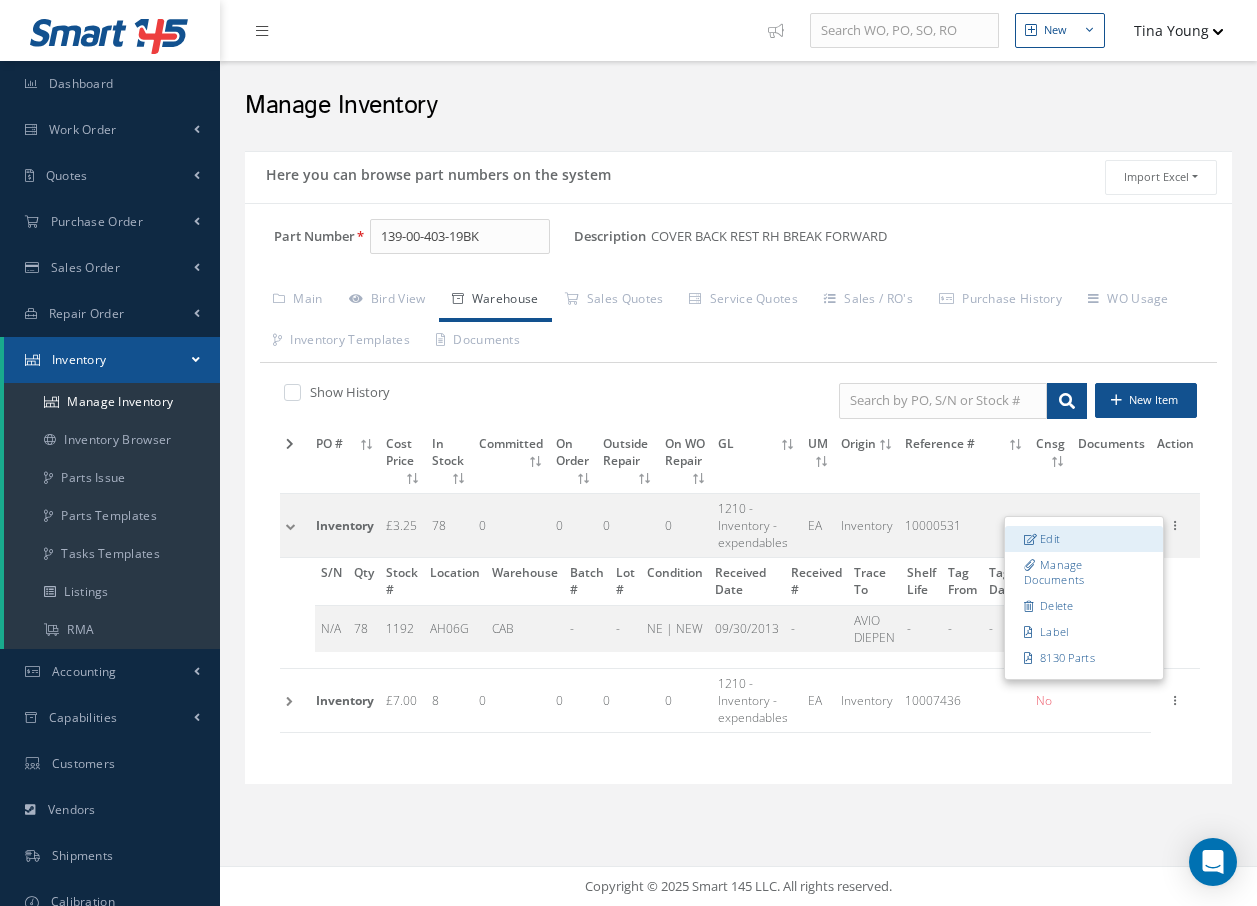 click on "Edit" at bounding box center [1084, 539] 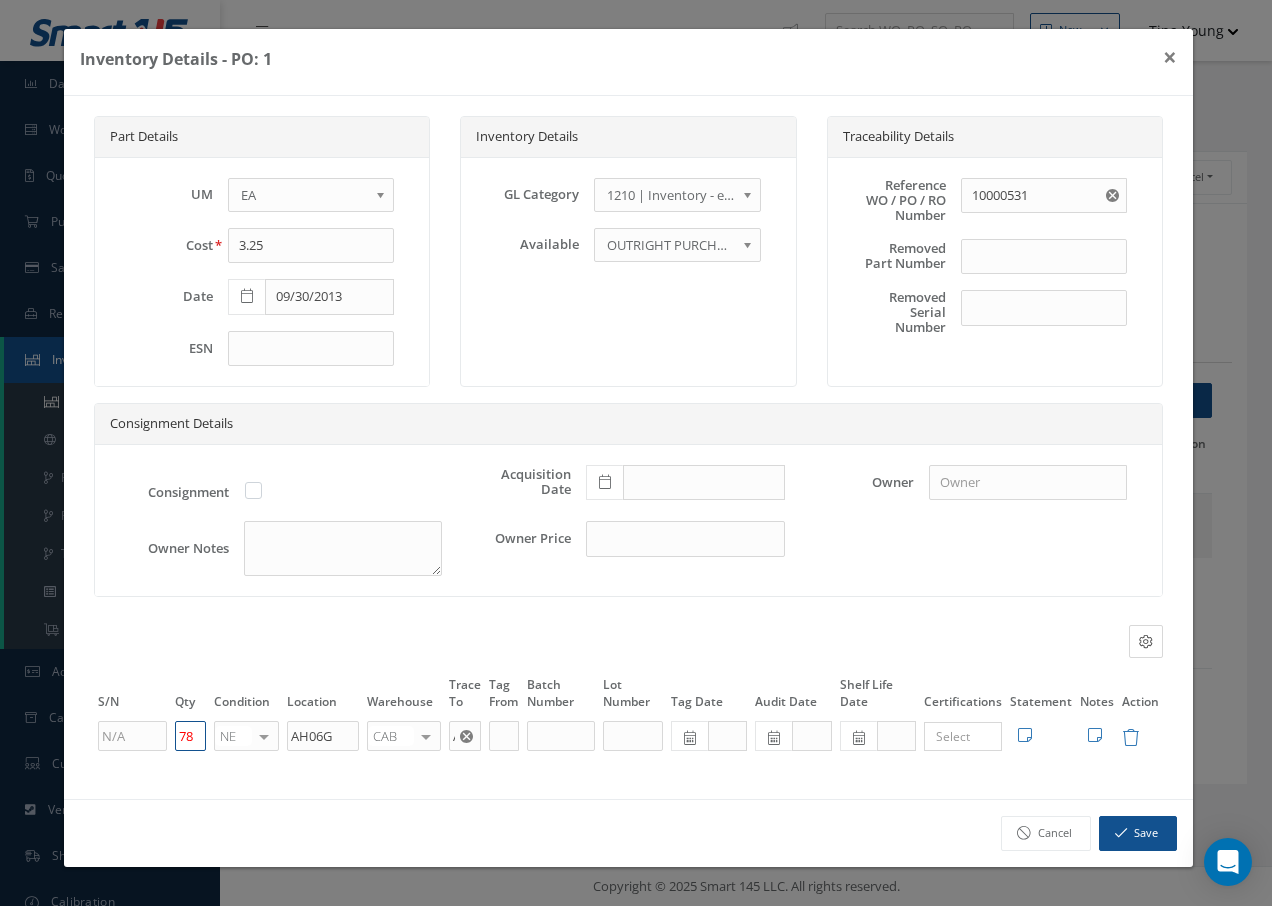 drag, startPoint x: 197, startPoint y: 734, endPoint x: 184, endPoint y: 739, distance: 13.928389 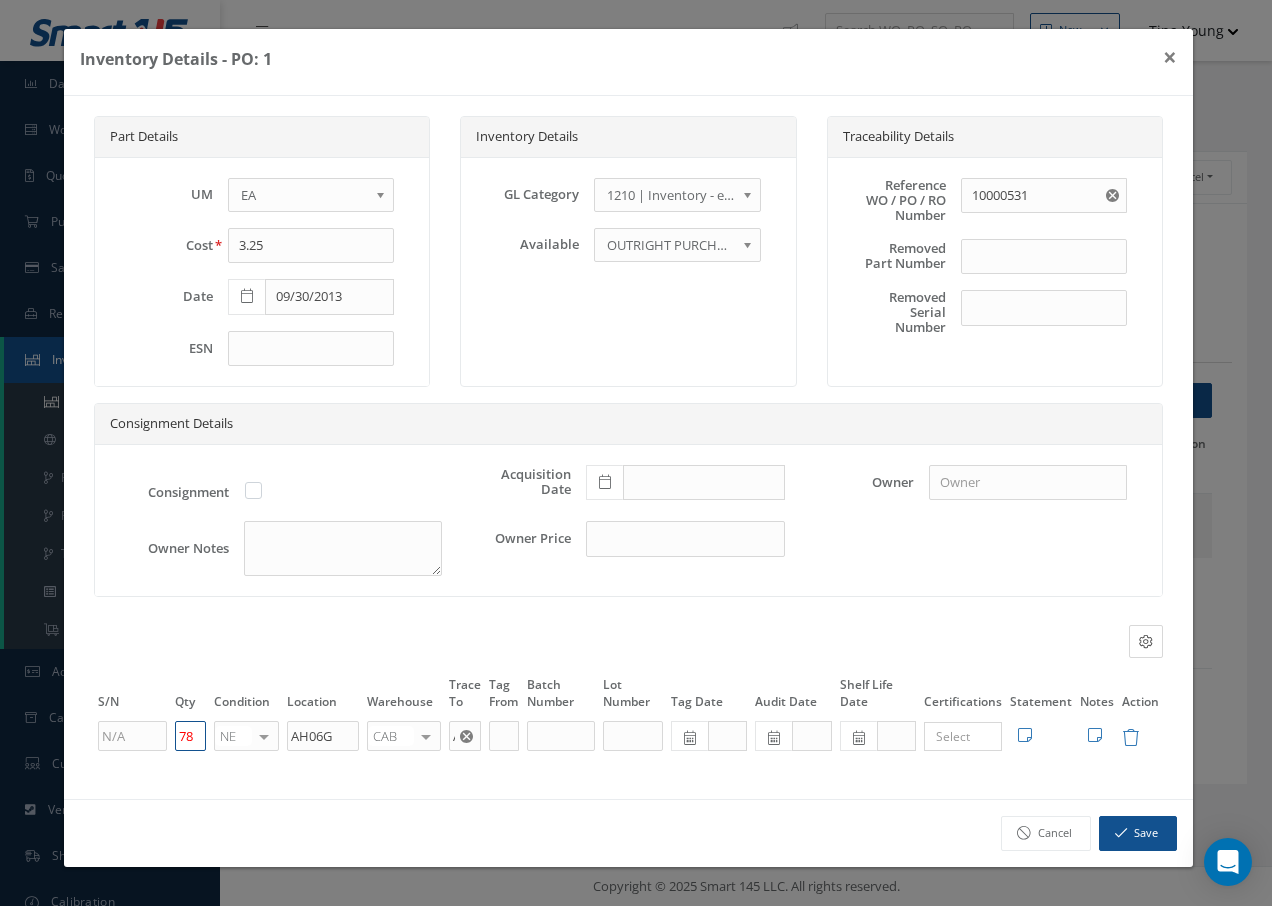 click on "78" at bounding box center [191, 736] 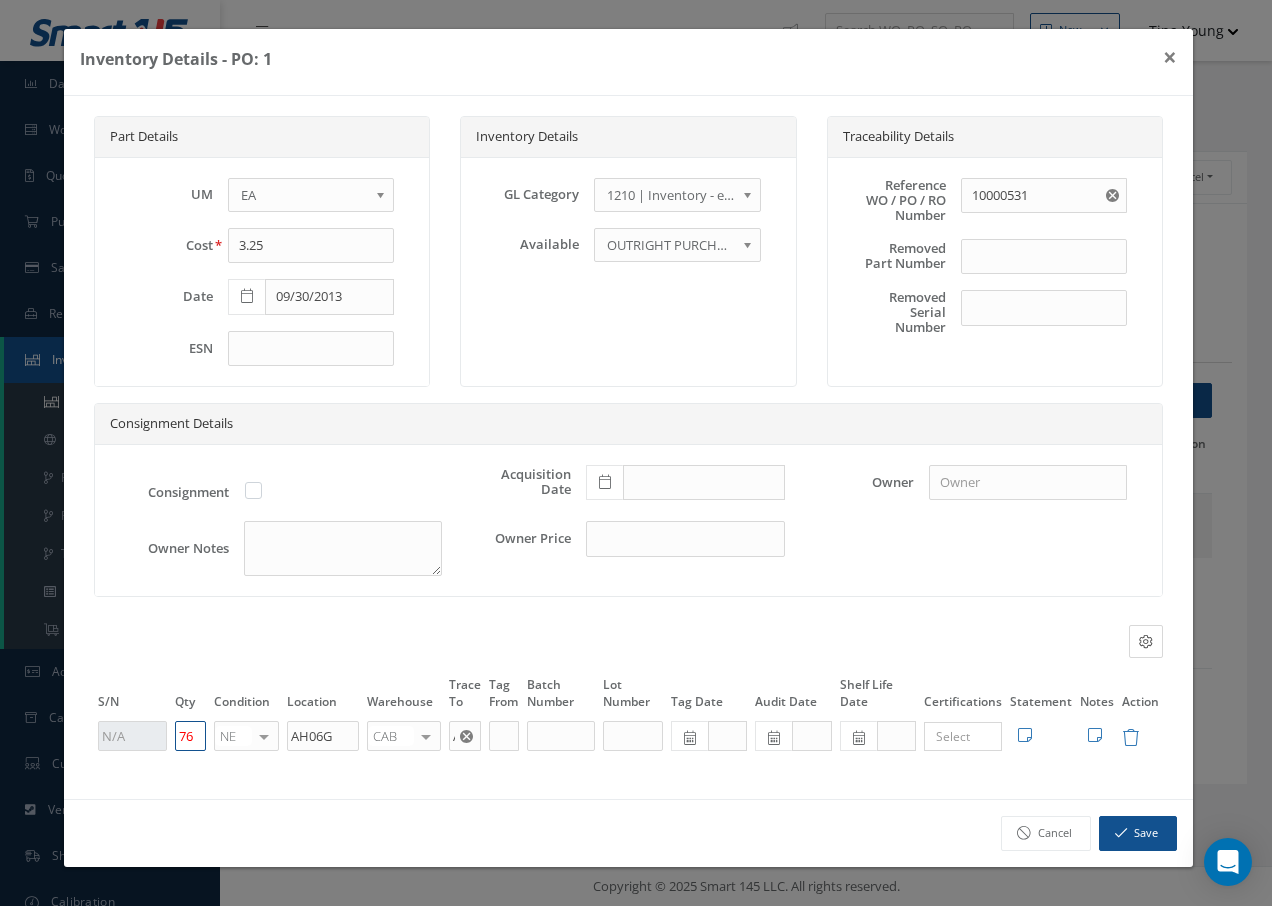 type on "76" 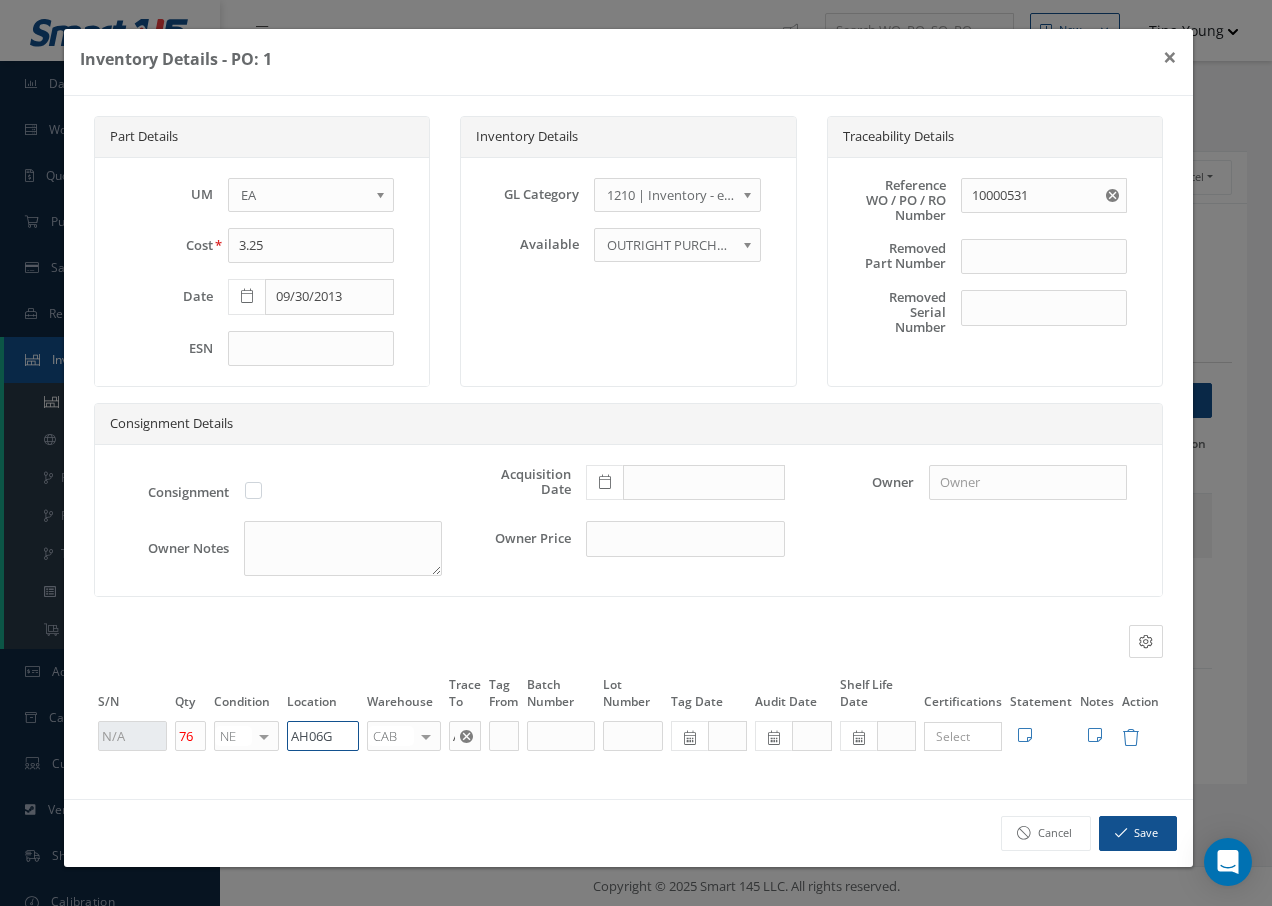 drag, startPoint x: 349, startPoint y: 737, endPoint x: 277, endPoint y: 735, distance: 72.02777 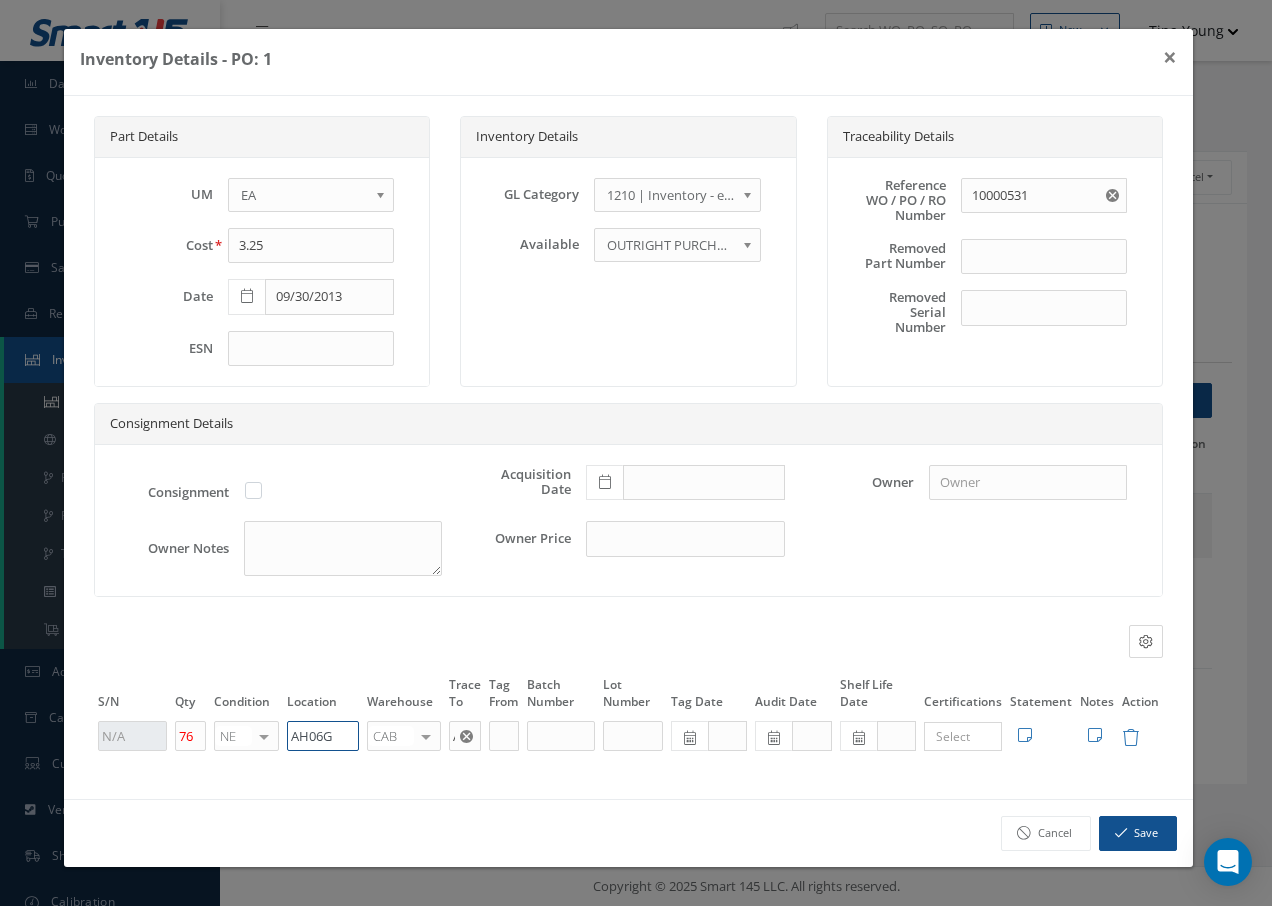 click on "76              NE         OH   SV   RP   AR   NE   FN   NS   RE   FP   BER   N/A   INSP   BC   AI   MD   RF   SCR   TS   USE   TL   SP   NU   AS   US   PM
No elements found.
List is empty.     AH06G              CAB         CAB   CABQ   CABS   CABK   CABG   AIRB   CASA   ONXP   UNIT20   FIFTH   CUST-PARTS
No elements found.
List is empty.        AVIO DIEPEN
×
Loading...
Search a tag
No tags found
No tags found
Edit Statement 8130
Cancel
Save
Edit Notes" at bounding box center (628, 736) 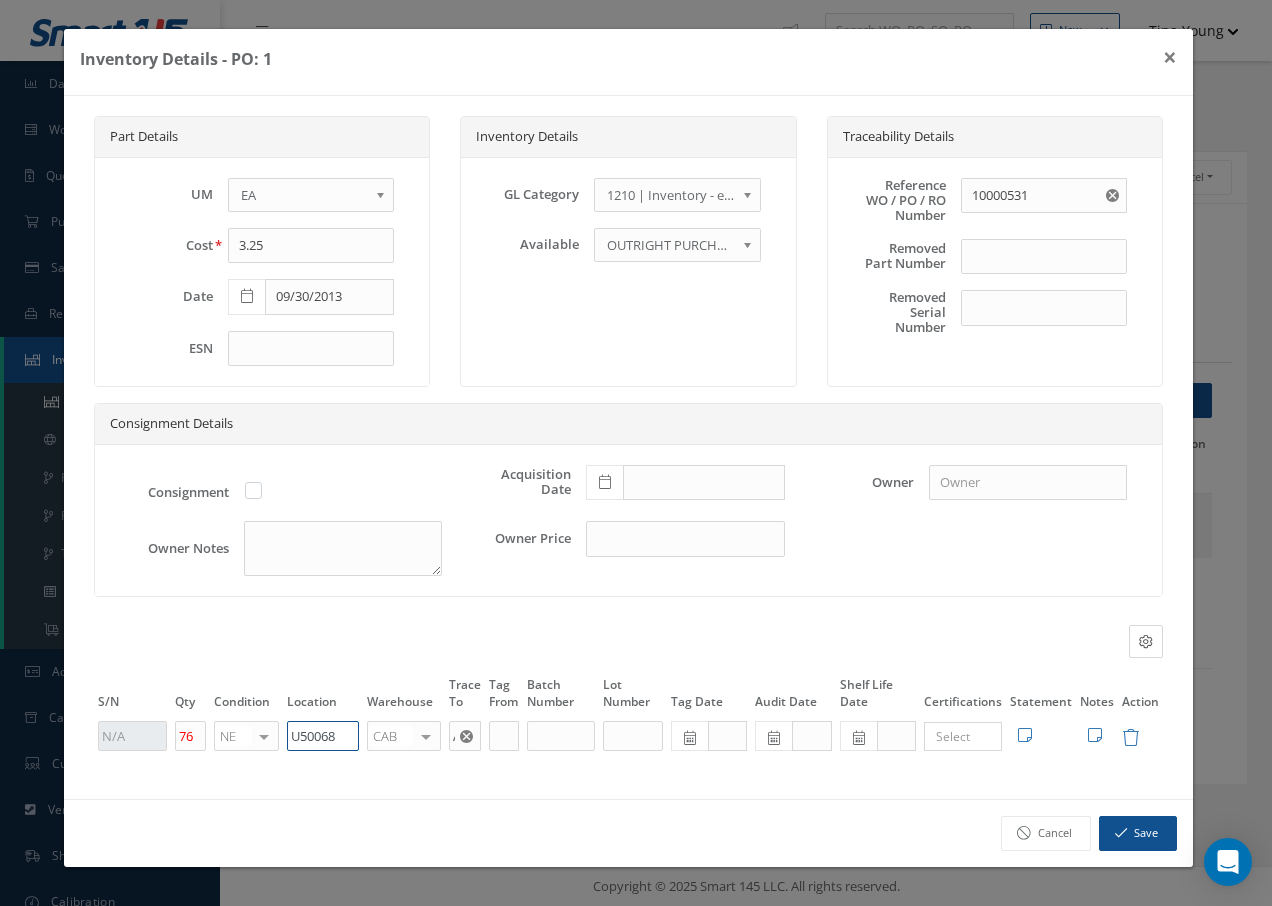 drag, startPoint x: 288, startPoint y: 729, endPoint x: 391, endPoint y: 722, distance: 103.23759 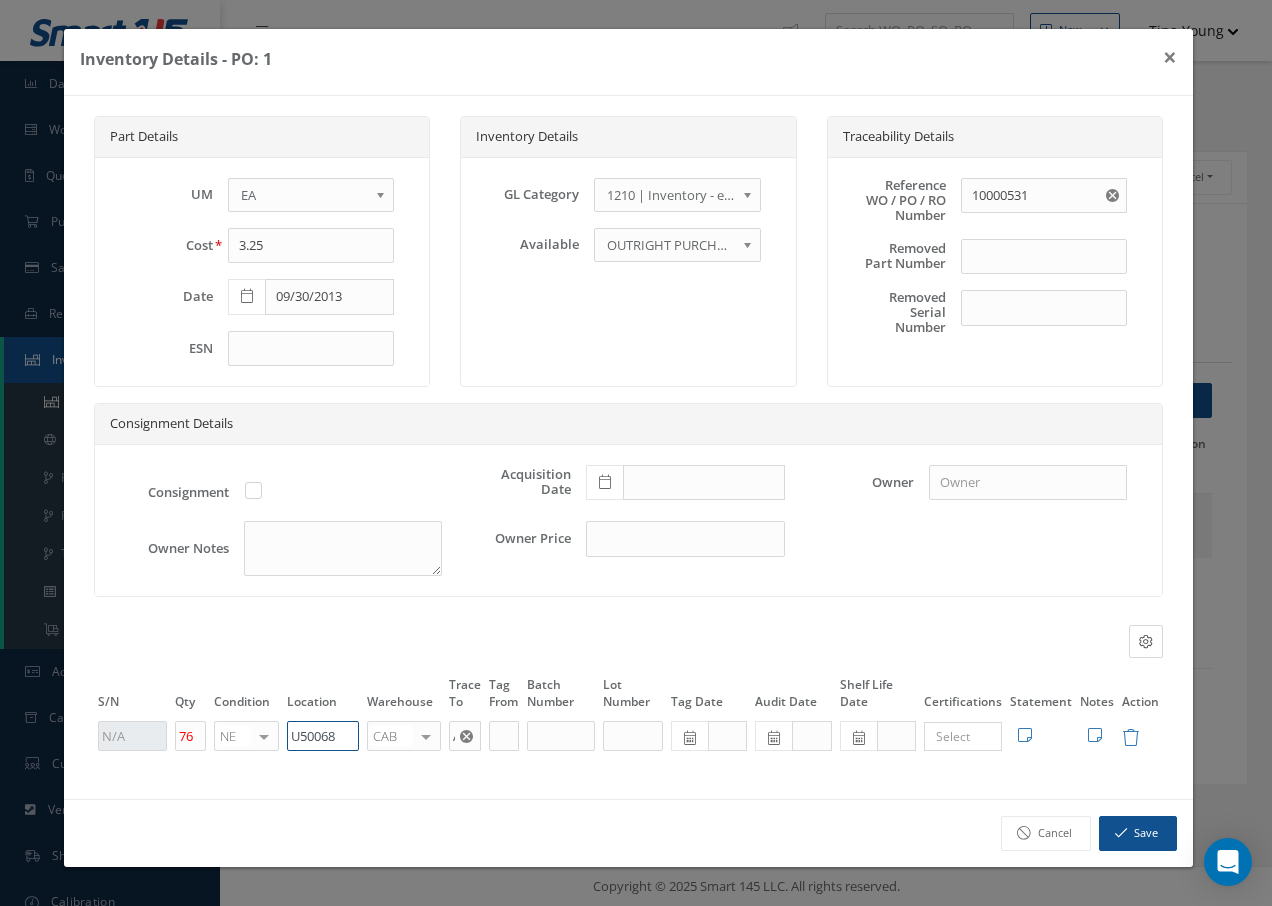 click on "76              NE         OH   SV   RP   AR   NE   FN   NS   RE   FP   BER   N/A   INSP   BC   AI   MD   RF   SCR   TS   USE   TL   SP   NU   AS   US   PM
No elements found.
List is empty.     U50068              CAB         CAB   CABQ   CABS   CABK   CABG   AIRB   CASA   ONXP   UNIT20   FIFTH   CUST-PARTS
No elements found.
List is empty.        AVIO DIEPEN
×
Loading...
Search a tag
No tags found
No tags found
Edit Statement 8130
Cancel
Save
Edit Notes" at bounding box center [628, 736] 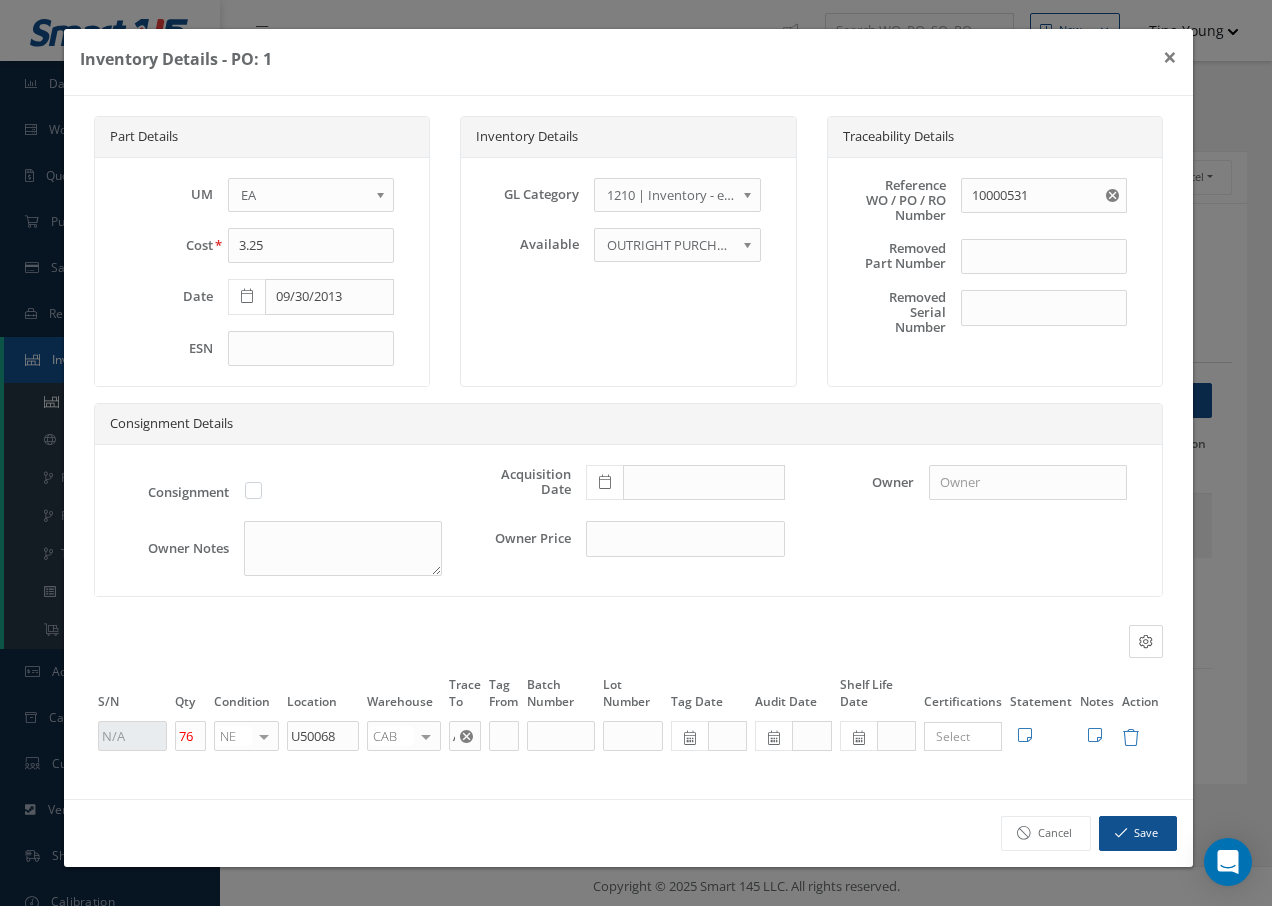 click at bounding box center (426, 736) 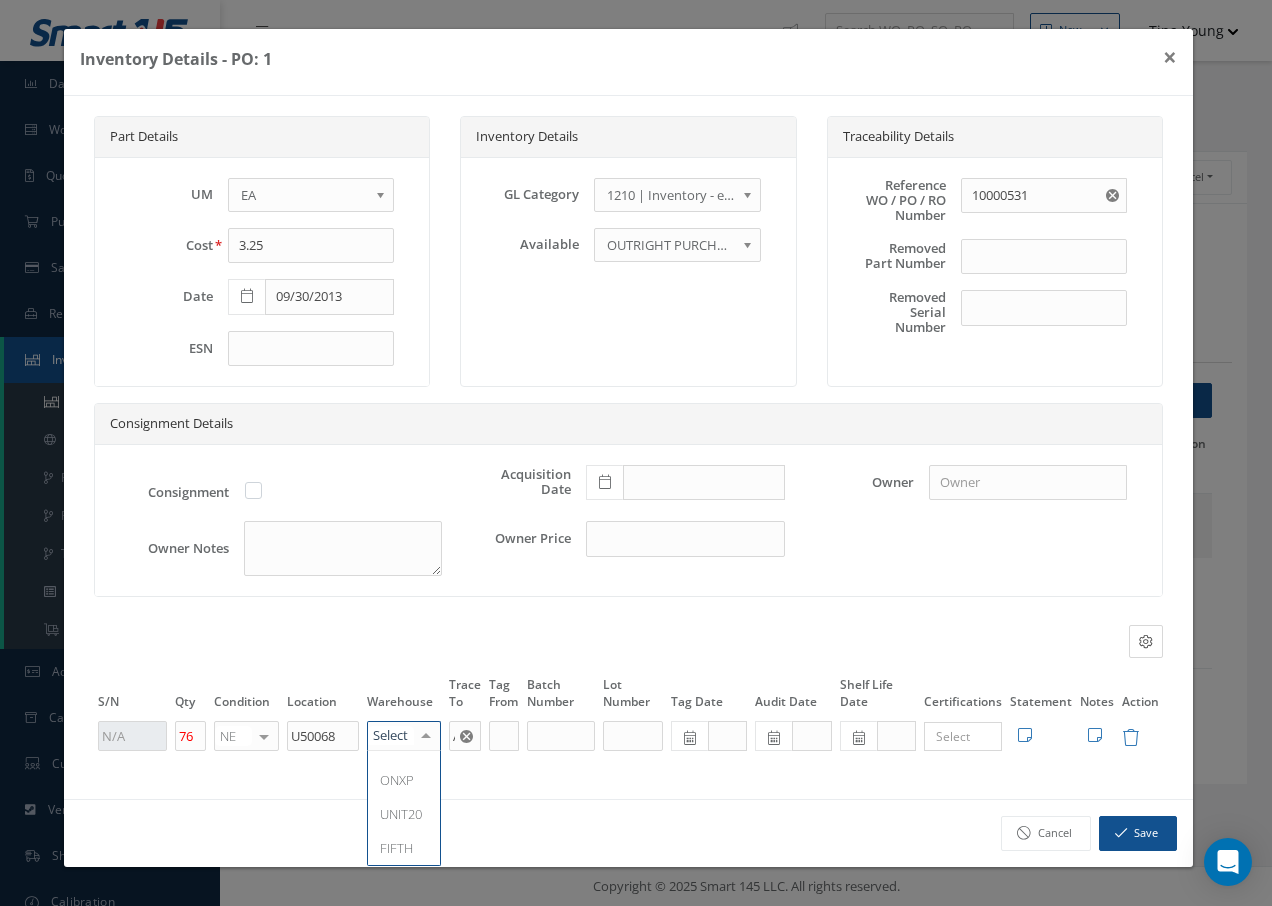 scroll, scrollTop: 240, scrollLeft: 0, axis: vertical 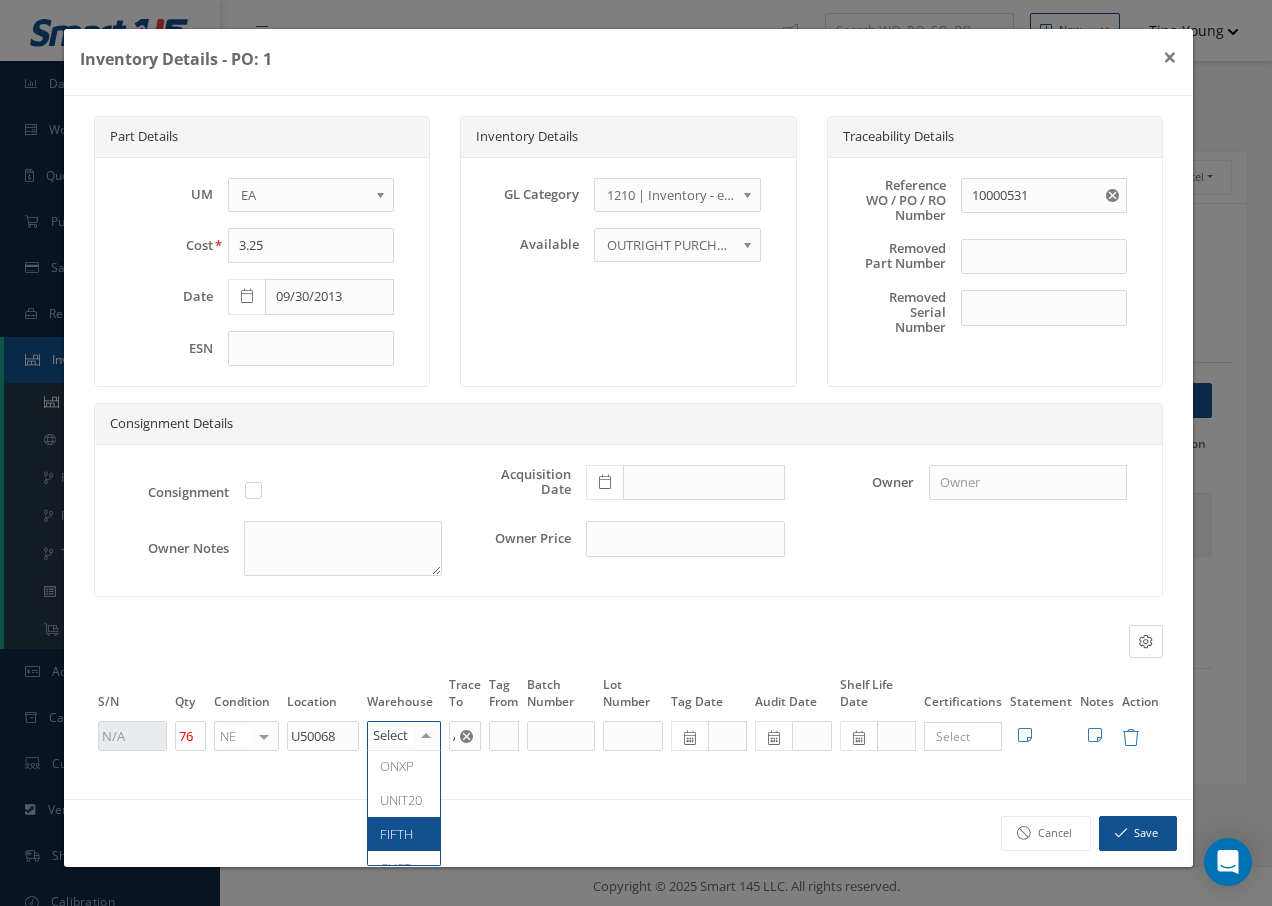 click on "FIFTH" at bounding box center [404, 834] 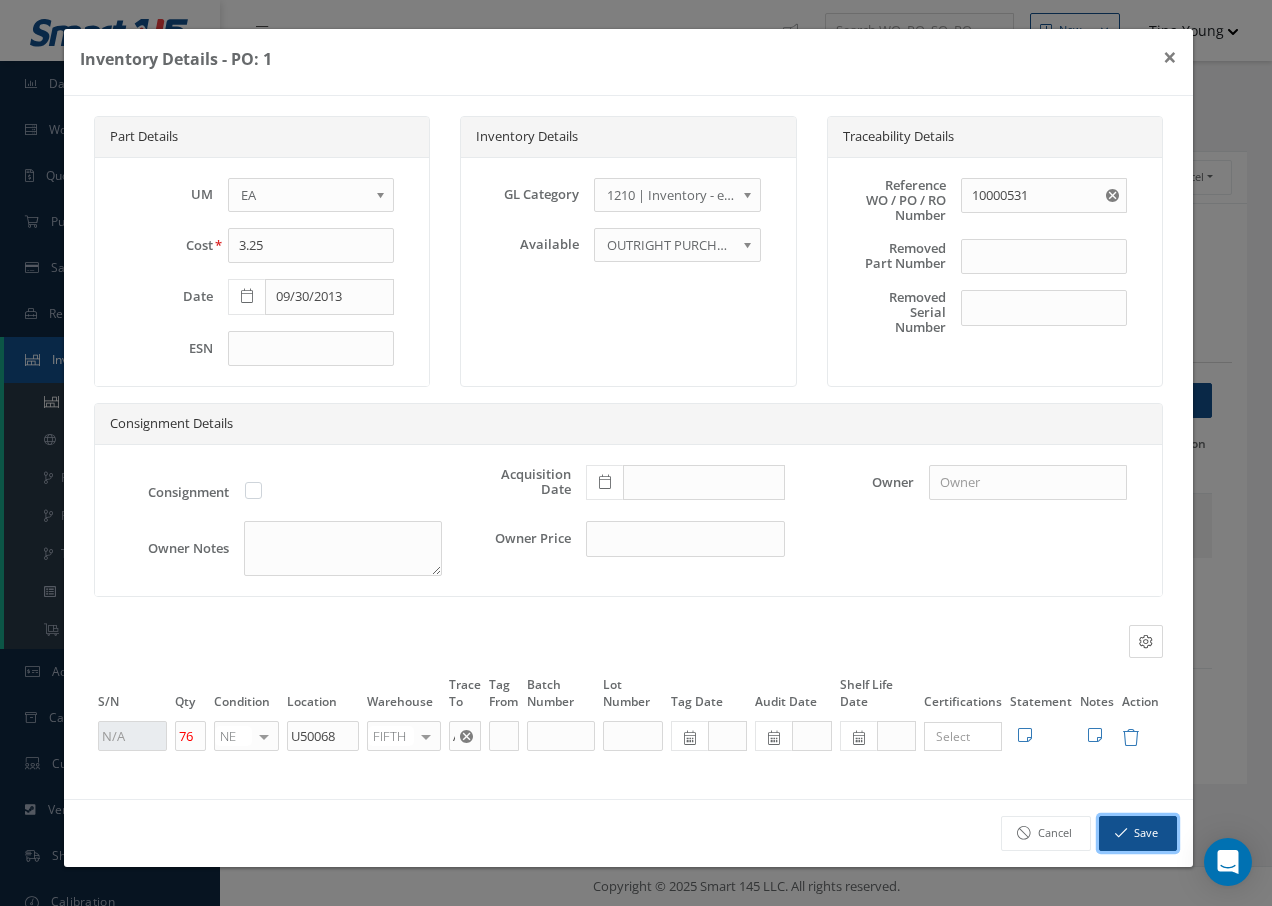 click on "Save" at bounding box center (1138, 833) 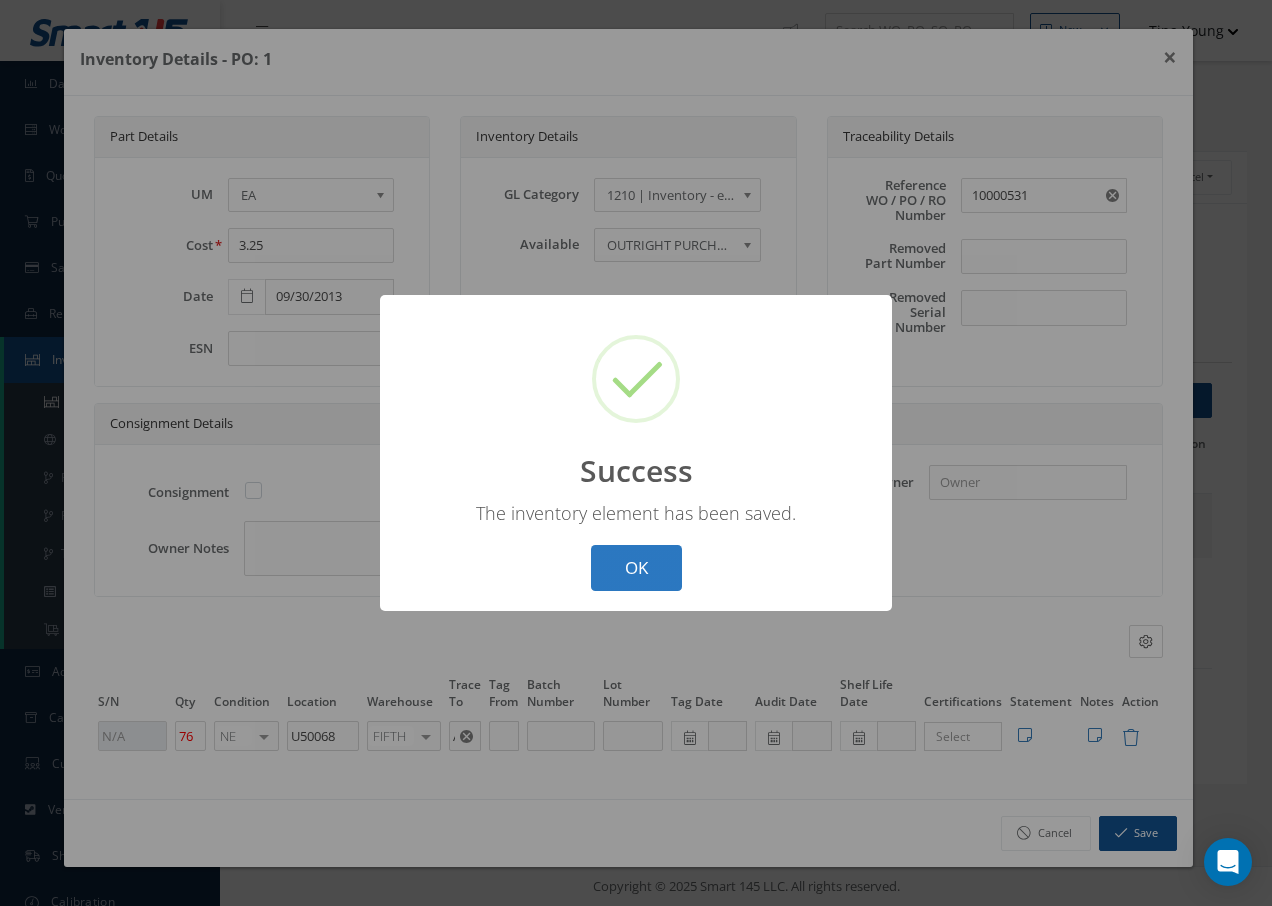 click on "OK" at bounding box center (636, 568) 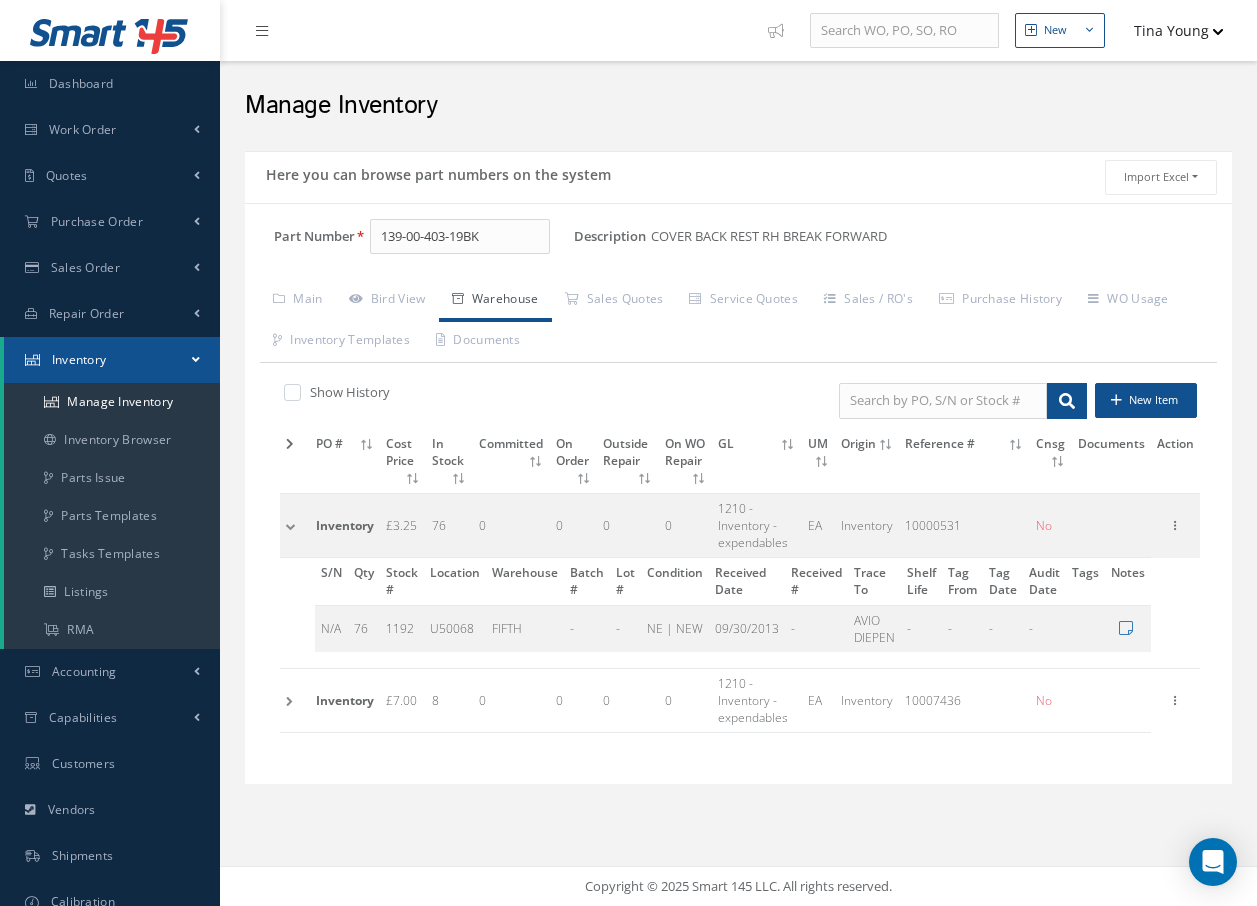 click at bounding box center (295, 700) 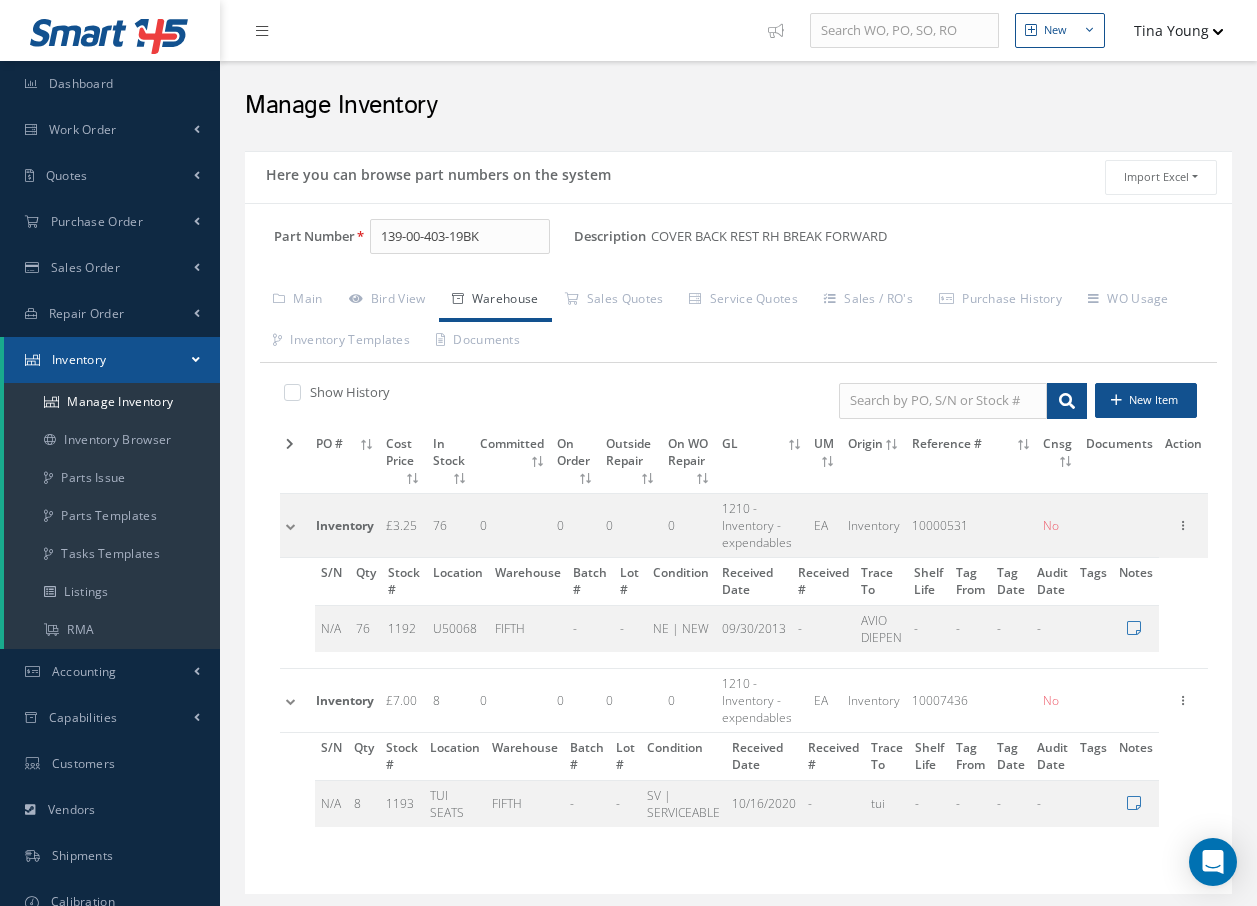 click at bounding box center [295, 700] 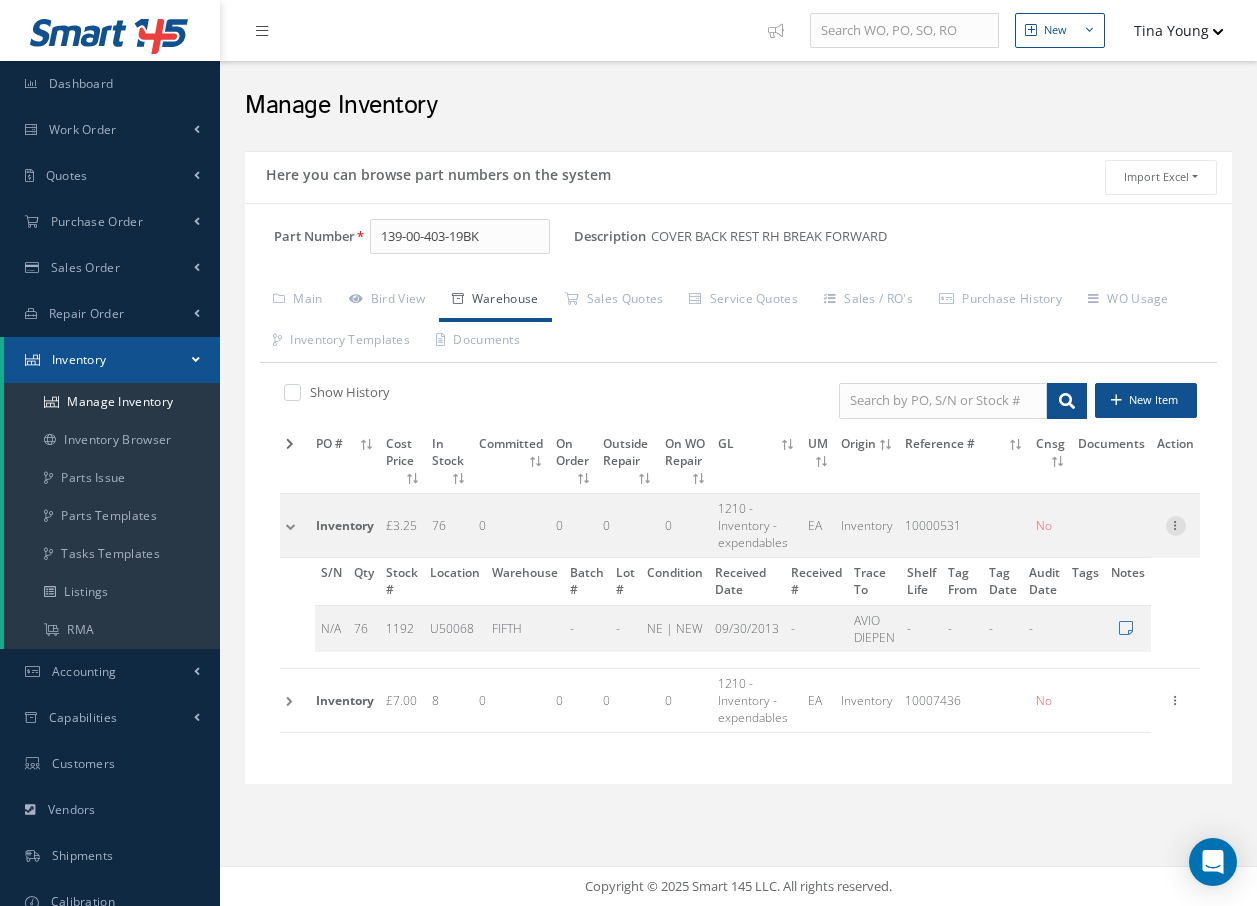click at bounding box center [1176, 524] 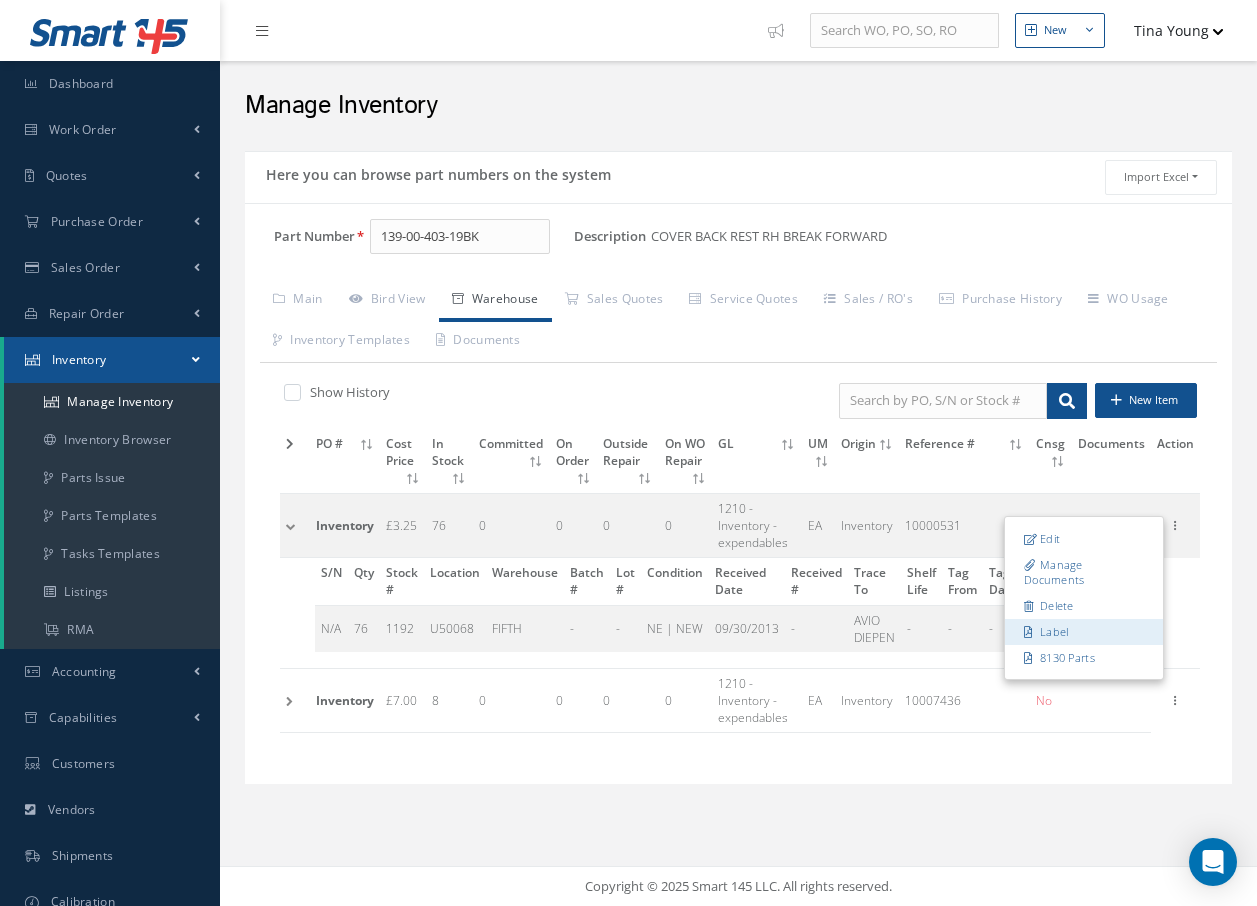 click on "Label" at bounding box center [1084, 632] 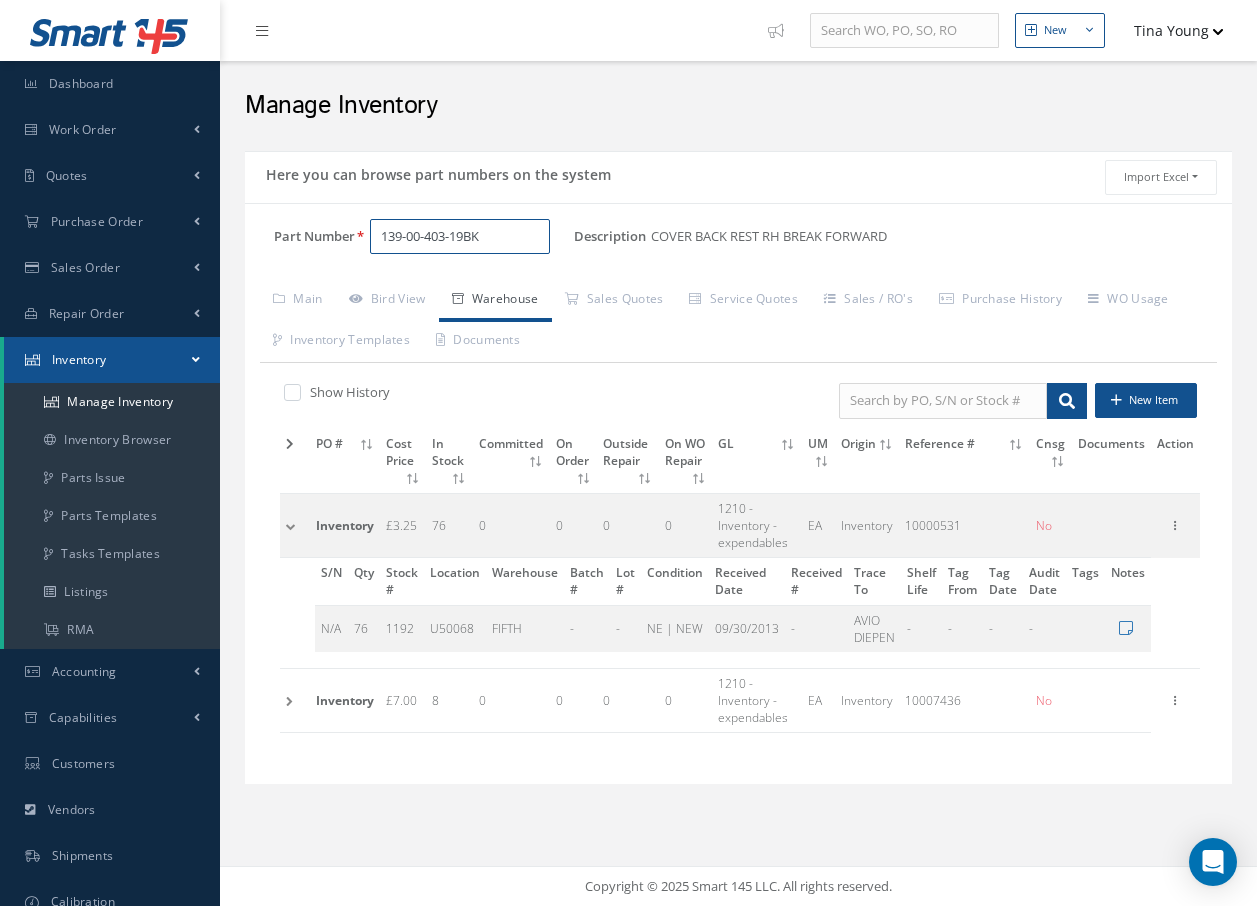 drag, startPoint x: 493, startPoint y: 232, endPoint x: 469, endPoint y: 232, distance: 24 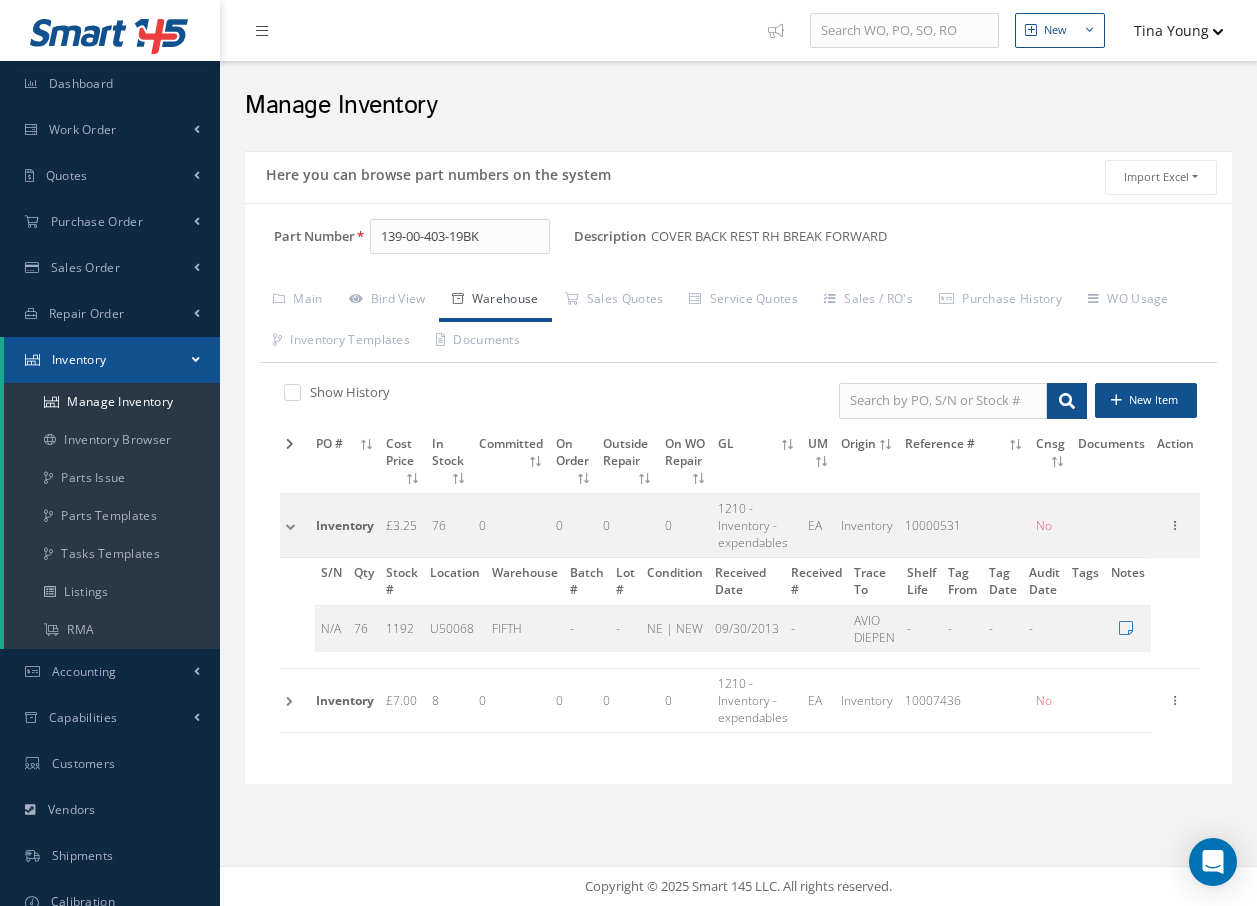 click on "Manage Inventory" at bounding box center [738, 106] 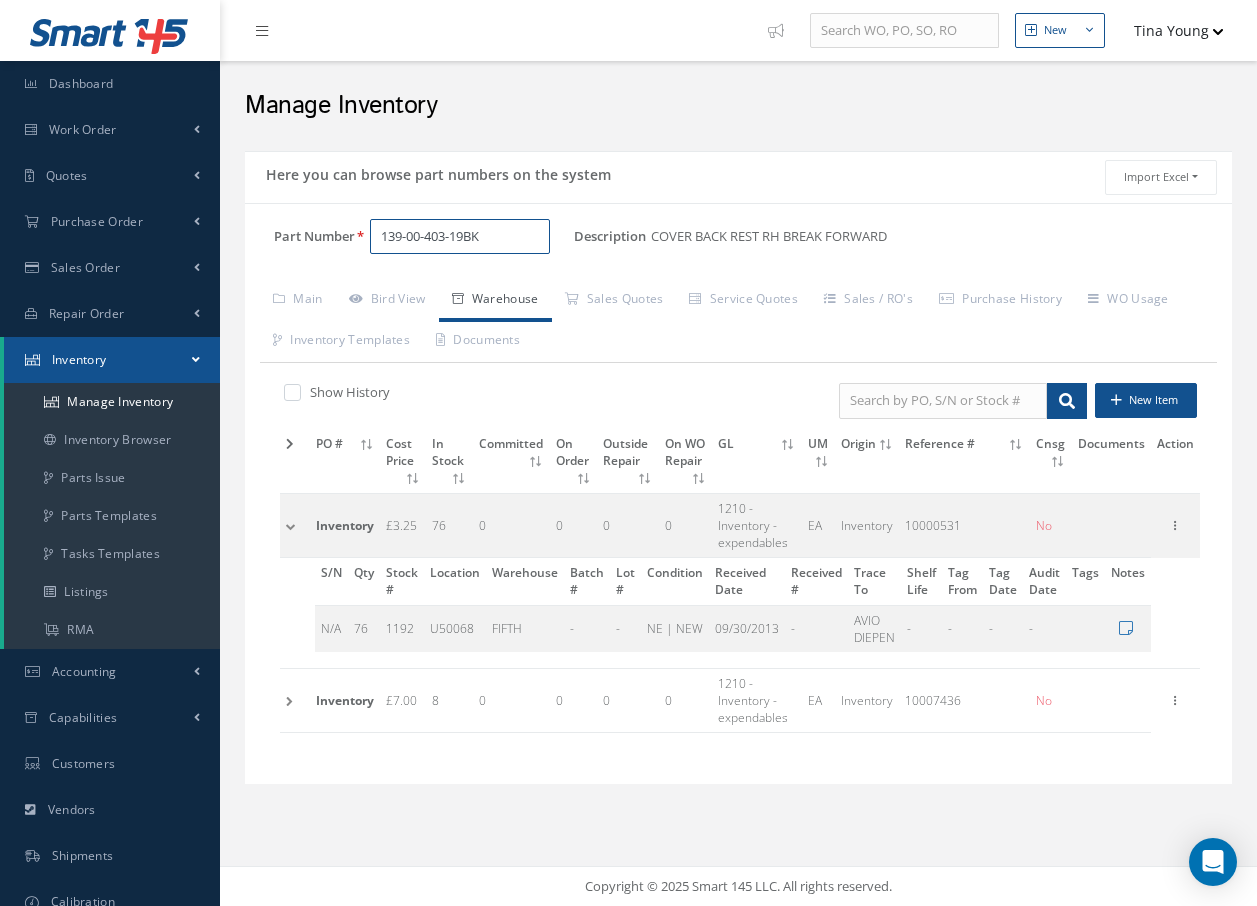drag, startPoint x: 645, startPoint y: 142, endPoint x: 502, endPoint y: 232, distance: 168.9645 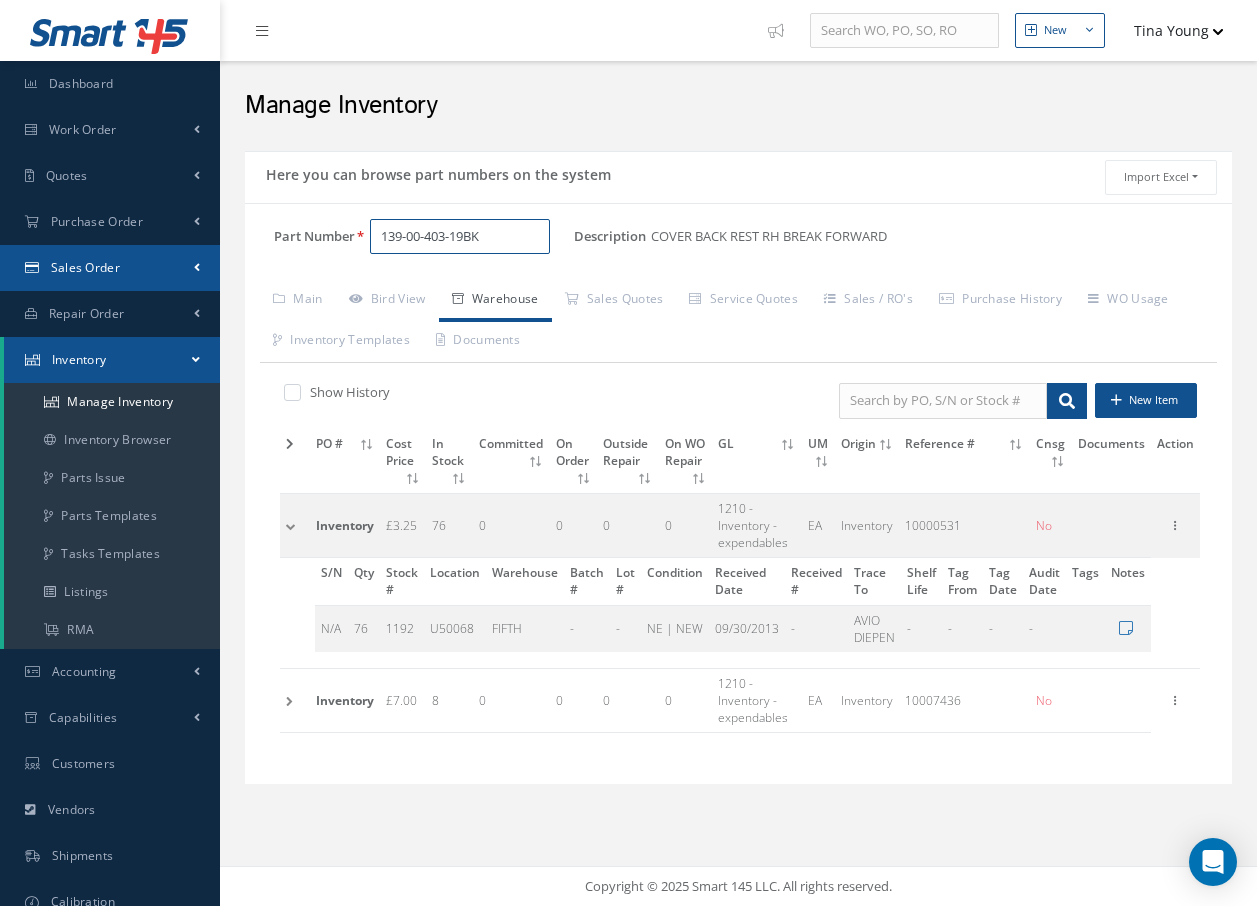 drag, startPoint x: 502, startPoint y: 232, endPoint x: 60, endPoint y: 263, distance: 443.0858 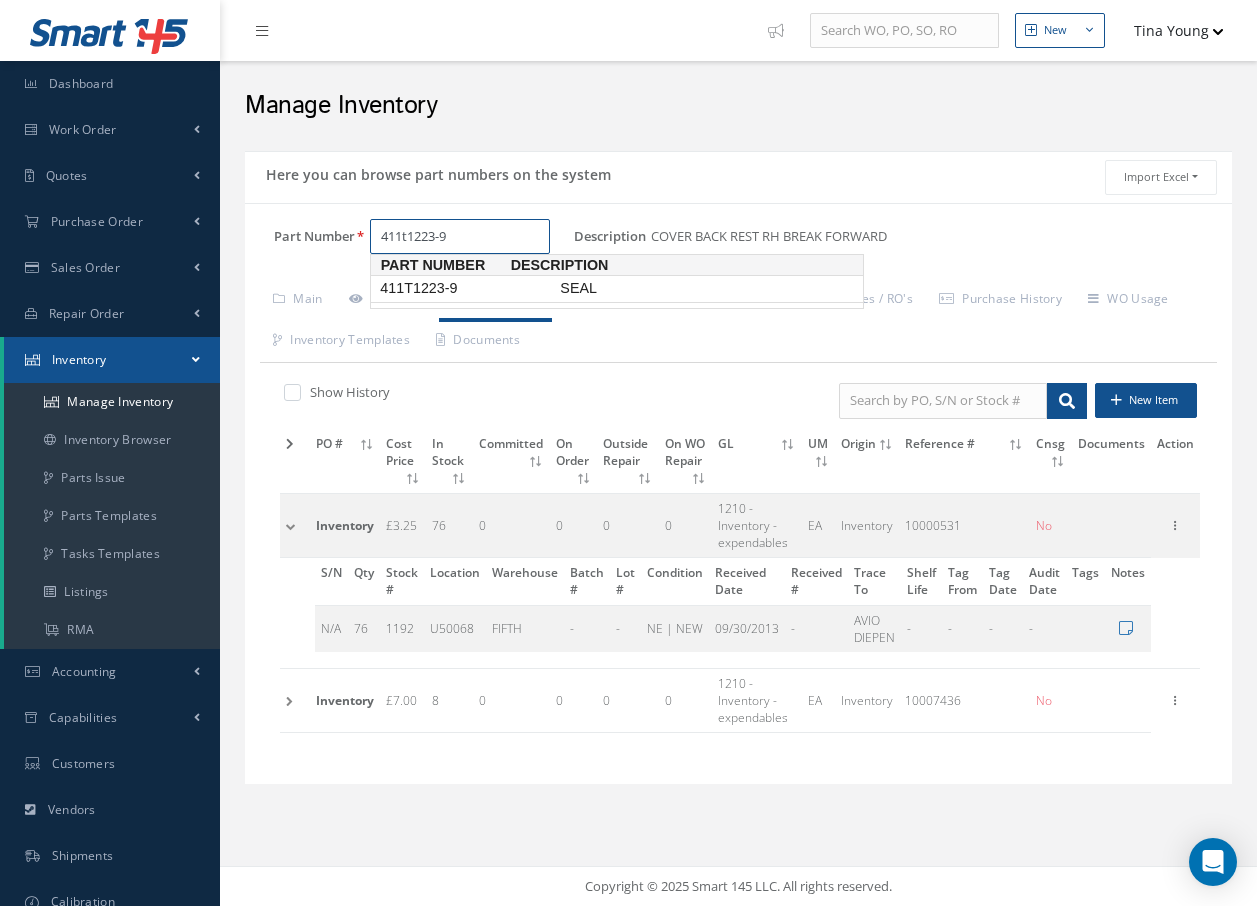 click on "411T1223-9" at bounding box center (466, 288) 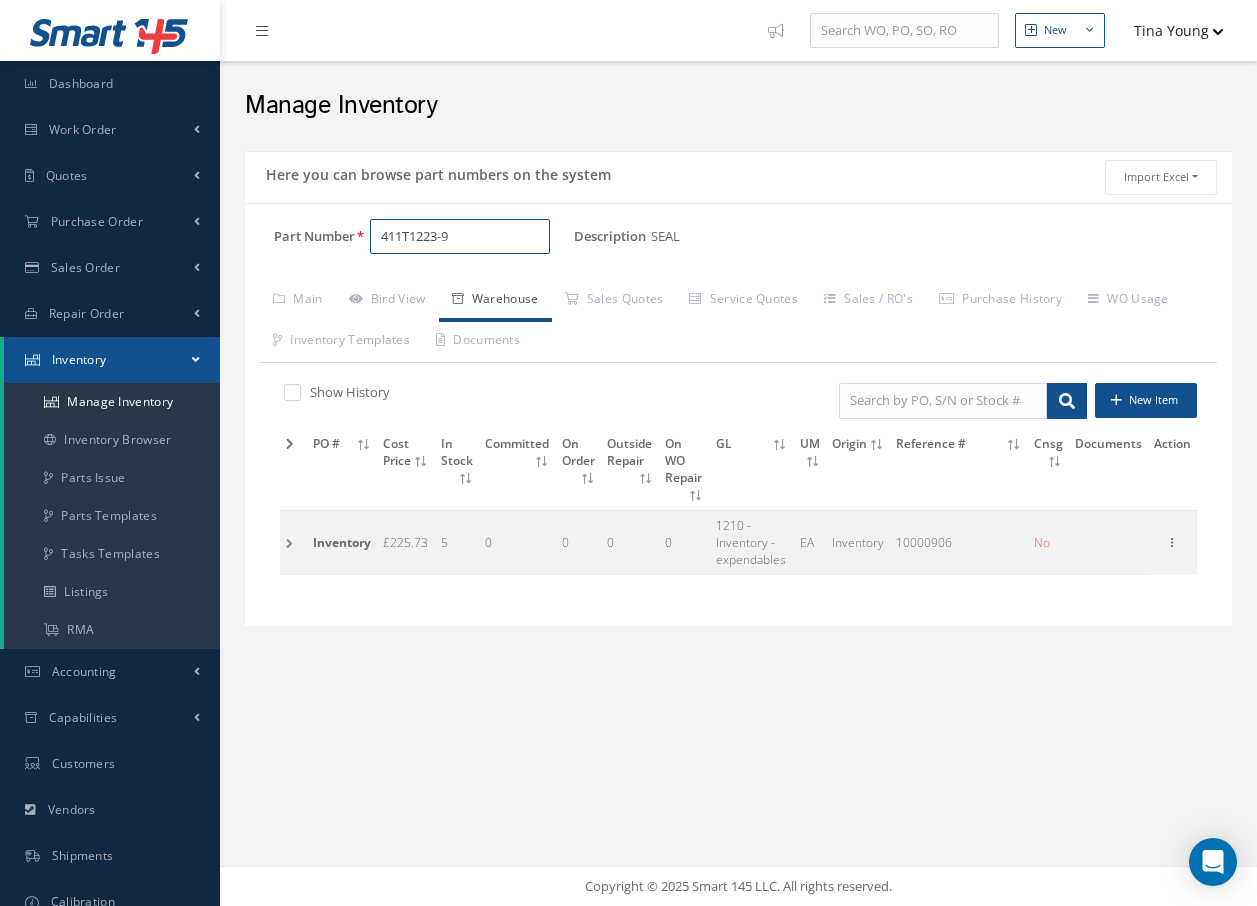 type on "411T1223-9" 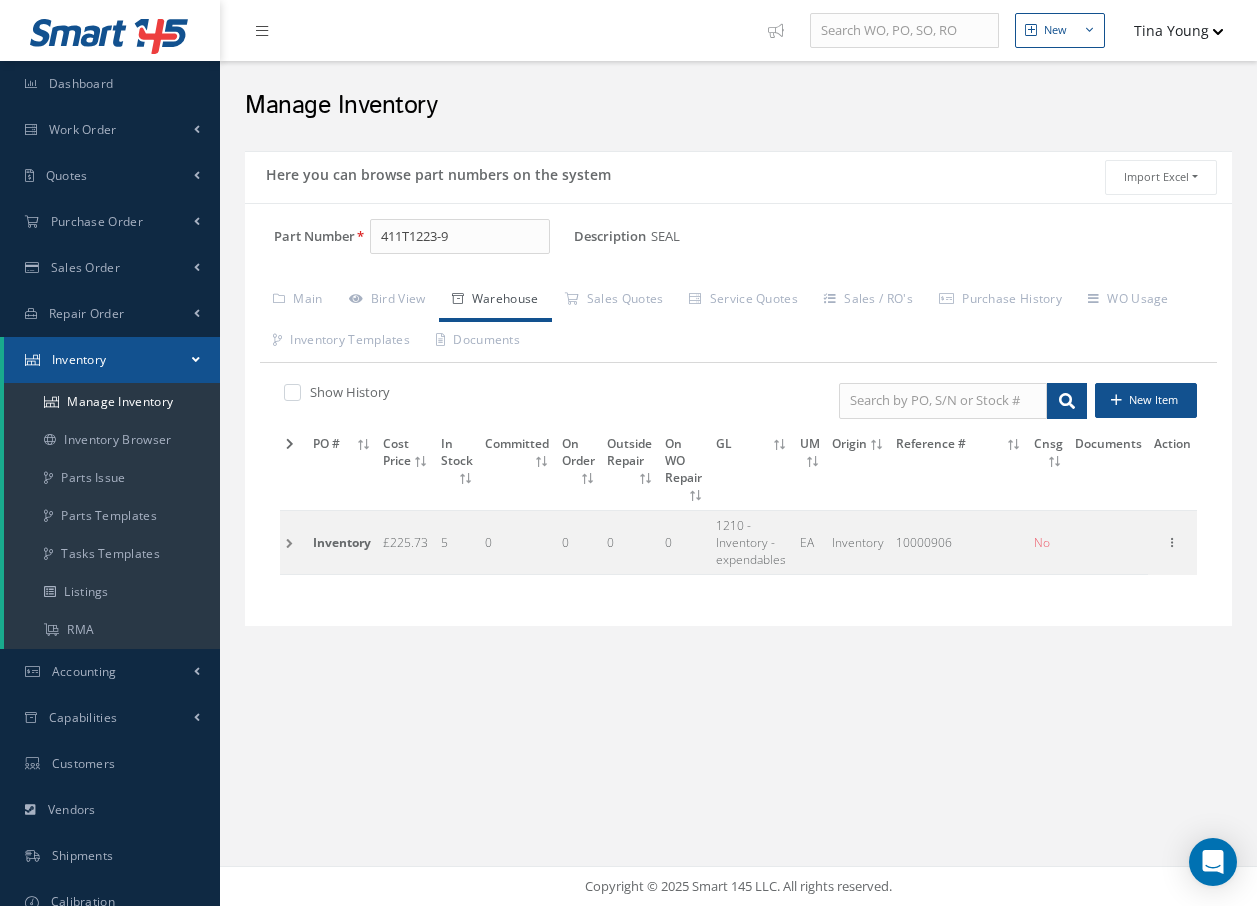 click at bounding box center [293, 543] 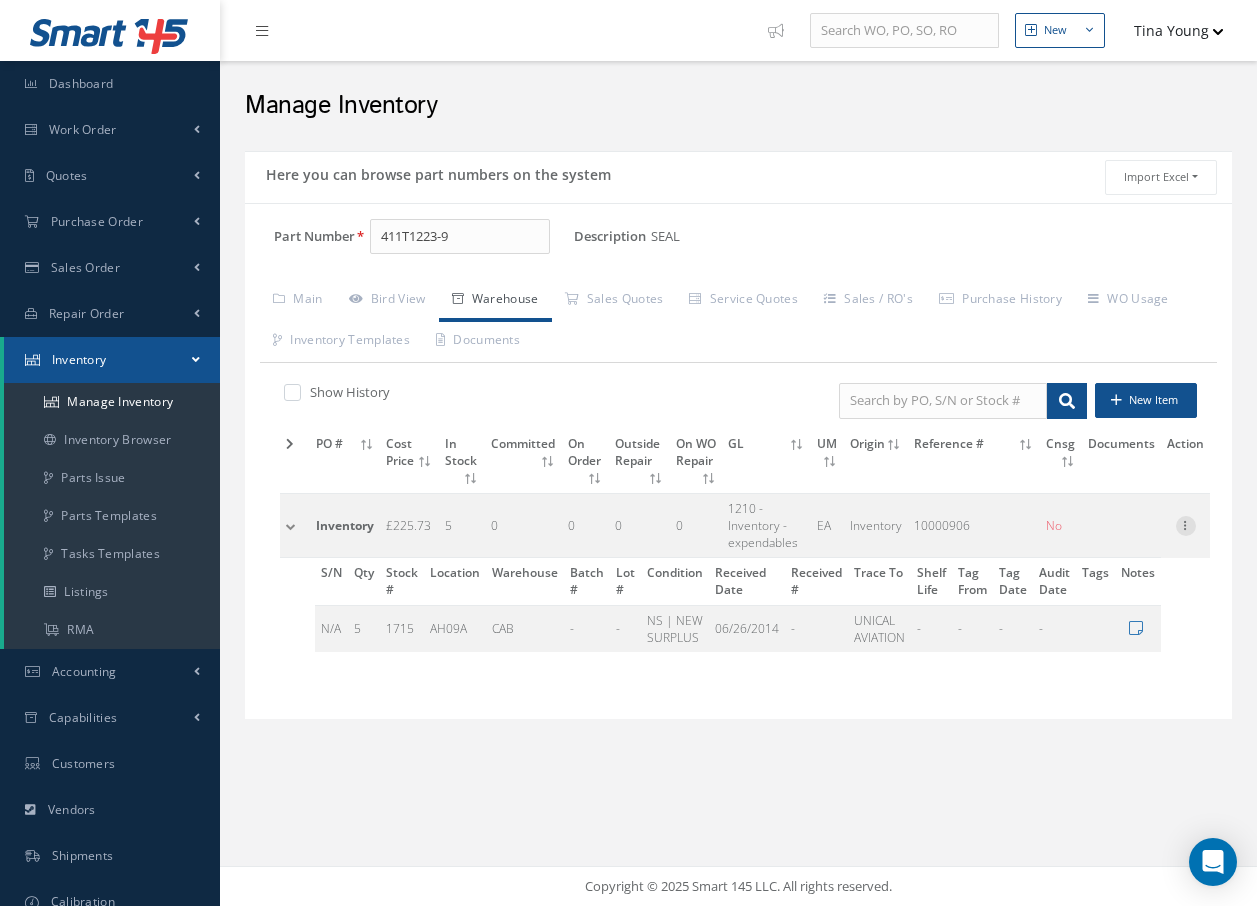 click at bounding box center [1186, 524] 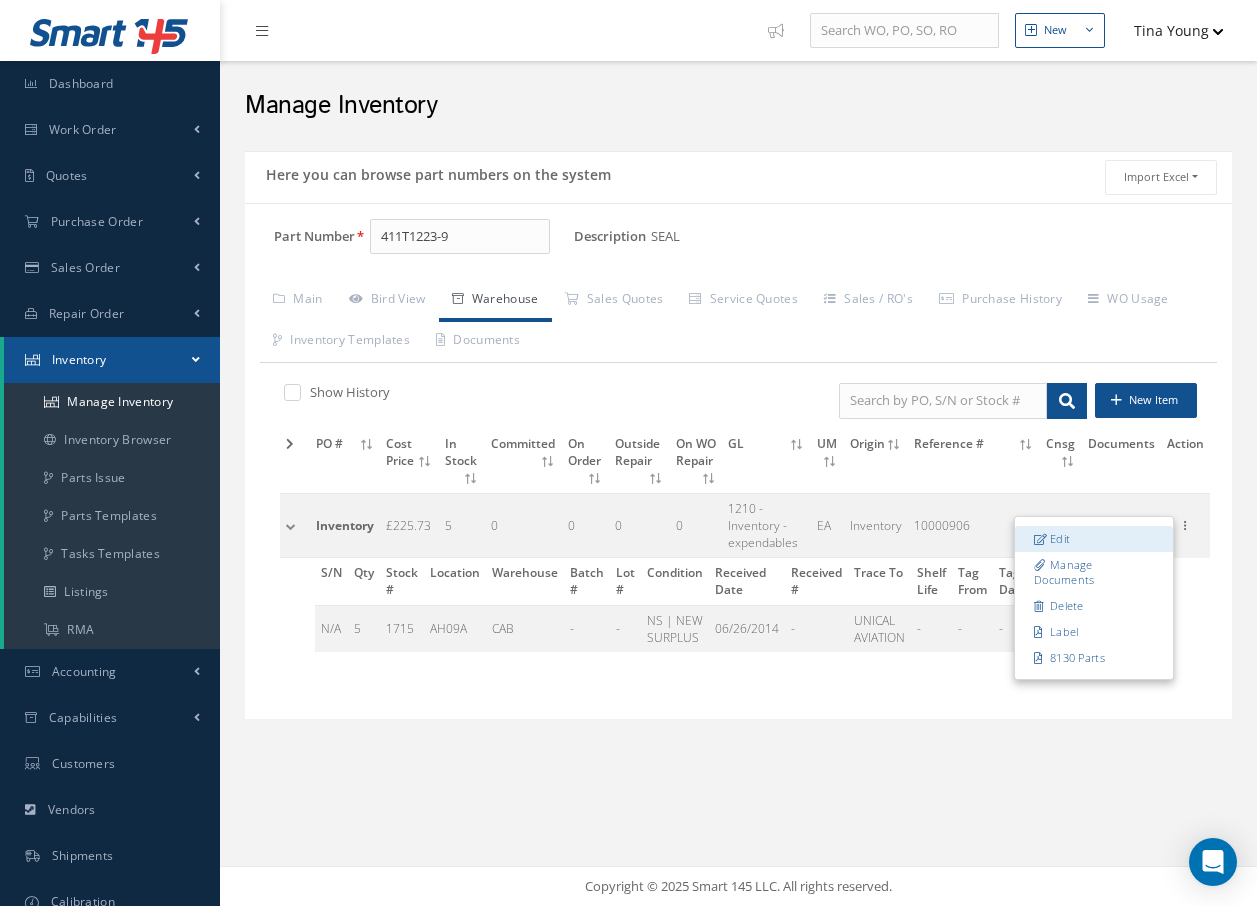 click on "Edit" at bounding box center [1094, 539] 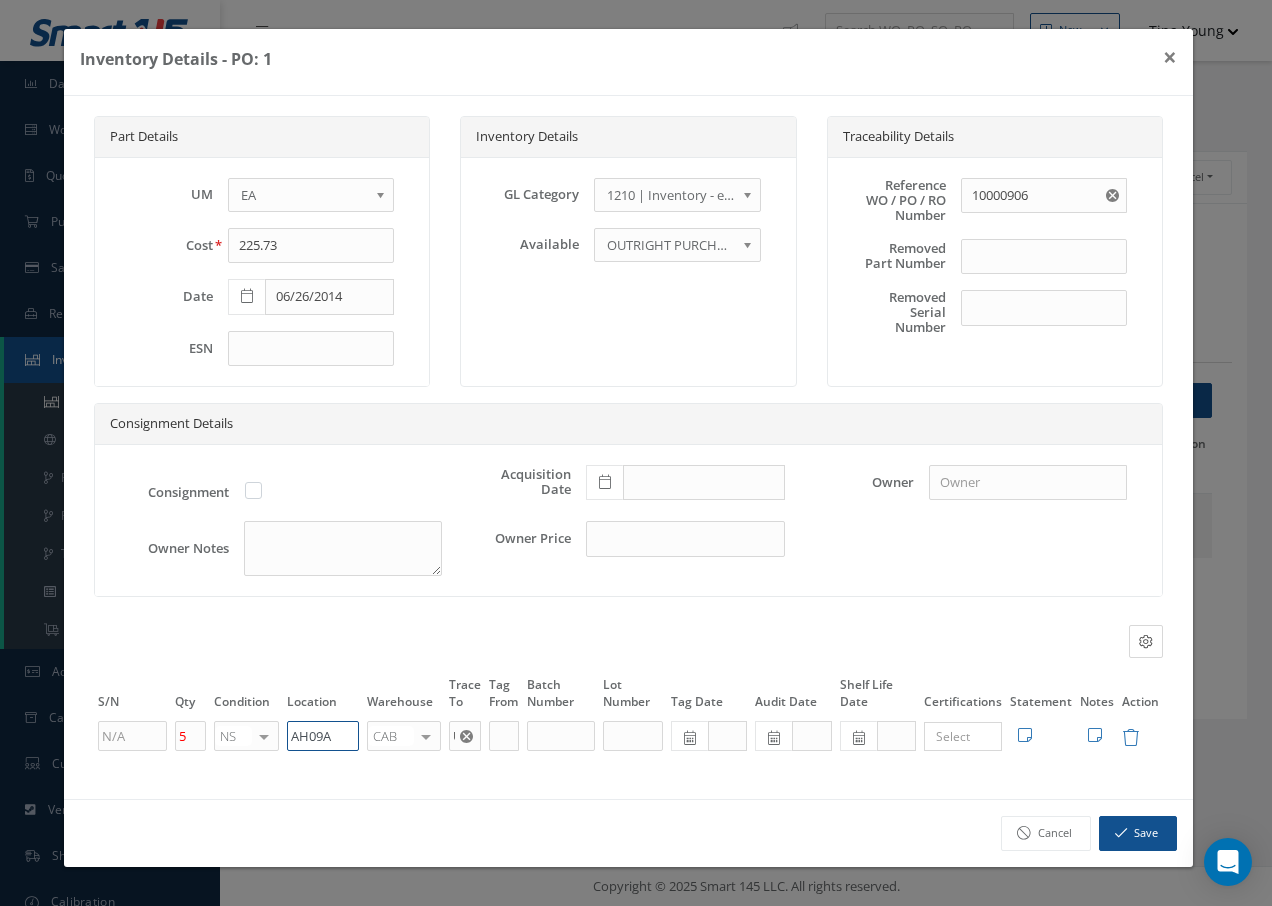 drag, startPoint x: 344, startPoint y: 735, endPoint x: 262, endPoint y: 734, distance: 82.006096 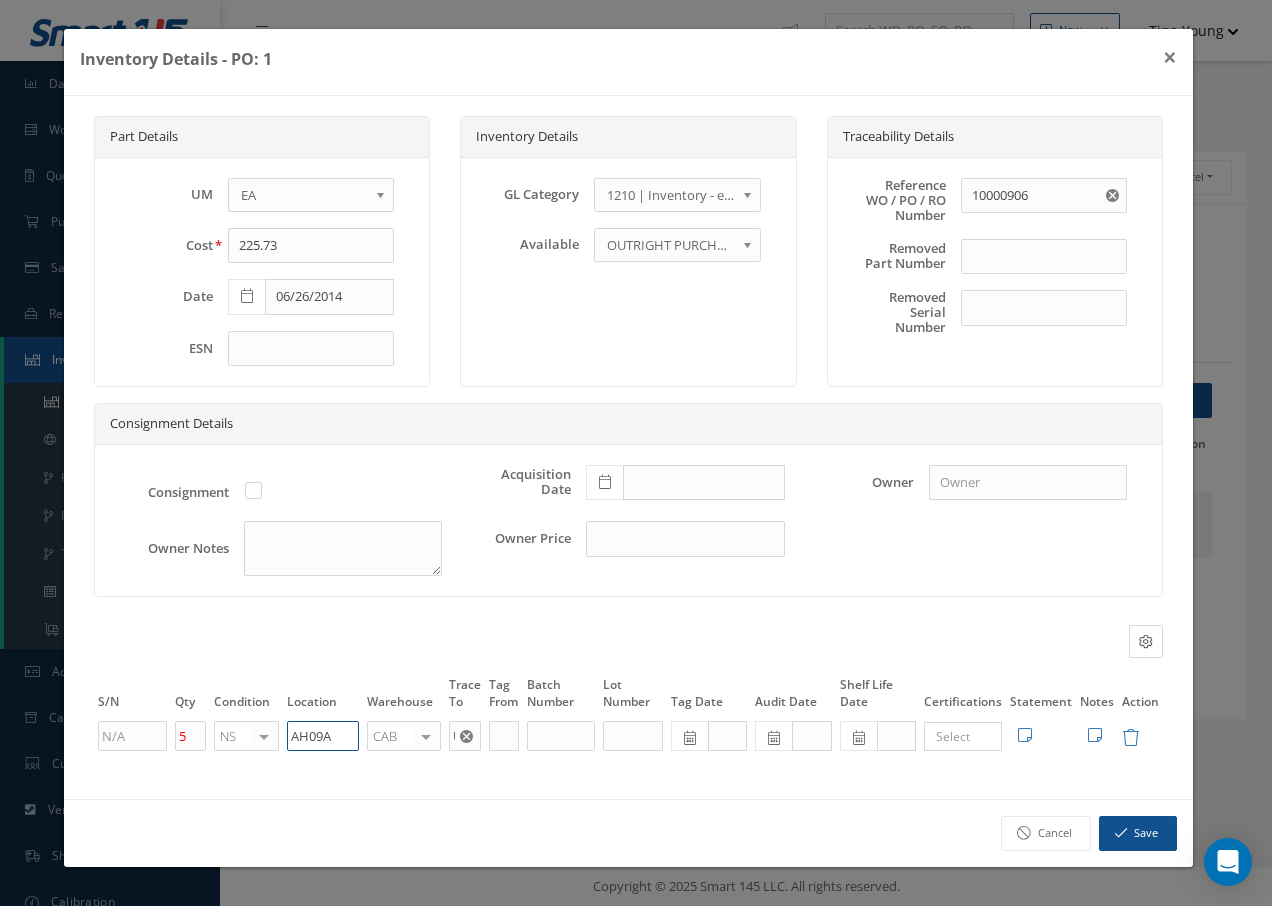 click on "5              NS         OH   SV   RP   AR   NE   FN   NS   RE   FP   BER   N/A   INSP   BC   AI   MD   RF   SCR   TS   USE   TL   SP   NU   AS   US   PM
No elements found.
List is empty.     AH09A              CAB         CAB   CABQ   CABS   CABK   CABG   AIRB   CASA   ONXP   UNIT20   FIFTH   CUST-PARTS
No elements found.
List is empty.        UNICAL AVIATION
×
Loading...
Search a tag
No tags found
No tags found
Edit Statement 8130
Cancel
Save
Edit Notes" at bounding box center (628, 736) 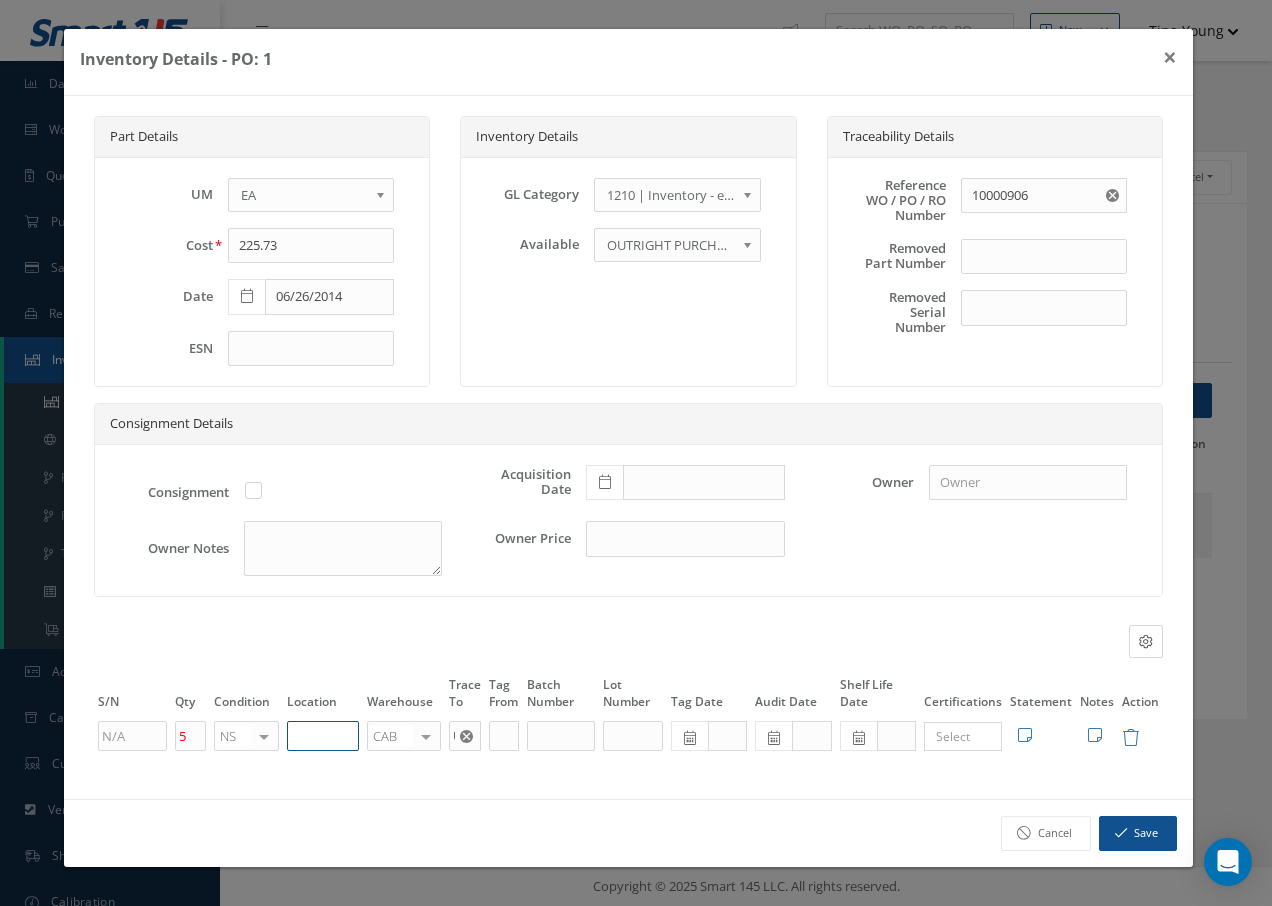 paste on "U50068" 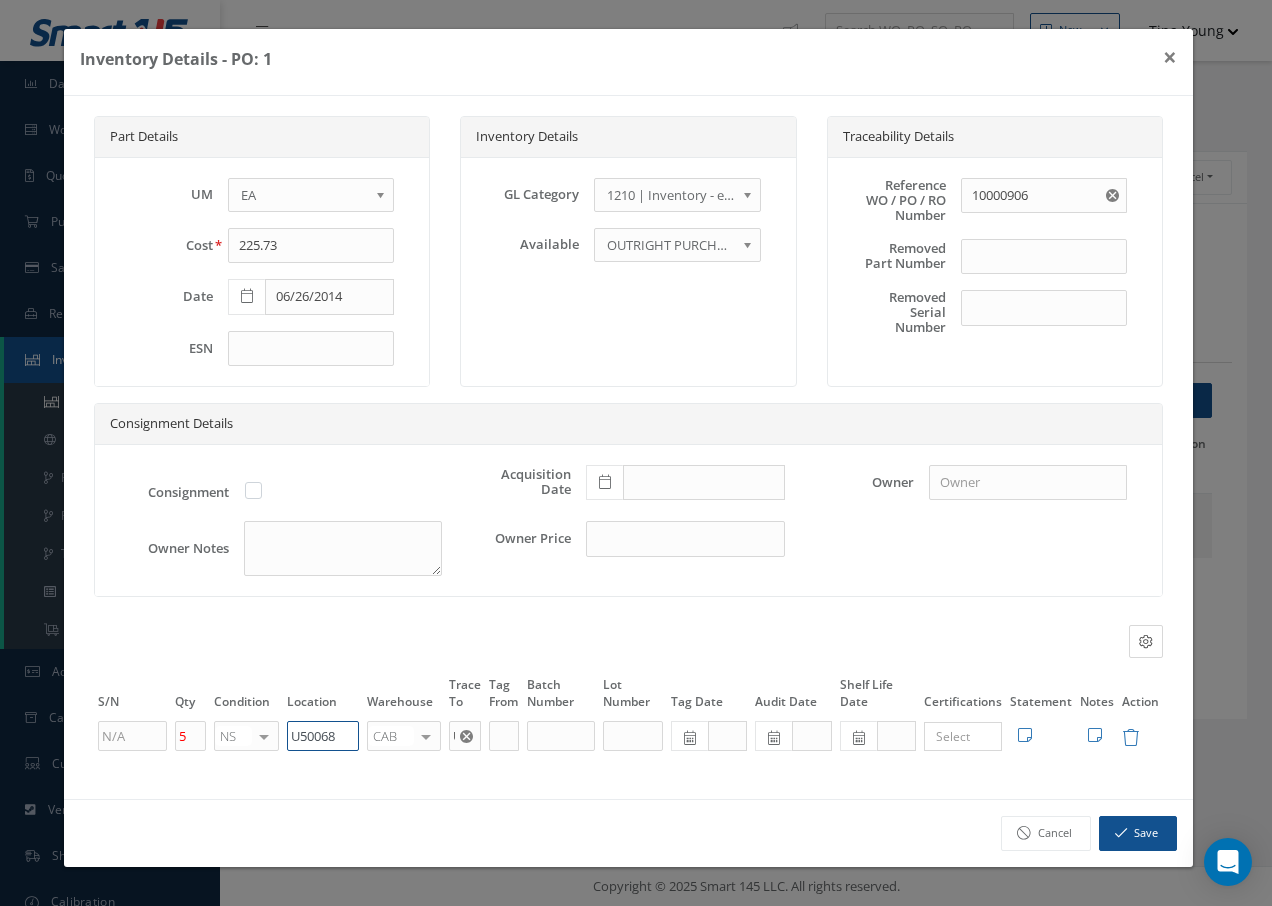 type on "U50068" 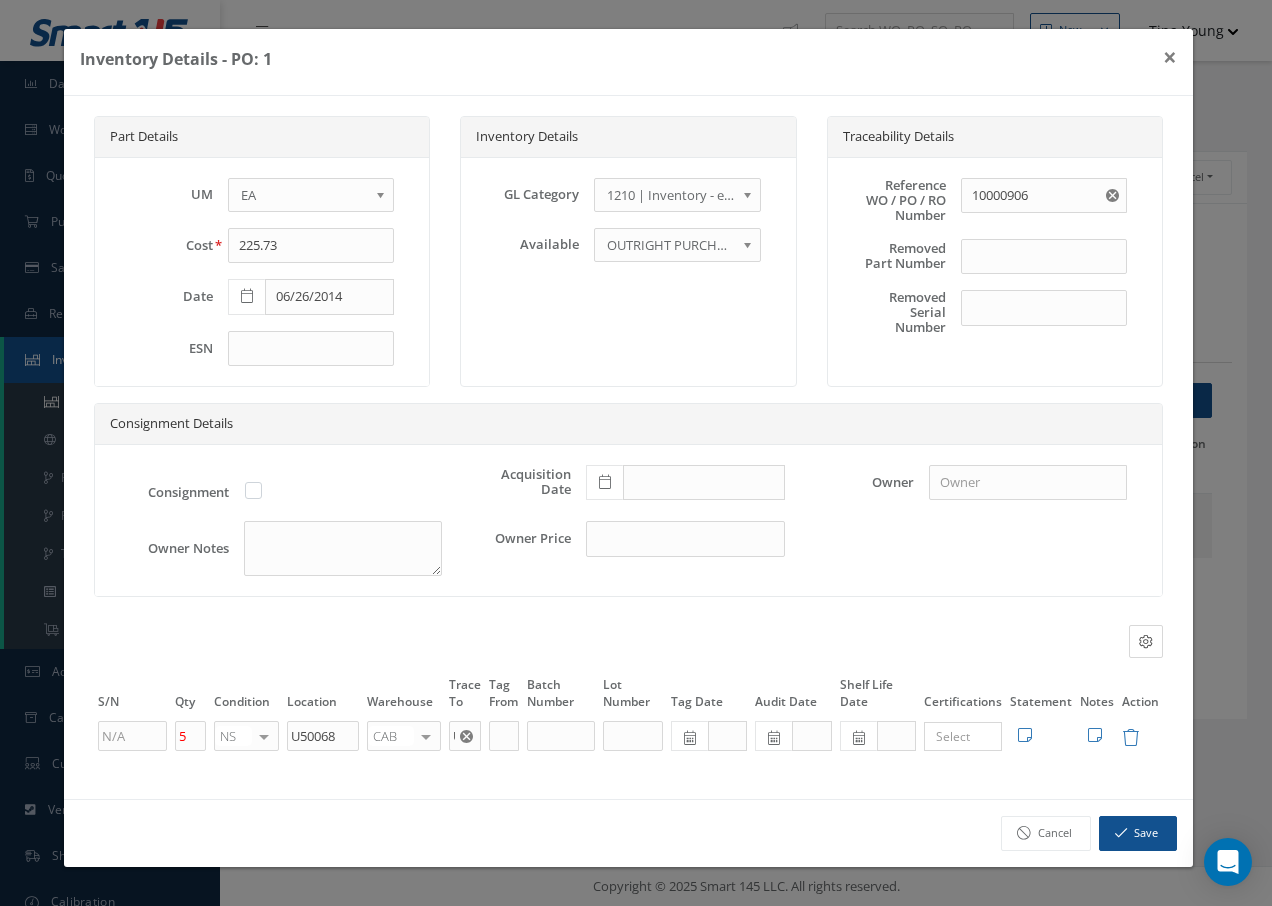 click at bounding box center [426, 736] 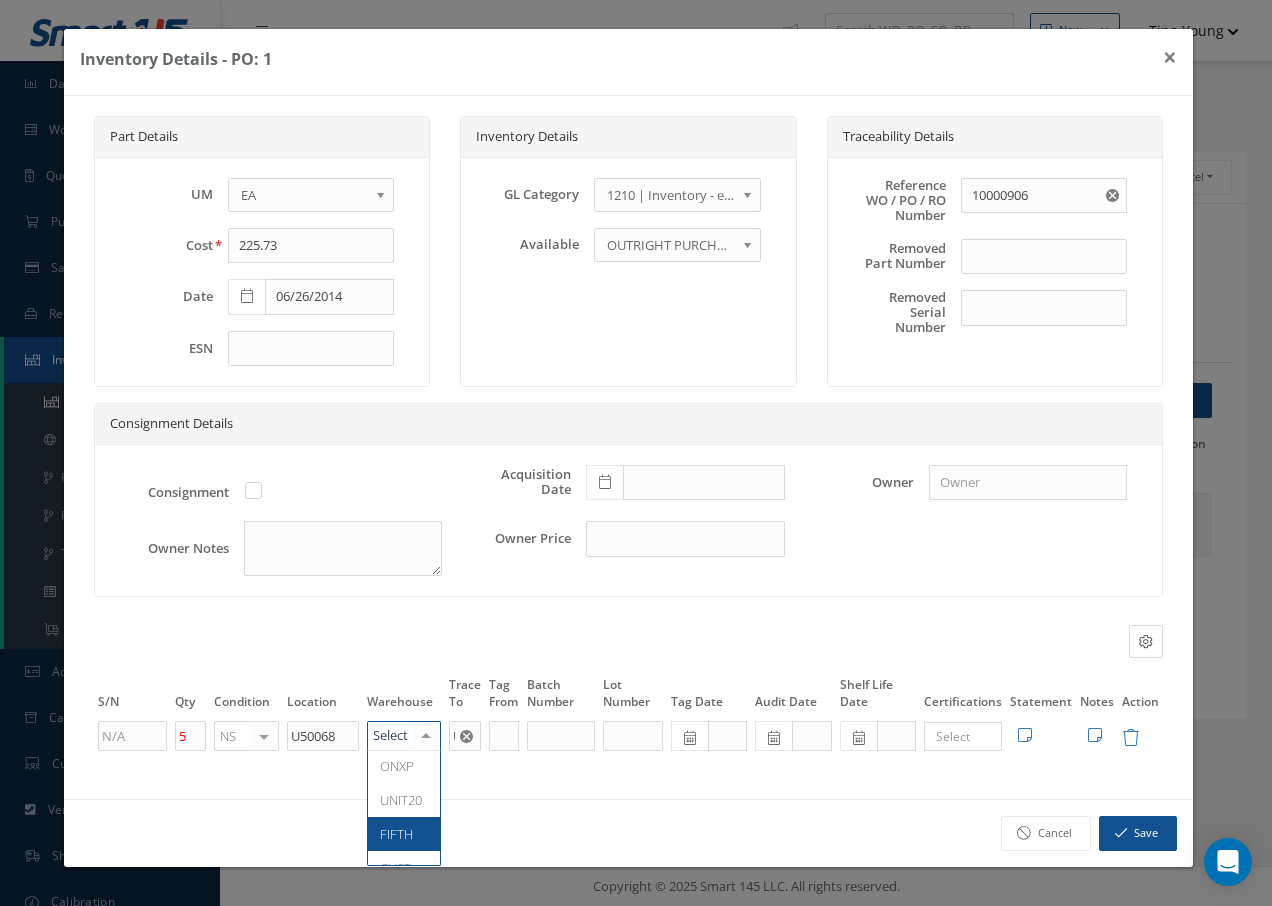 type on "f" 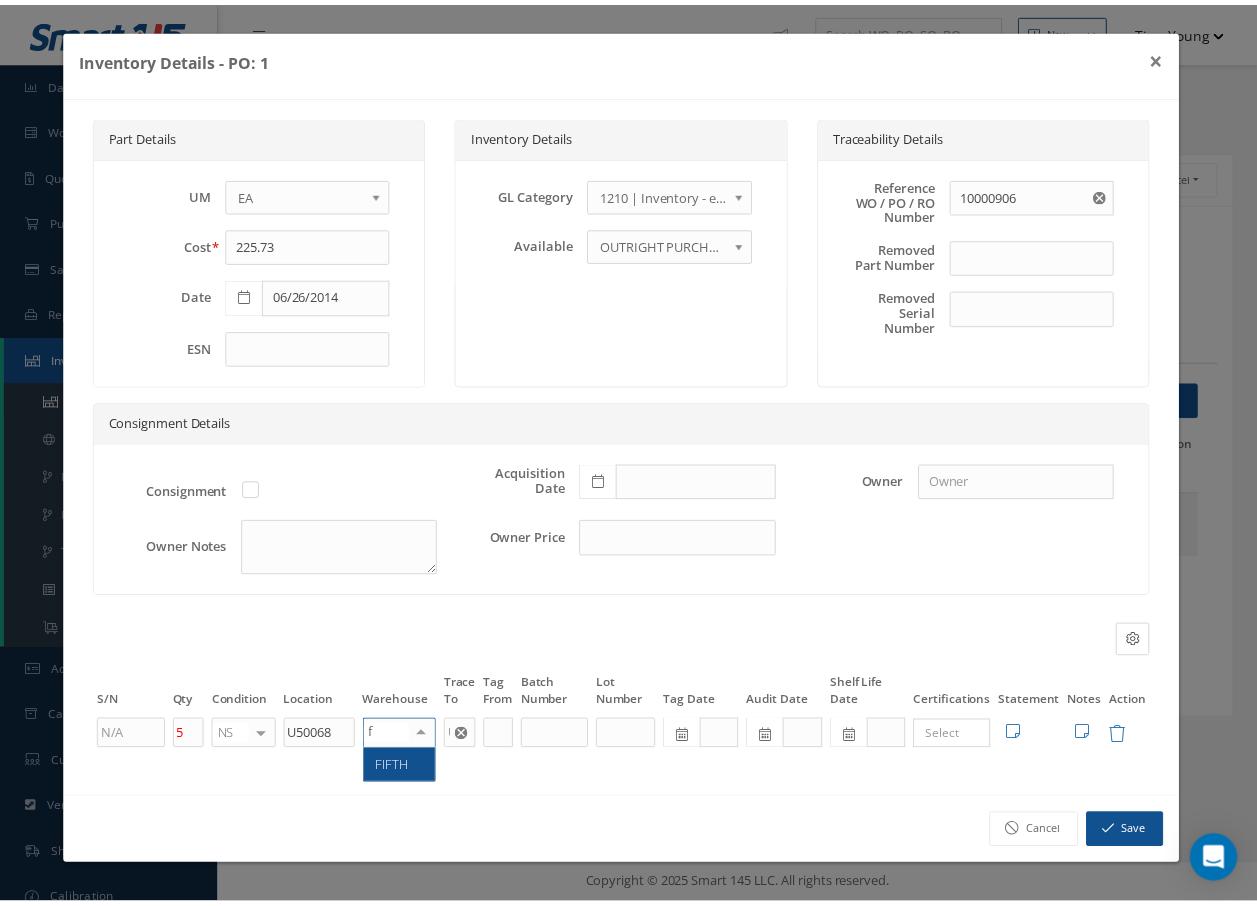 scroll, scrollTop: 0, scrollLeft: 0, axis: both 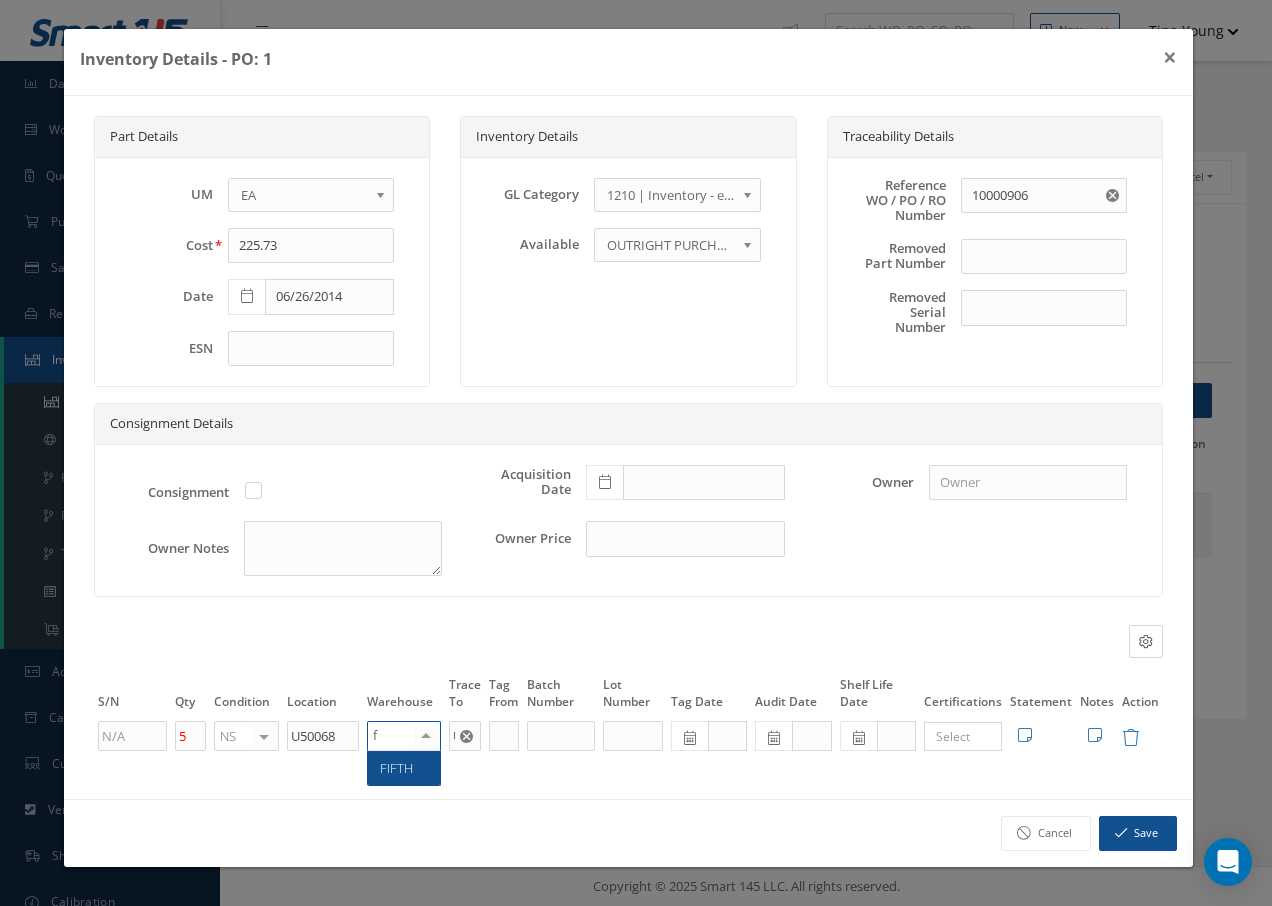 click on "FIFTH" at bounding box center [396, 768] 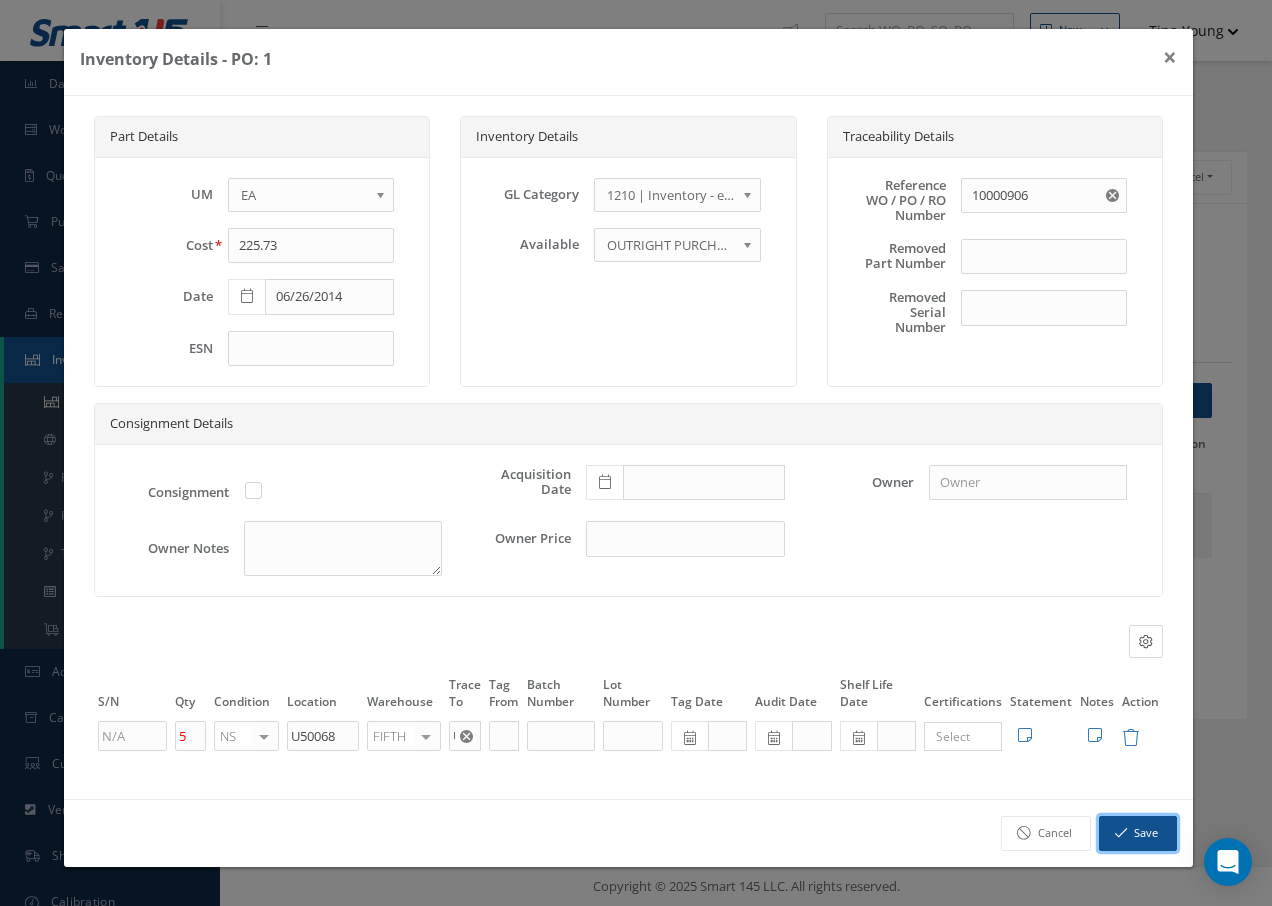 click on "Save" at bounding box center [1138, 833] 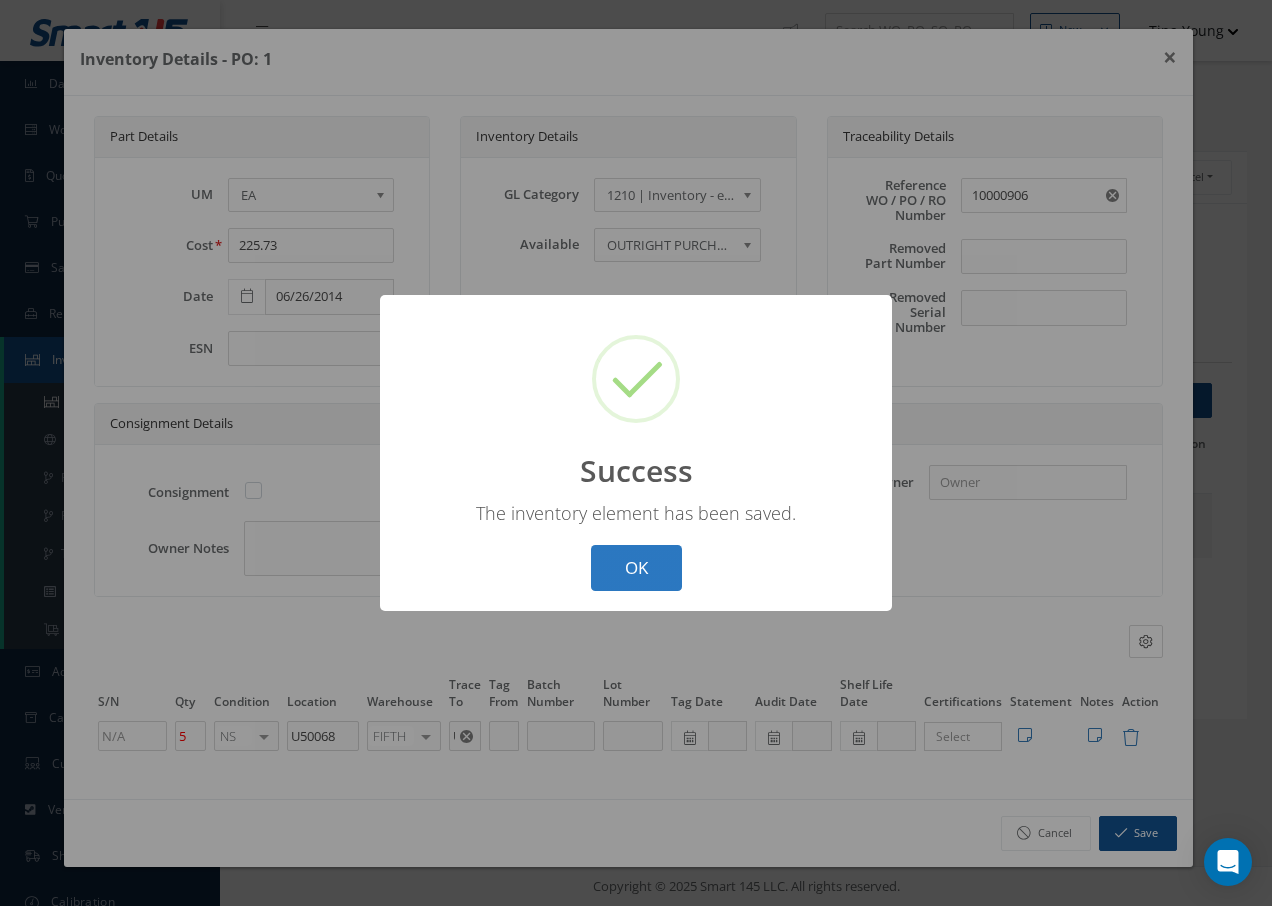click on "OK" at bounding box center (636, 568) 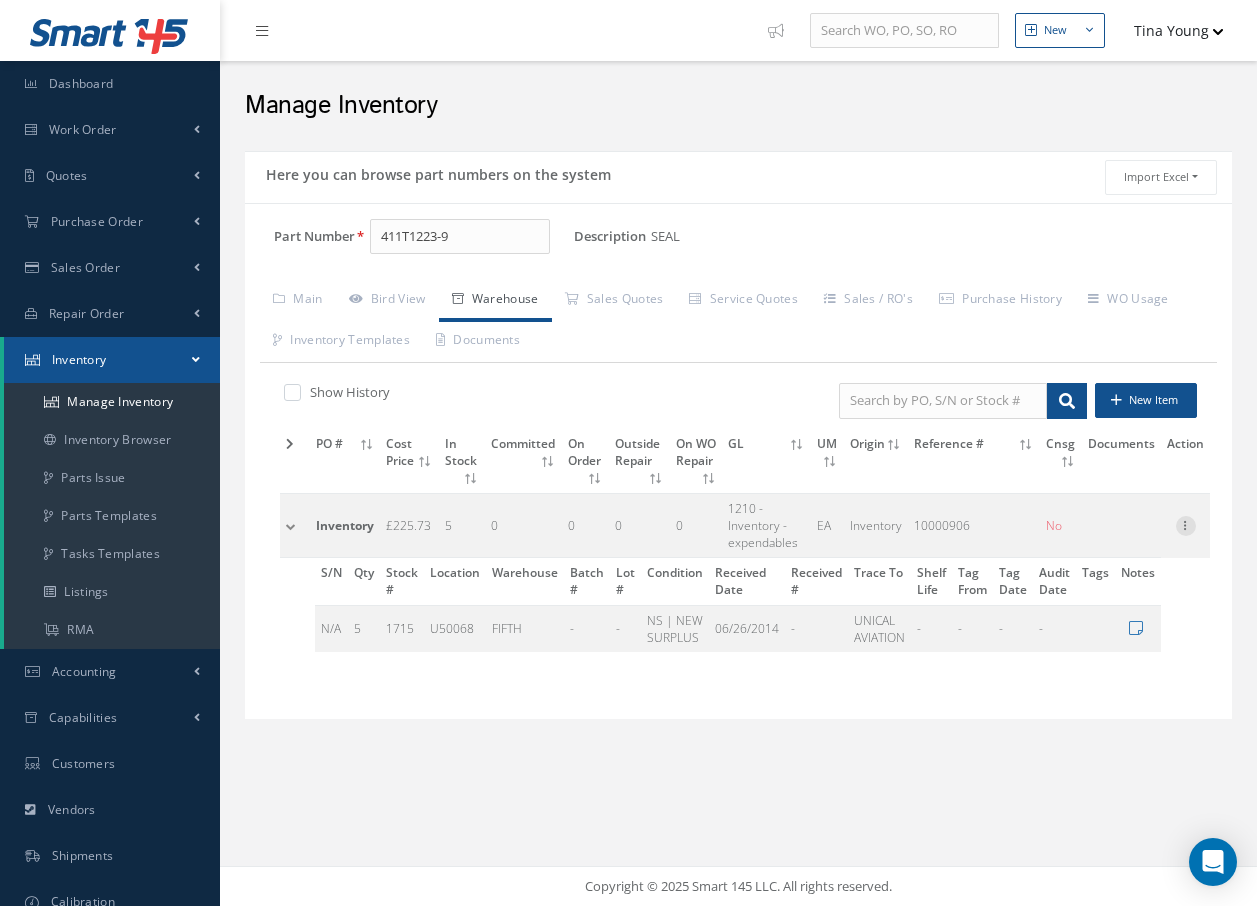 click at bounding box center [1186, 524] 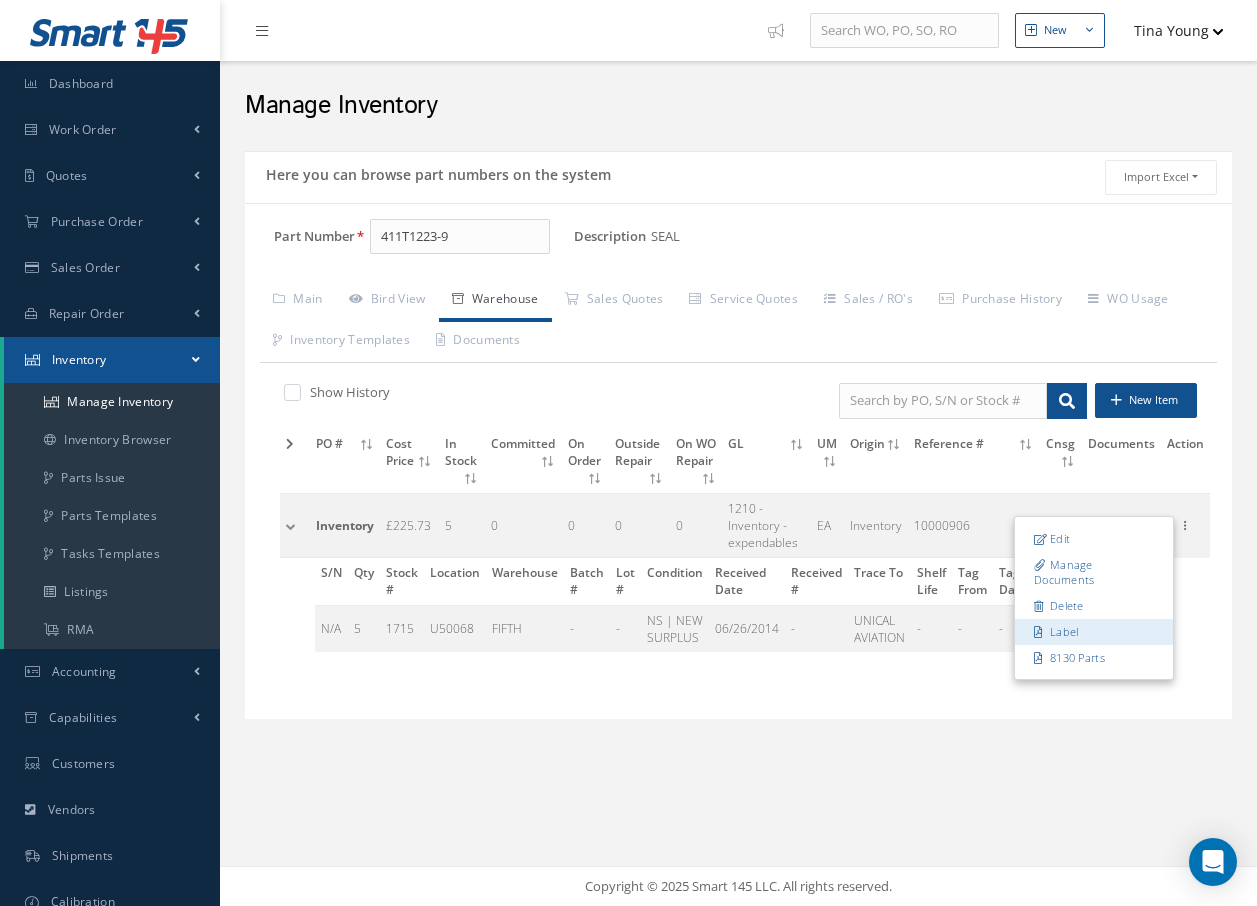 click on "Label" at bounding box center [1094, 632] 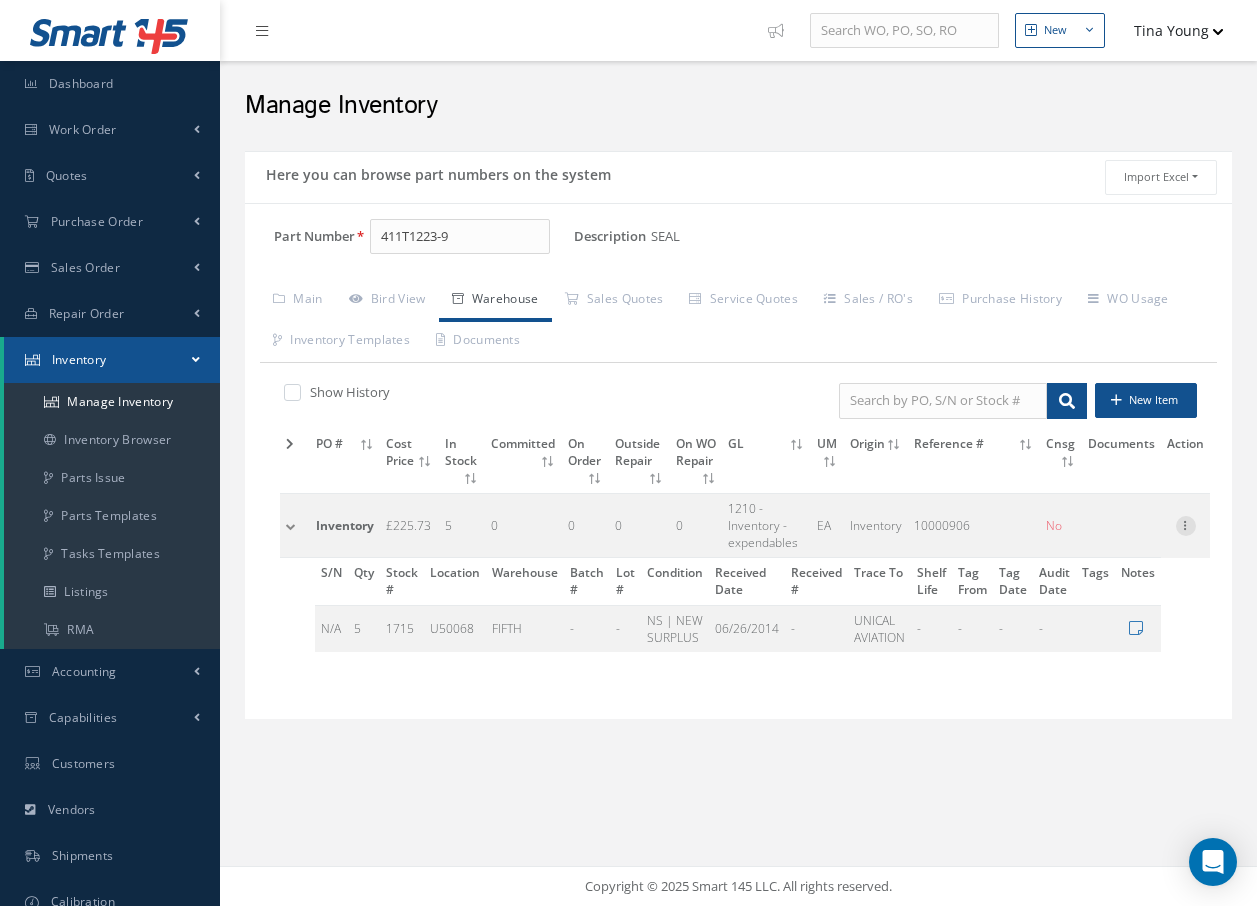 click at bounding box center (1186, 524) 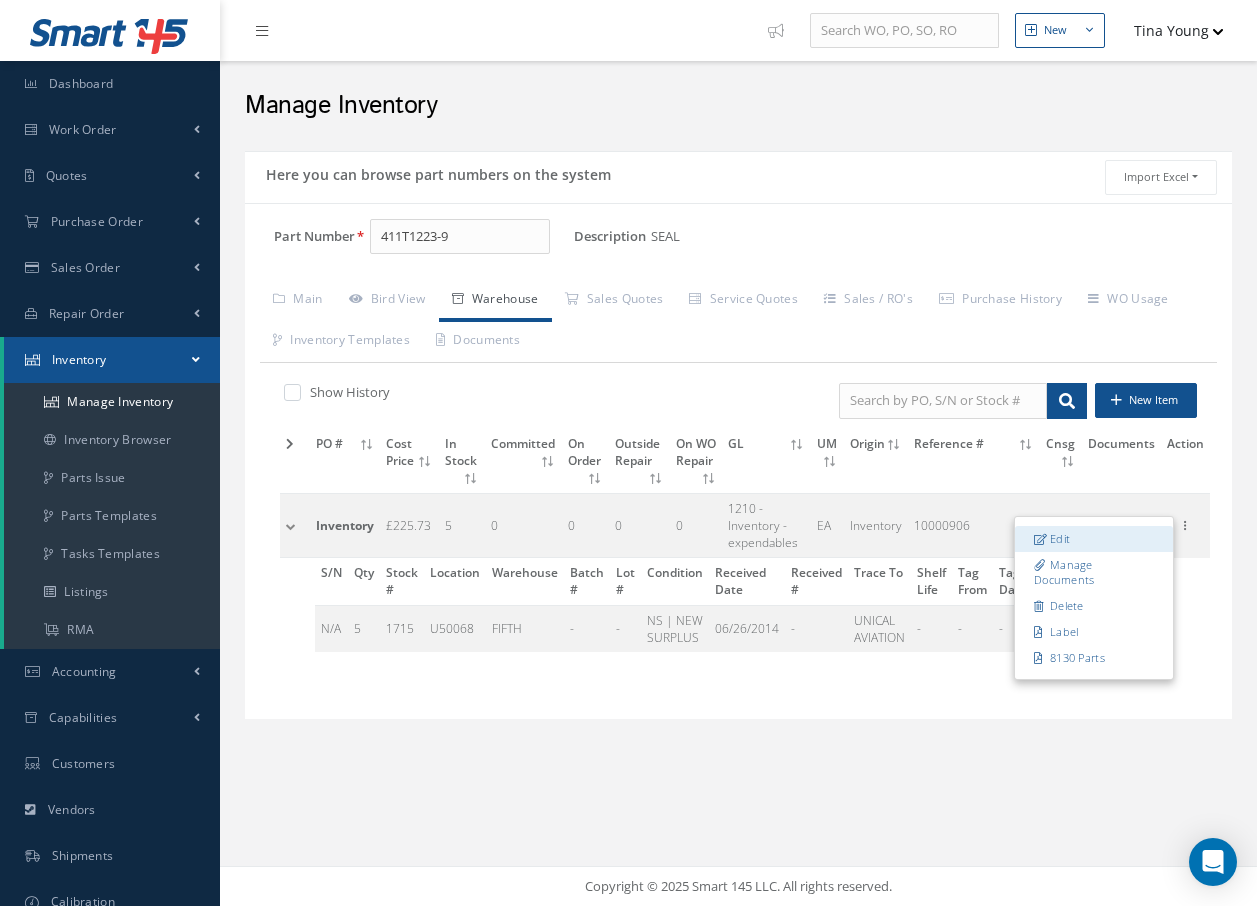 click on "Edit" at bounding box center (1094, 539) 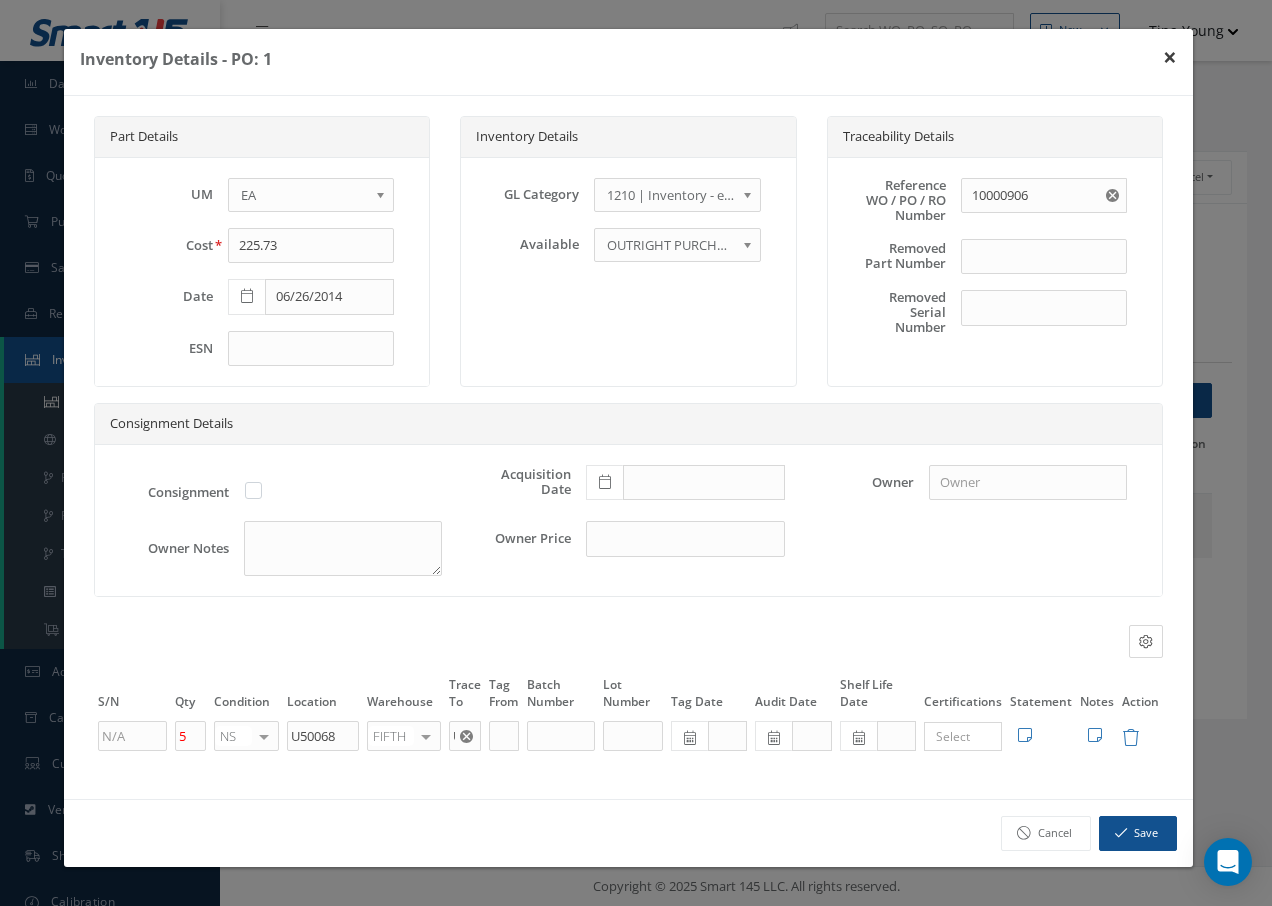 click on "×" at bounding box center [1170, 57] 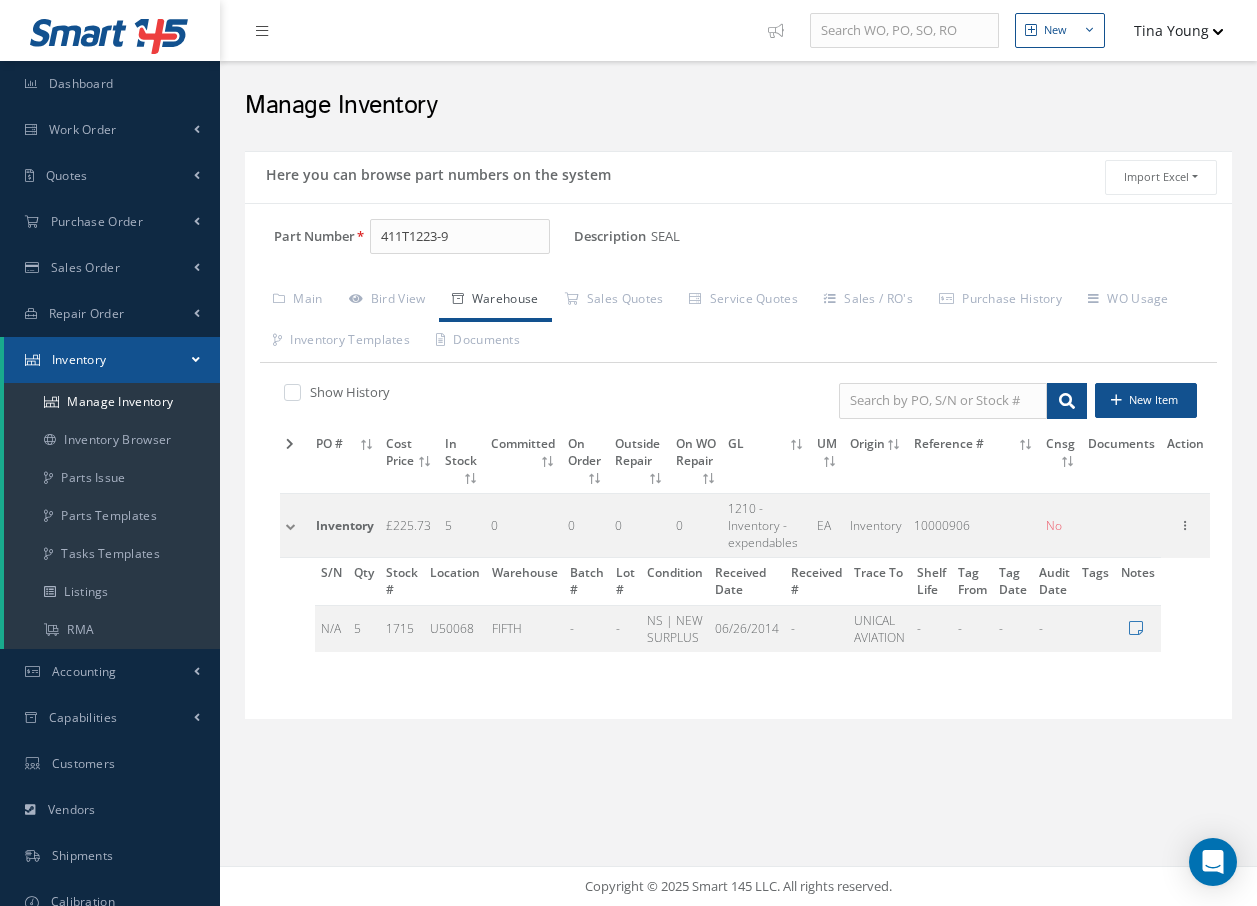 click at bounding box center (295, 525) 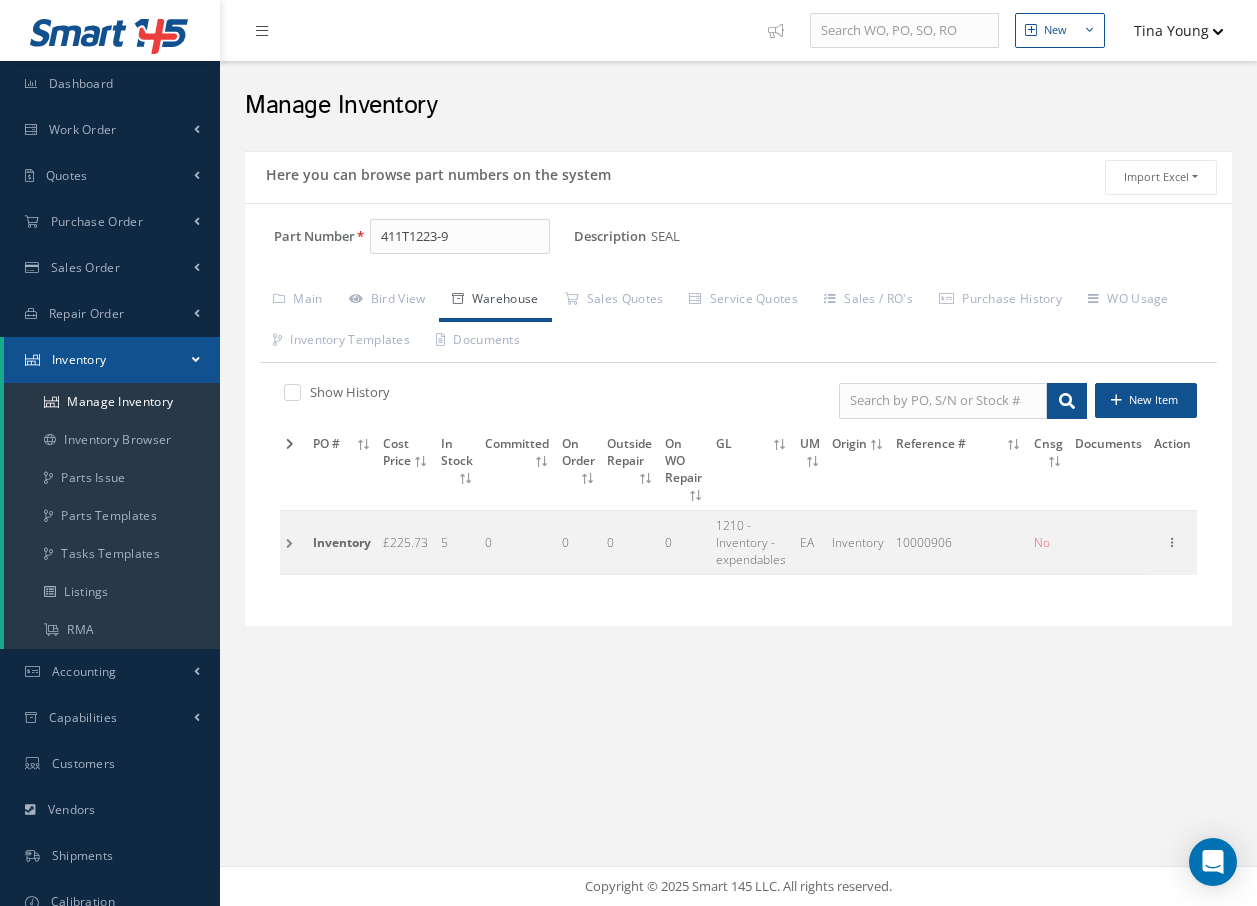 click at bounding box center [293, 543] 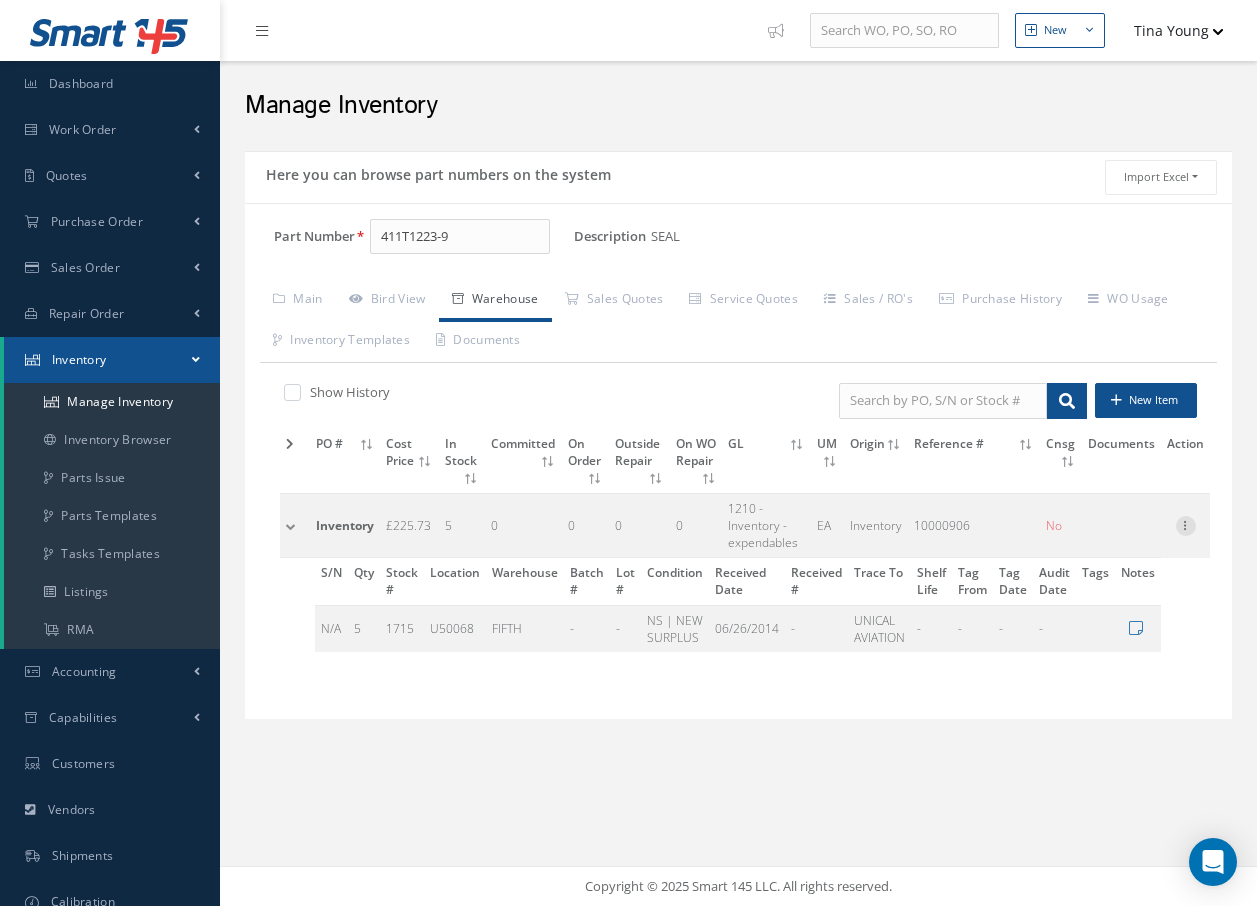 click at bounding box center (1186, 524) 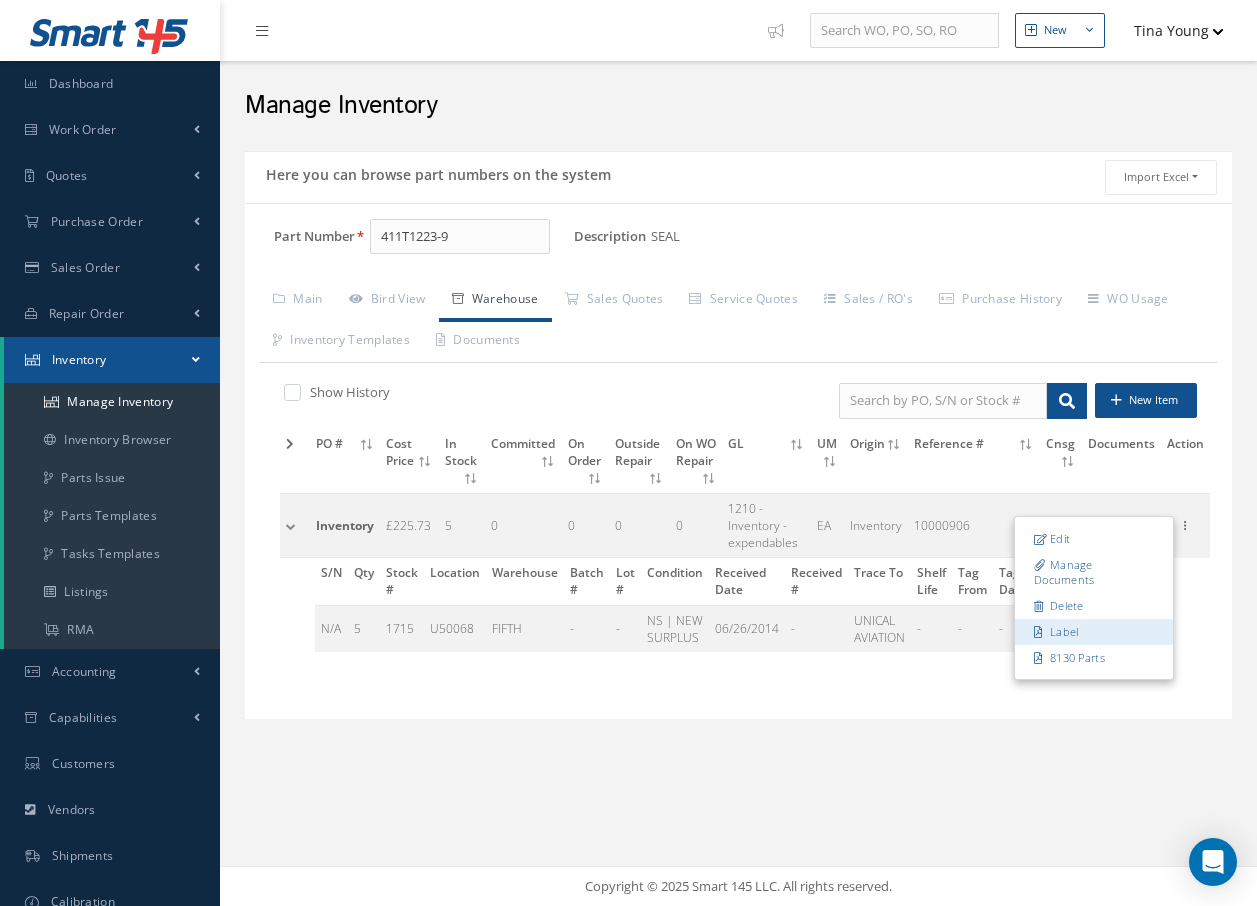 click on "Label" at bounding box center (1094, 632) 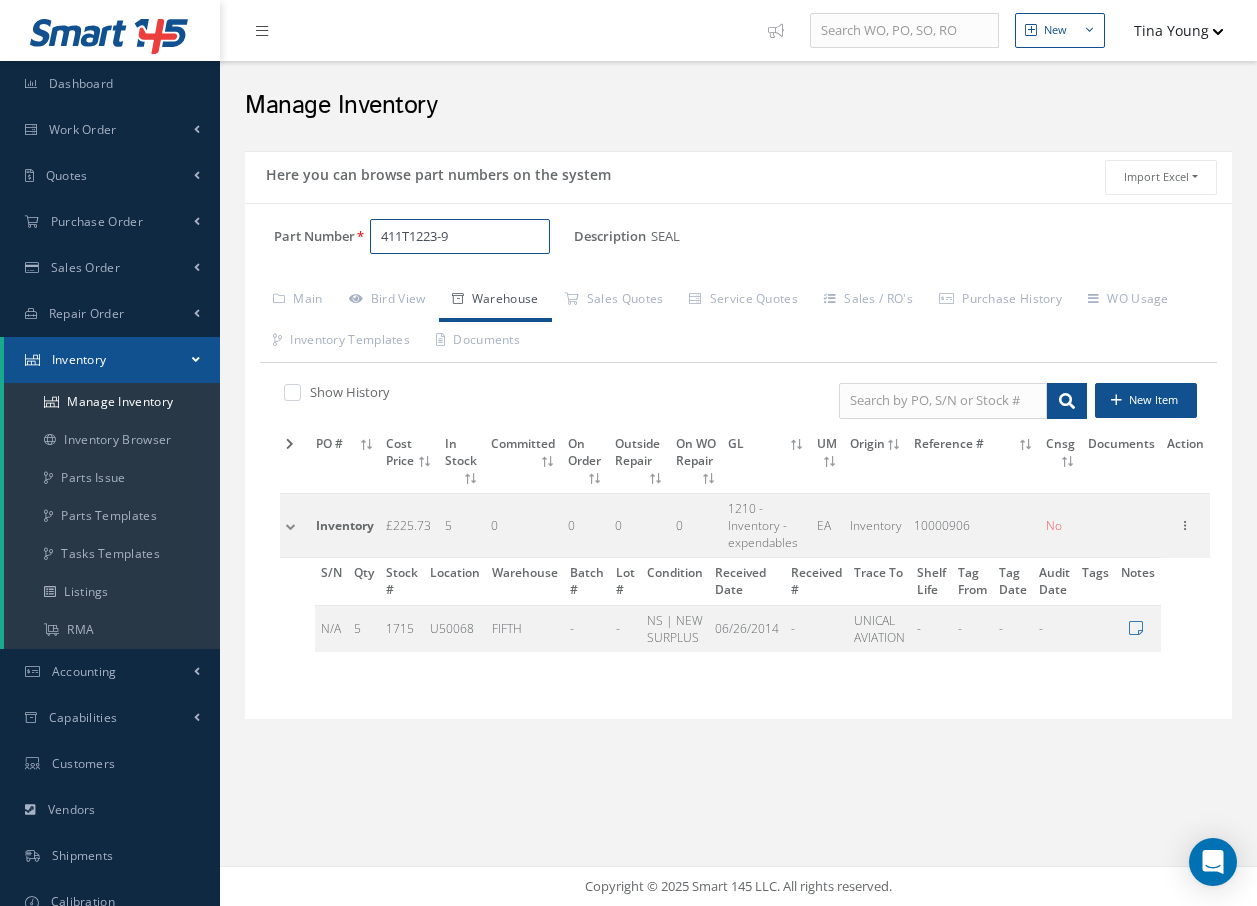 drag, startPoint x: 495, startPoint y: 224, endPoint x: 381, endPoint y: 138, distance: 142.80057 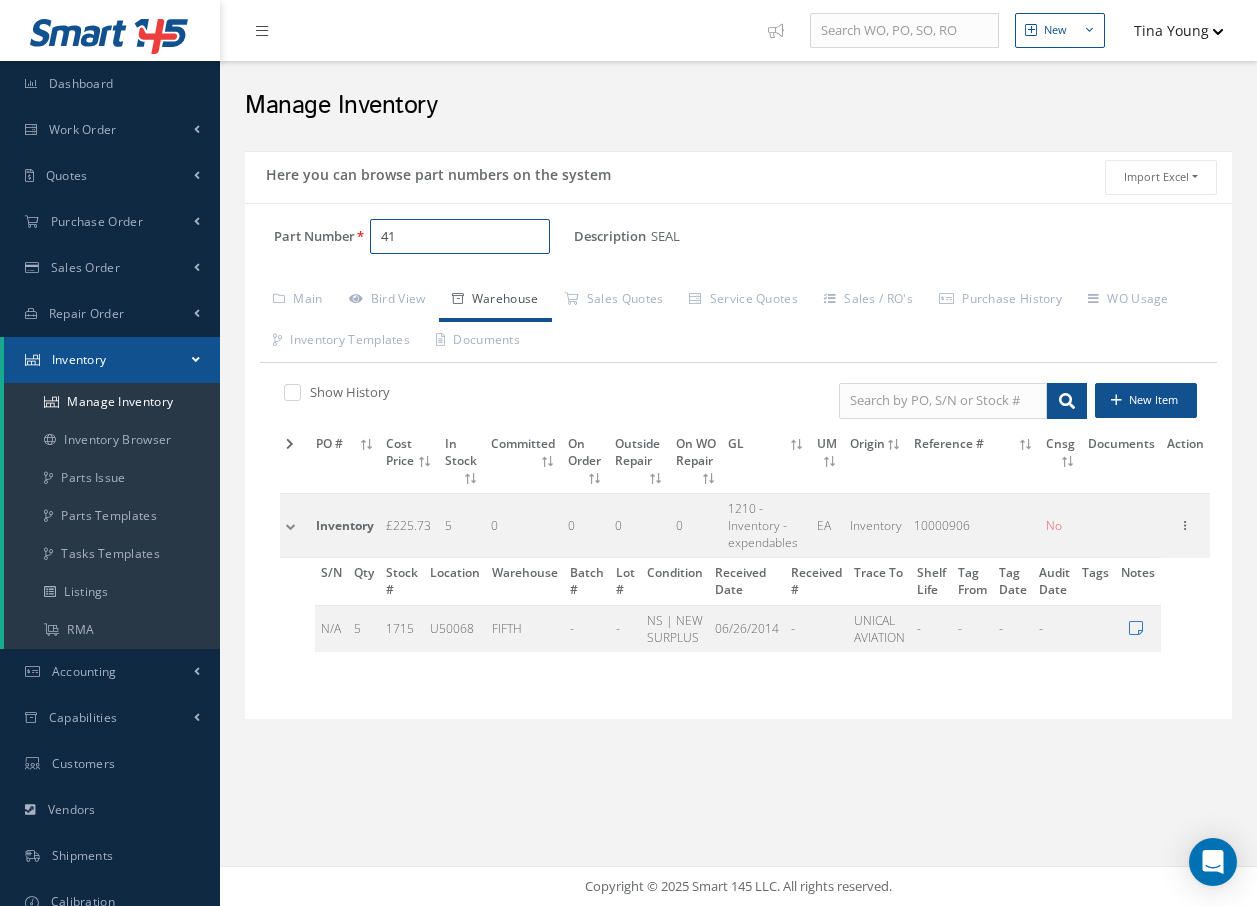 type on "4" 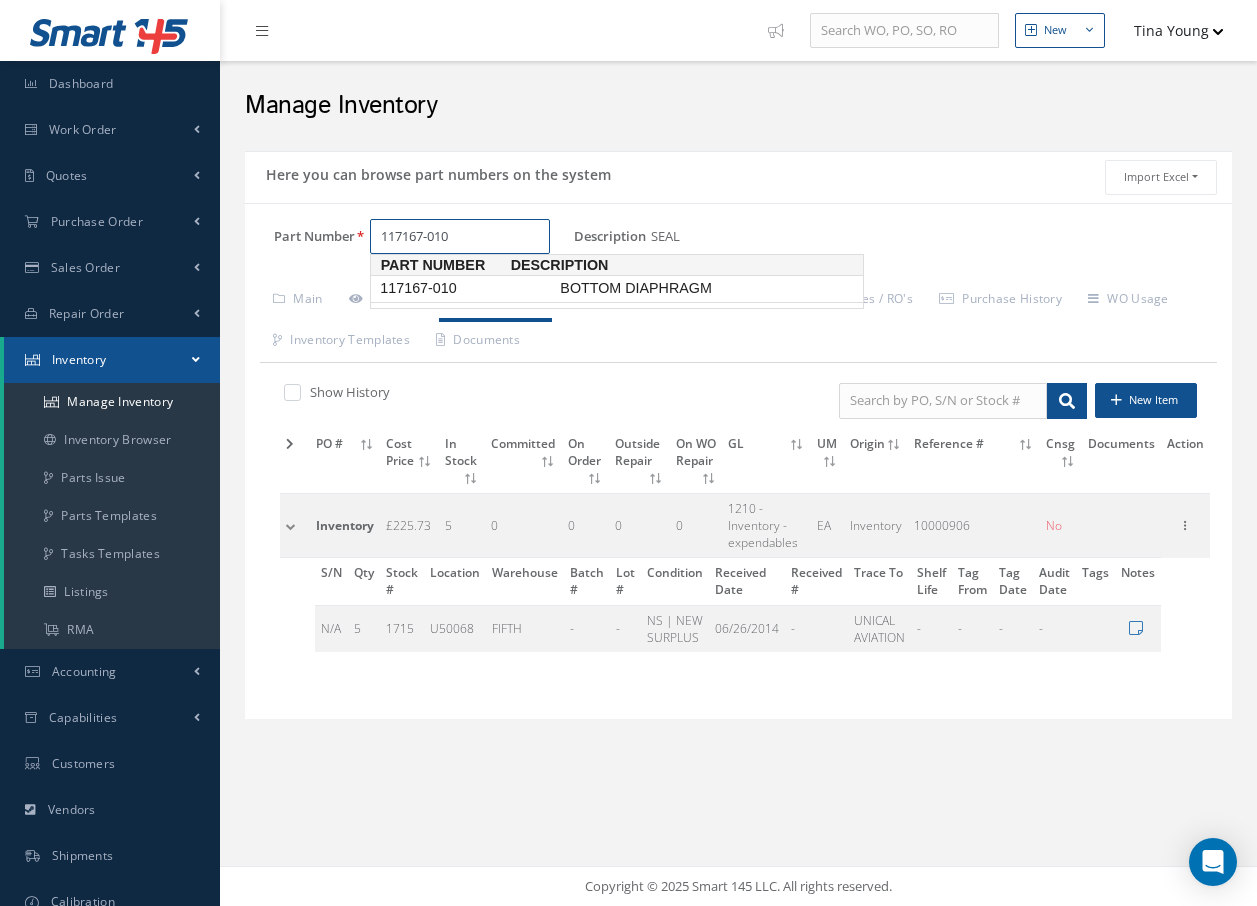 click on "BOTTOM DIAPHRAGM" at bounding box center [706, 288] 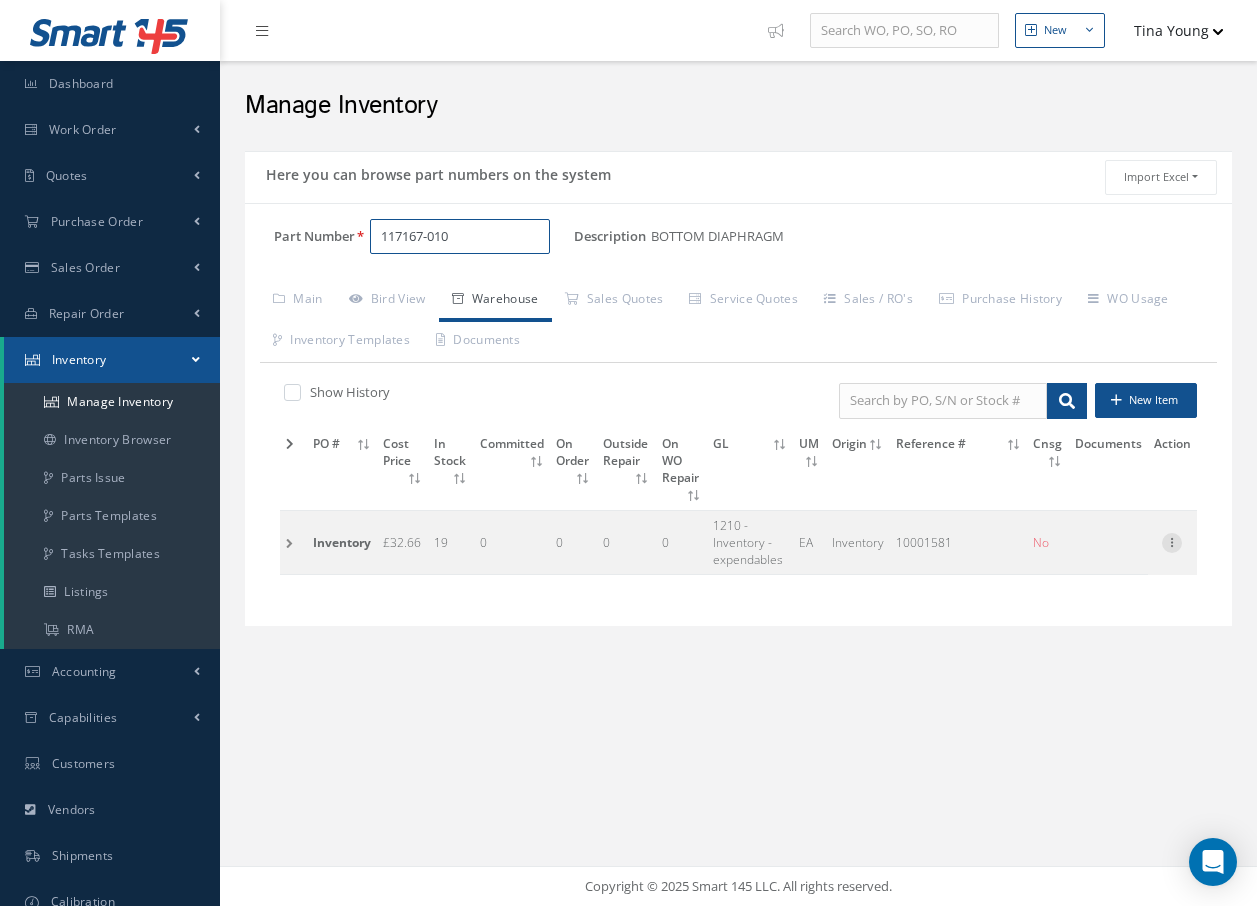 type on "117167-010" 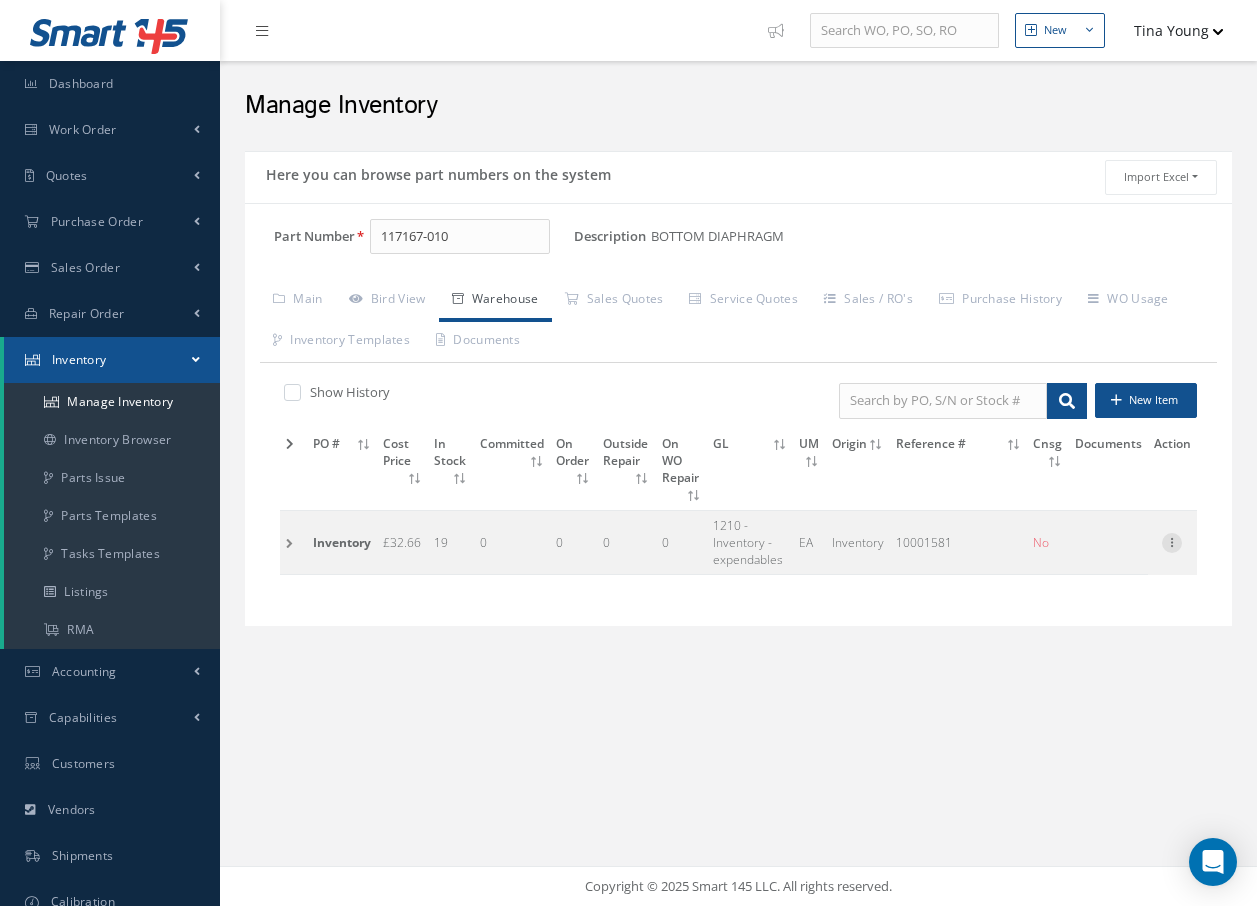 click at bounding box center [1172, 541] 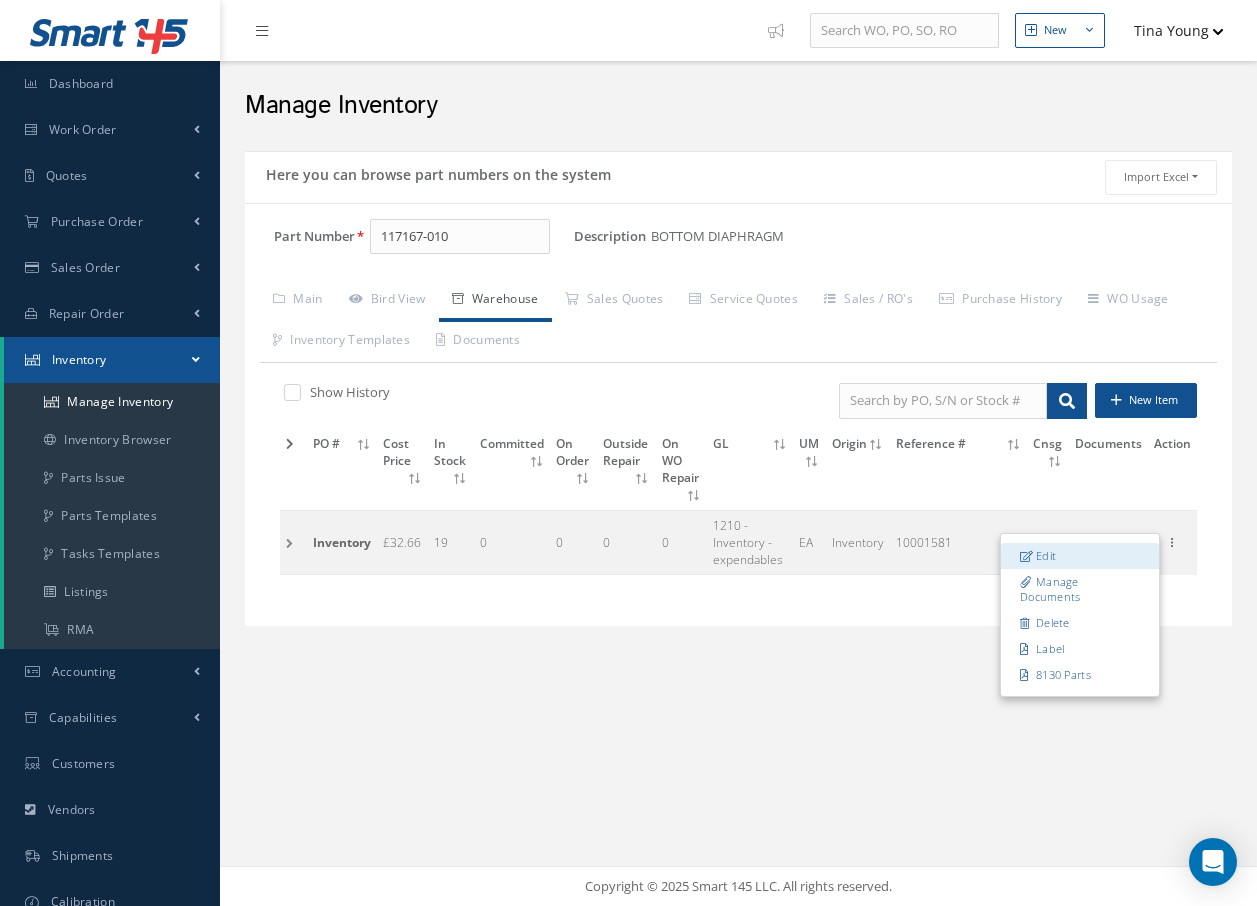 click on "Edit" at bounding box center [1080, 556] 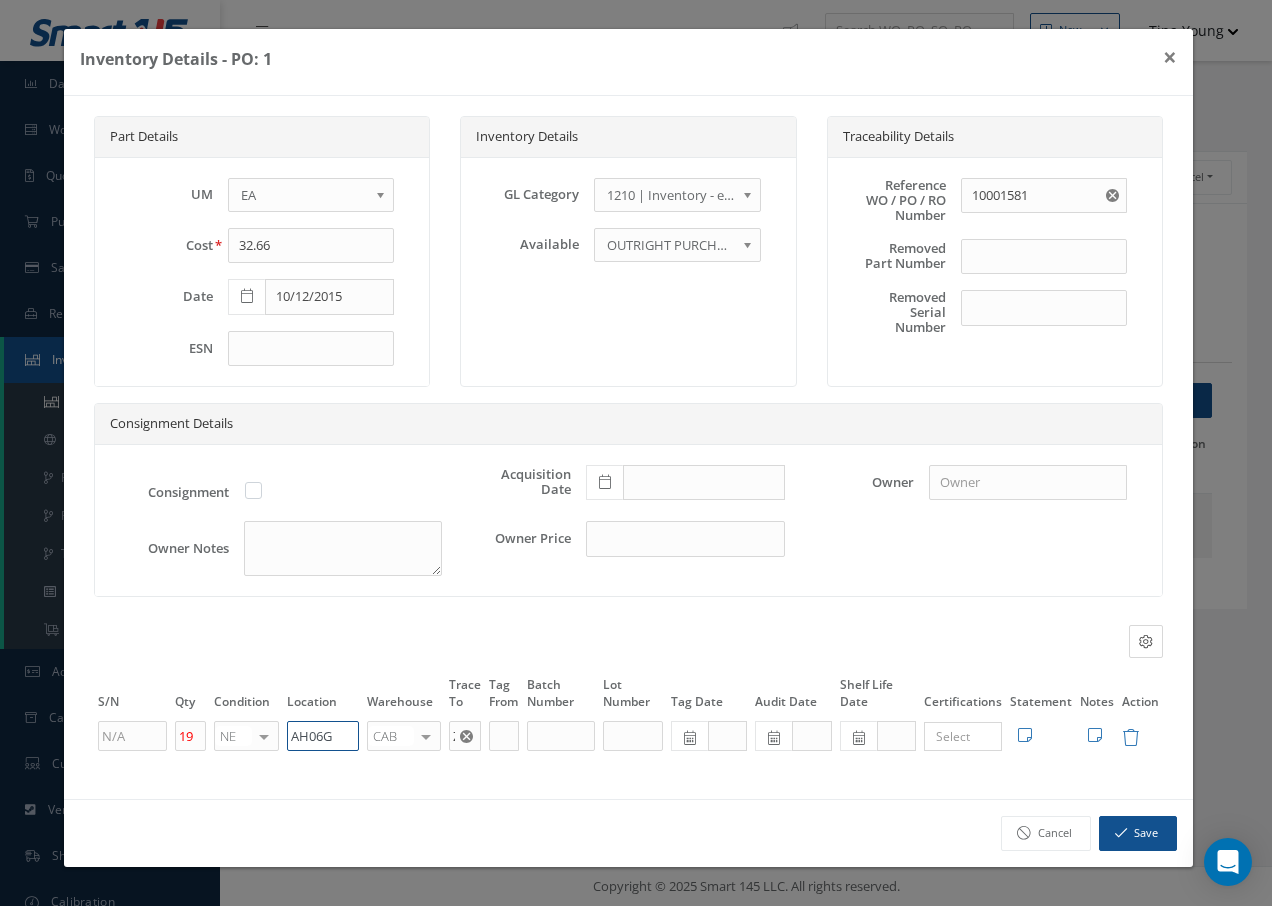 drag, startPoint x: 349, startPoint y: 736, endPoint x: 266, endPoint y: 639, distance: 127.66362 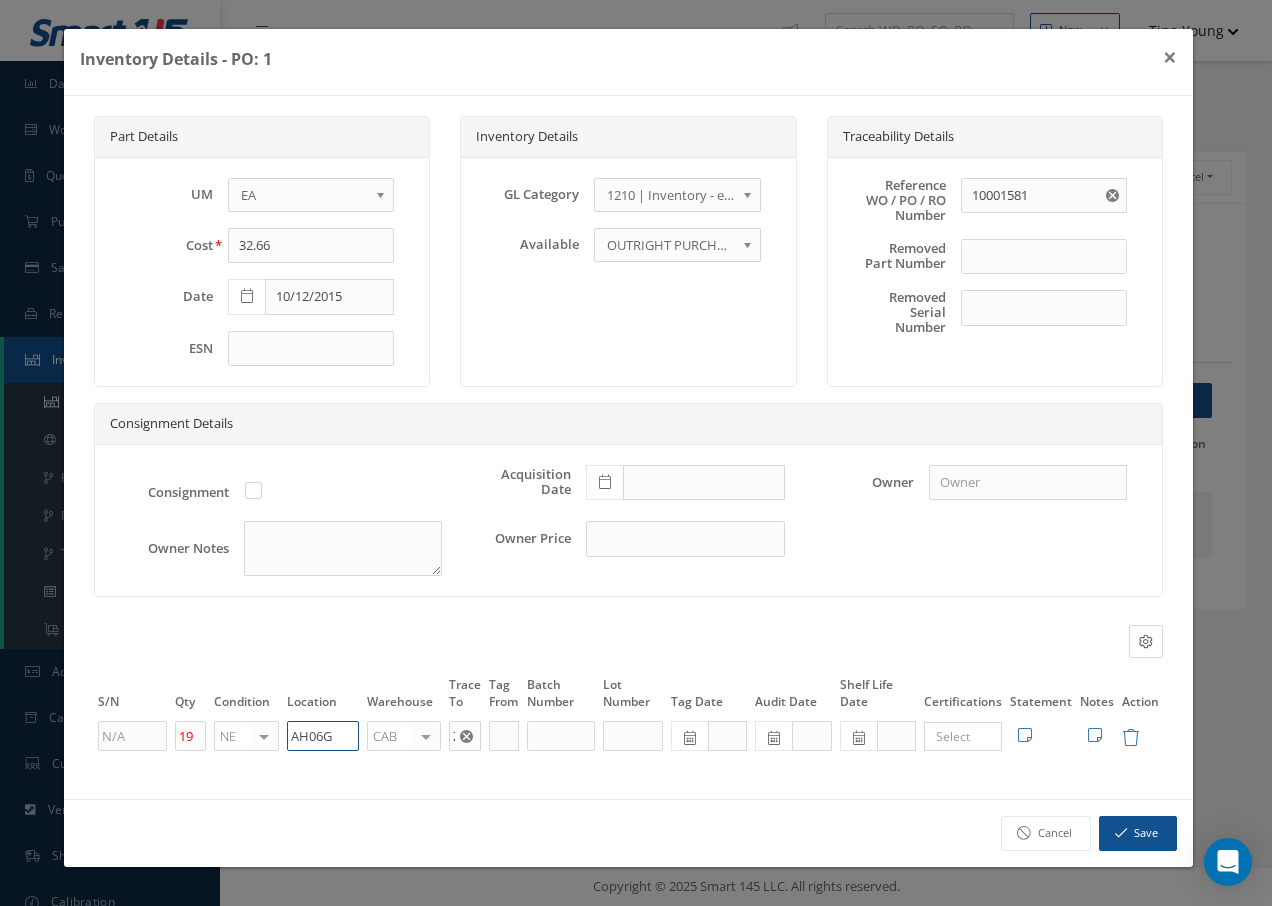 click on "AH06G" at bounding box center (323, 736) 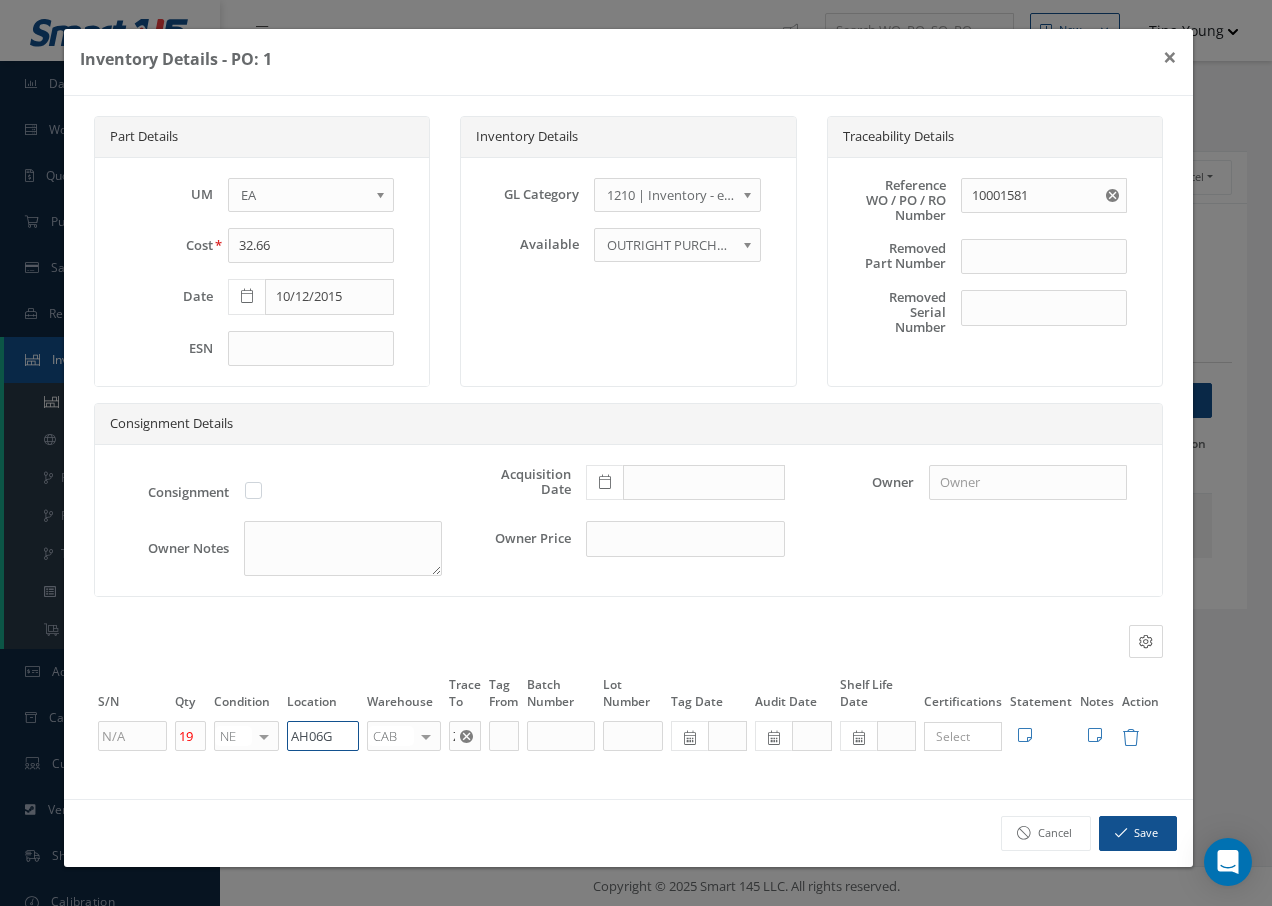 drag, startPoint x: 338, startPoint y: 737, endPoint x: 294, endPoint y: 739, distance: 44.04543 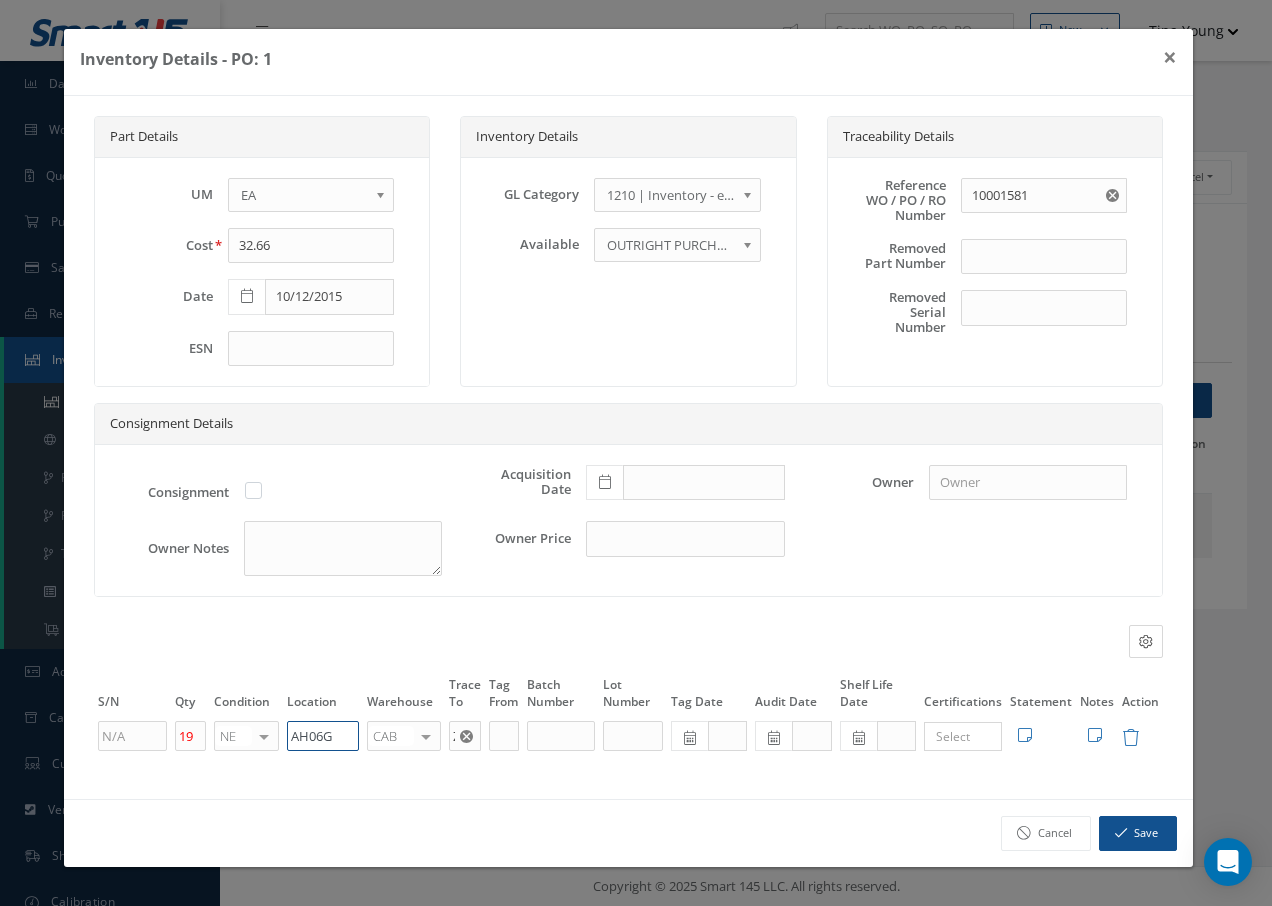 click on "AH06G" at bounding box center (323, 736) 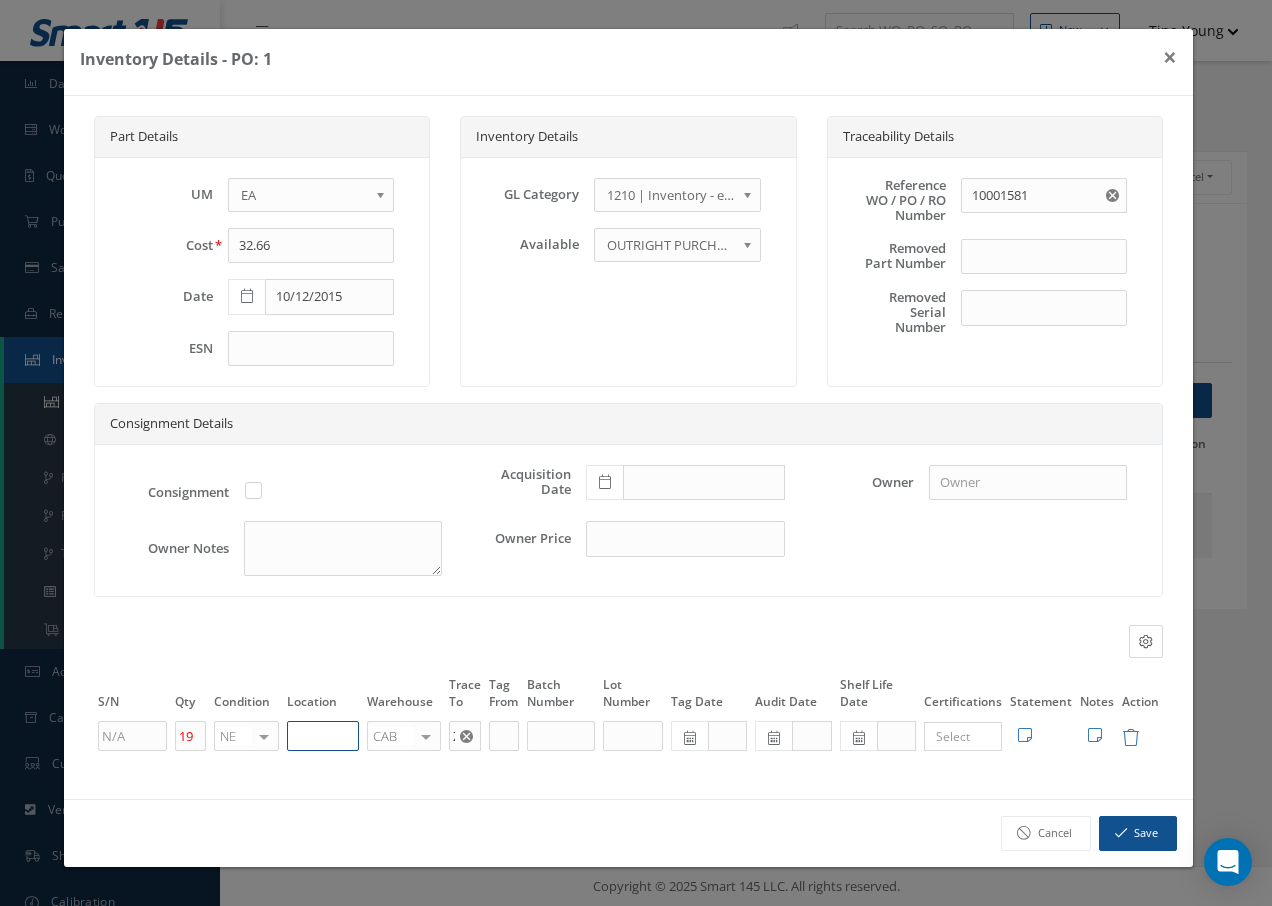 paste on "U50068" 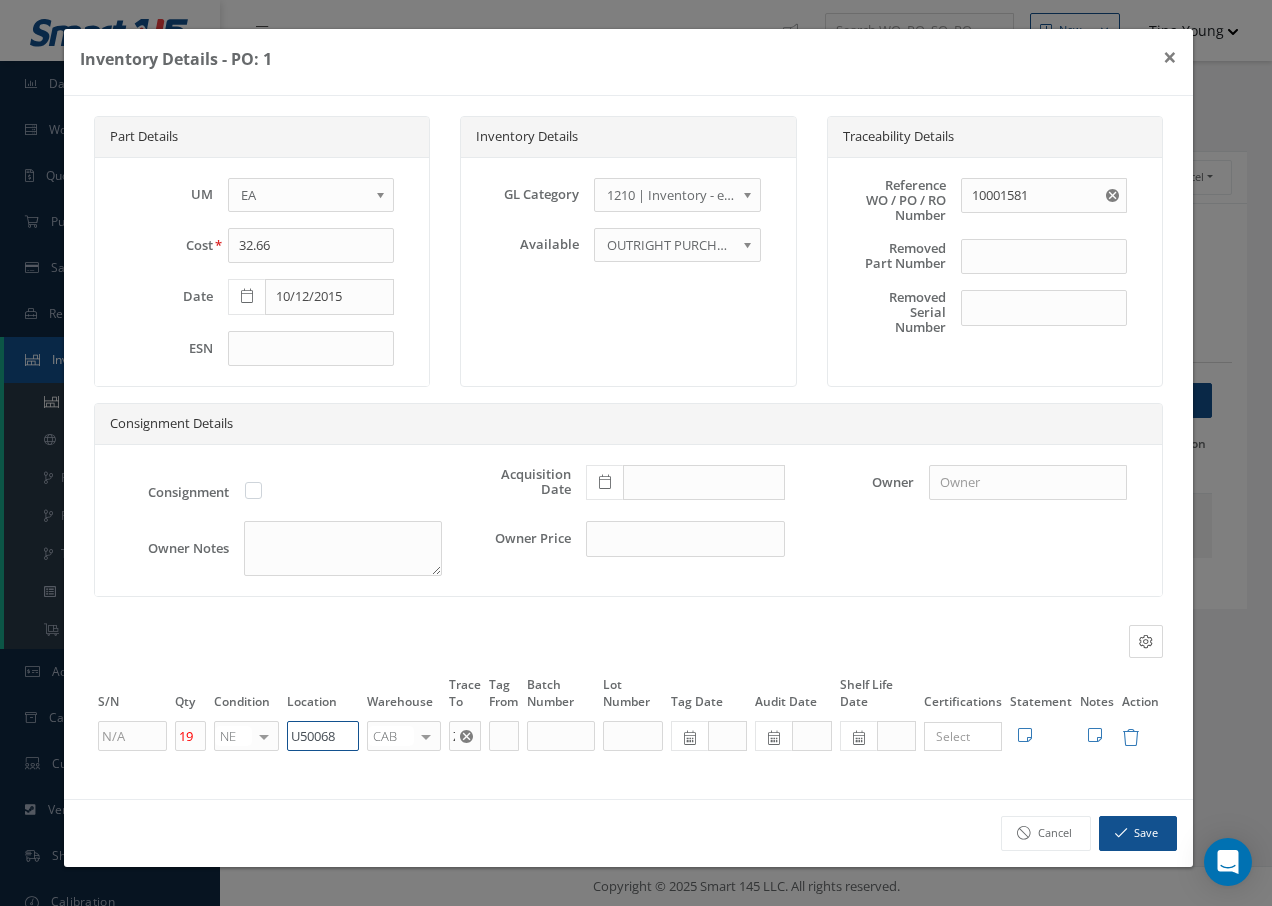 type on "U50068" 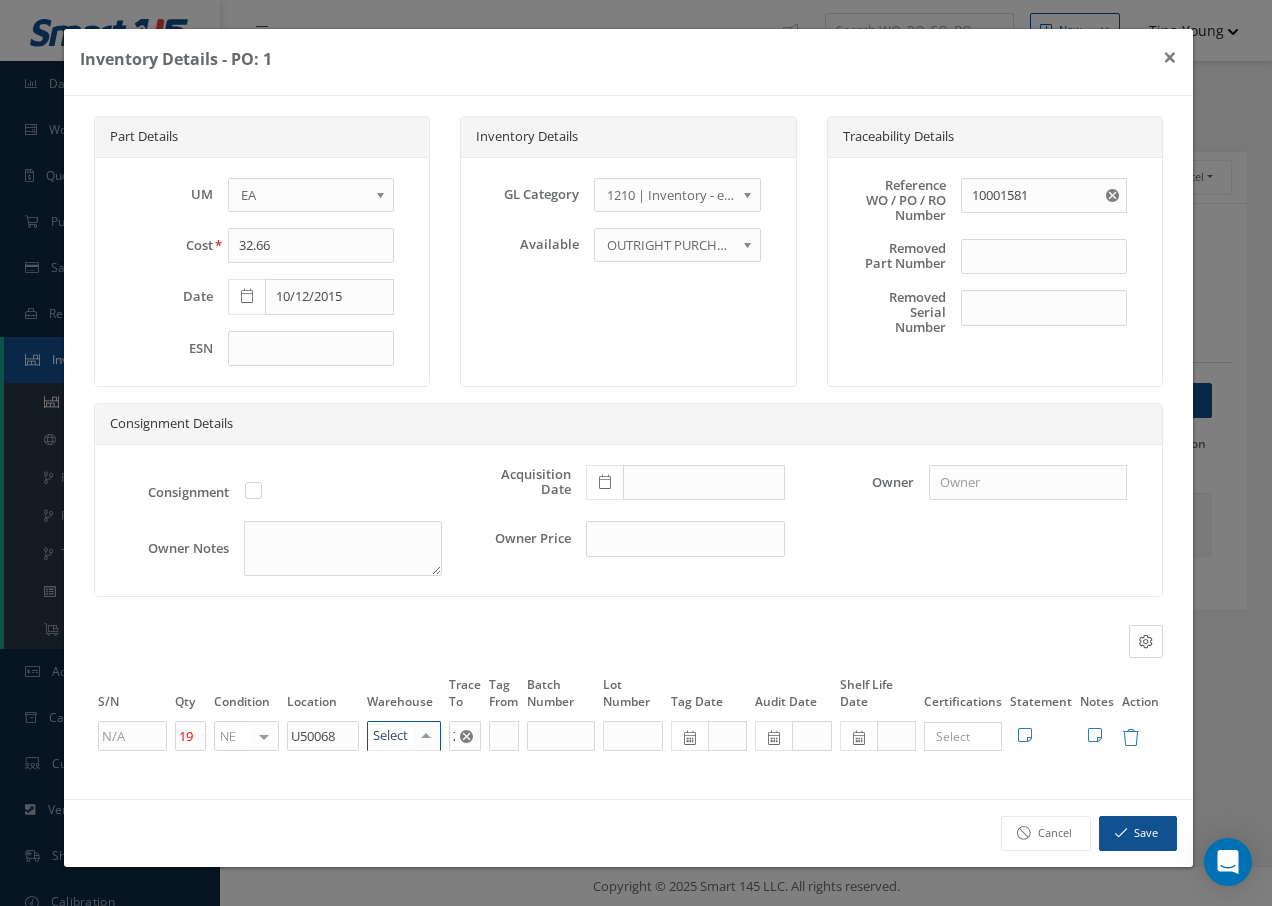 click at bounding box center (426, 736) 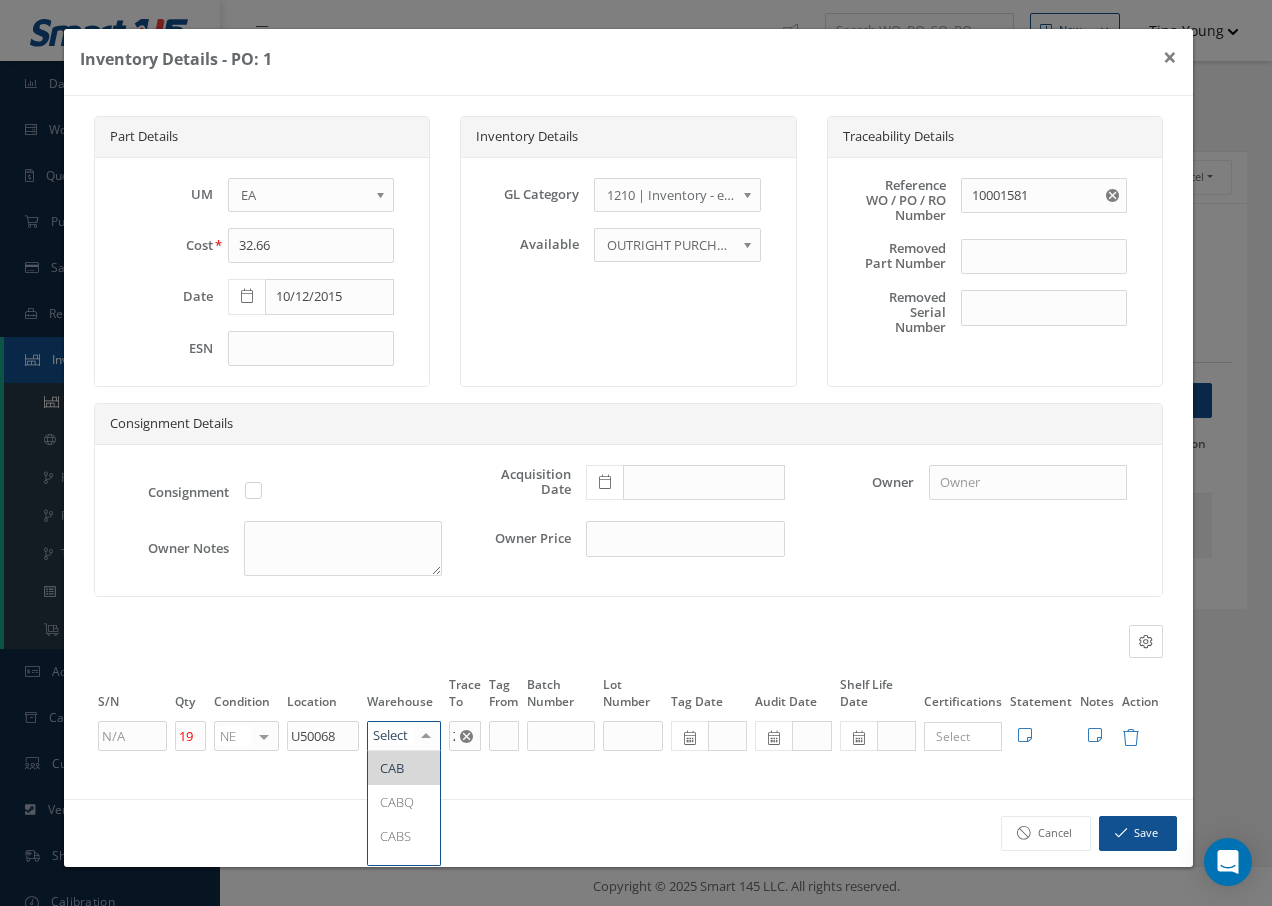 type on "f" 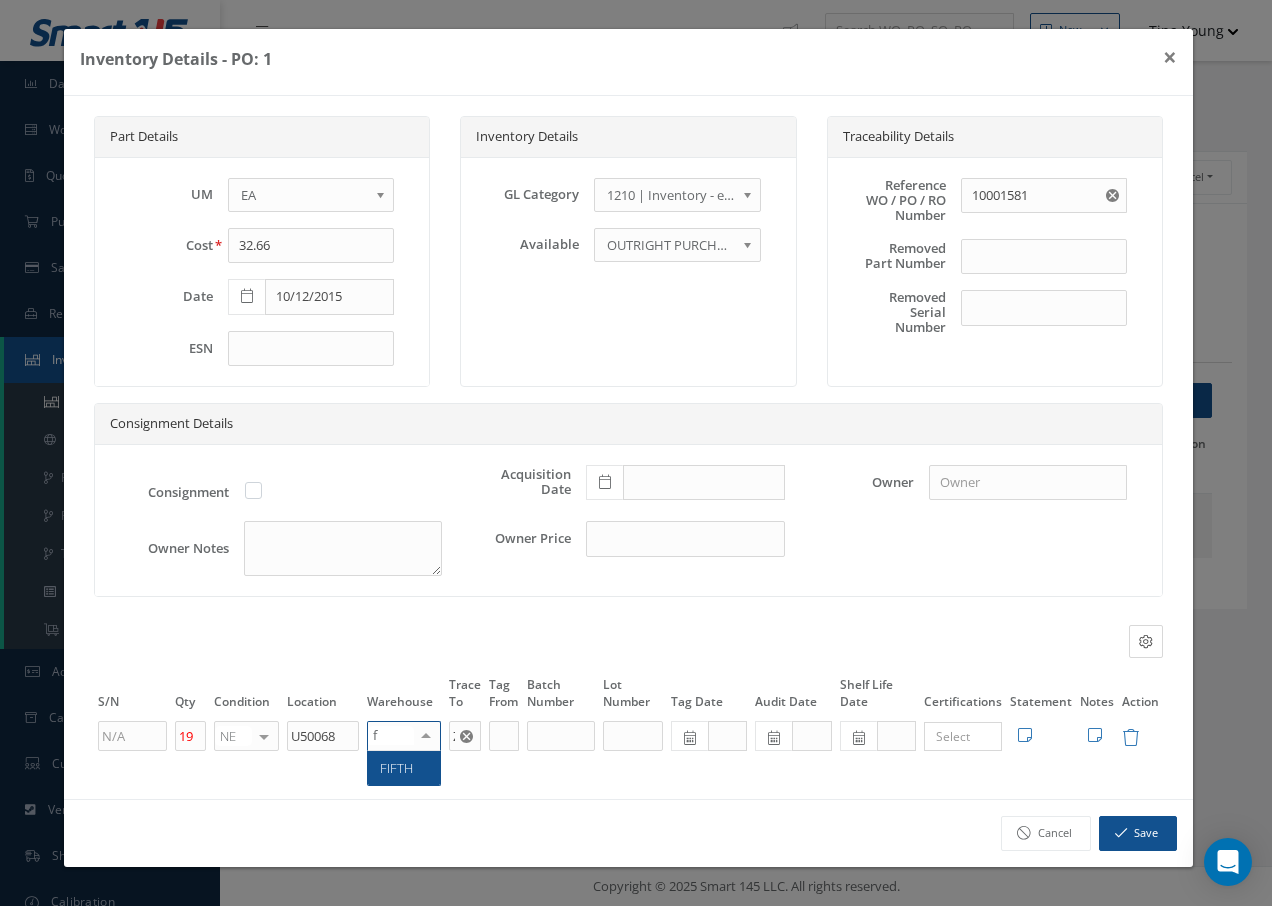 click on "FIFTH" at bounding box center [404, 768] 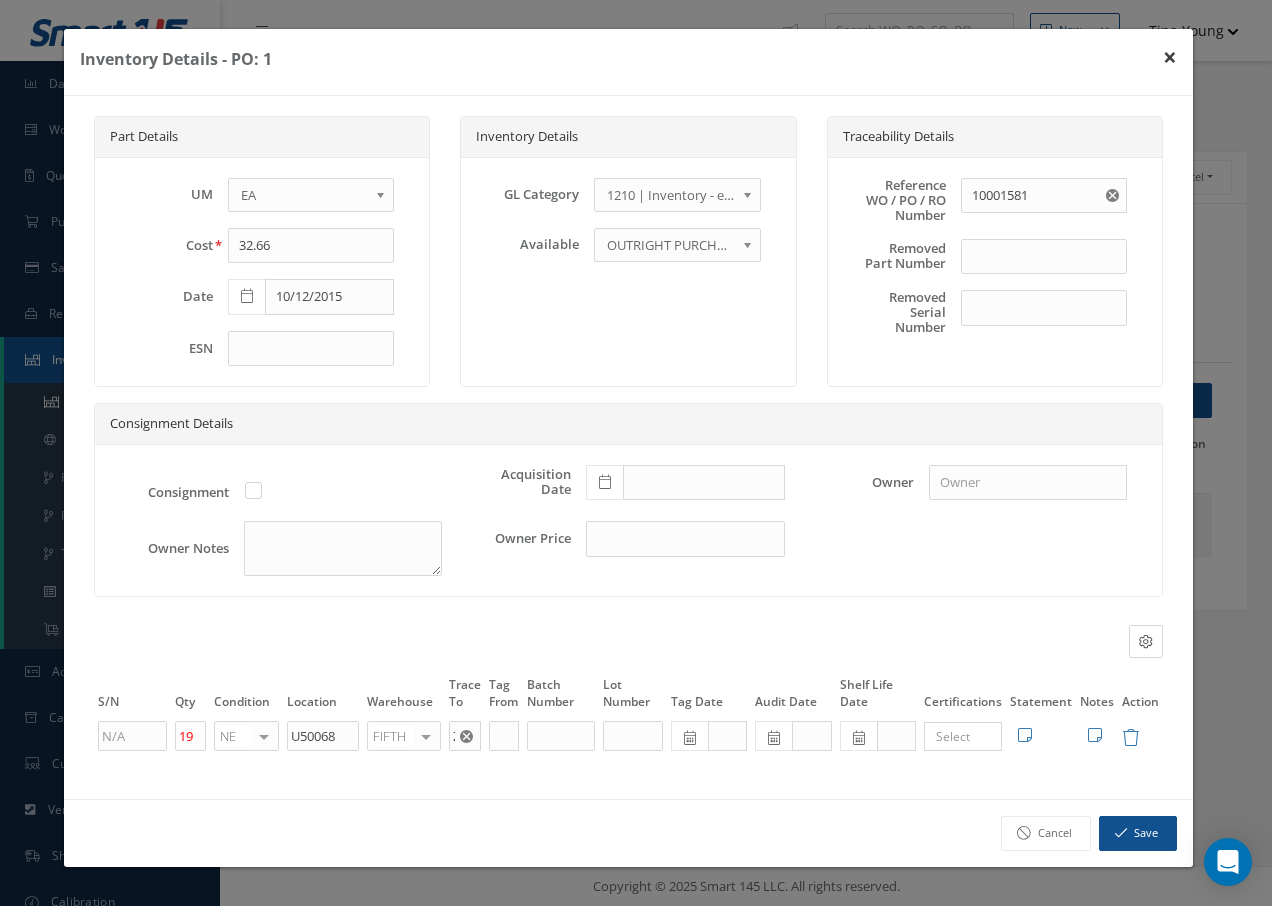 click on "×" at bounding box center [1170, 57] 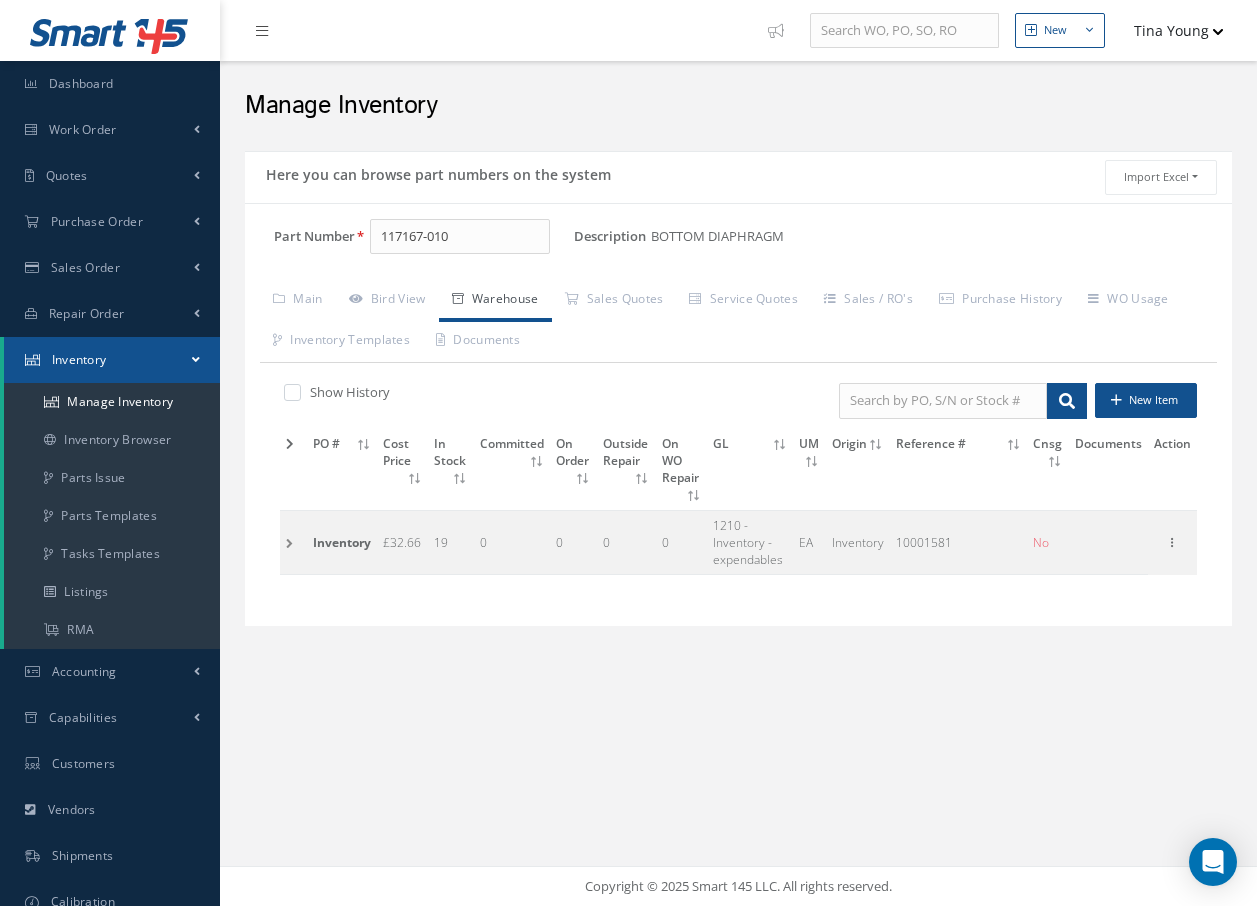 click at bounding box center (293, 543) 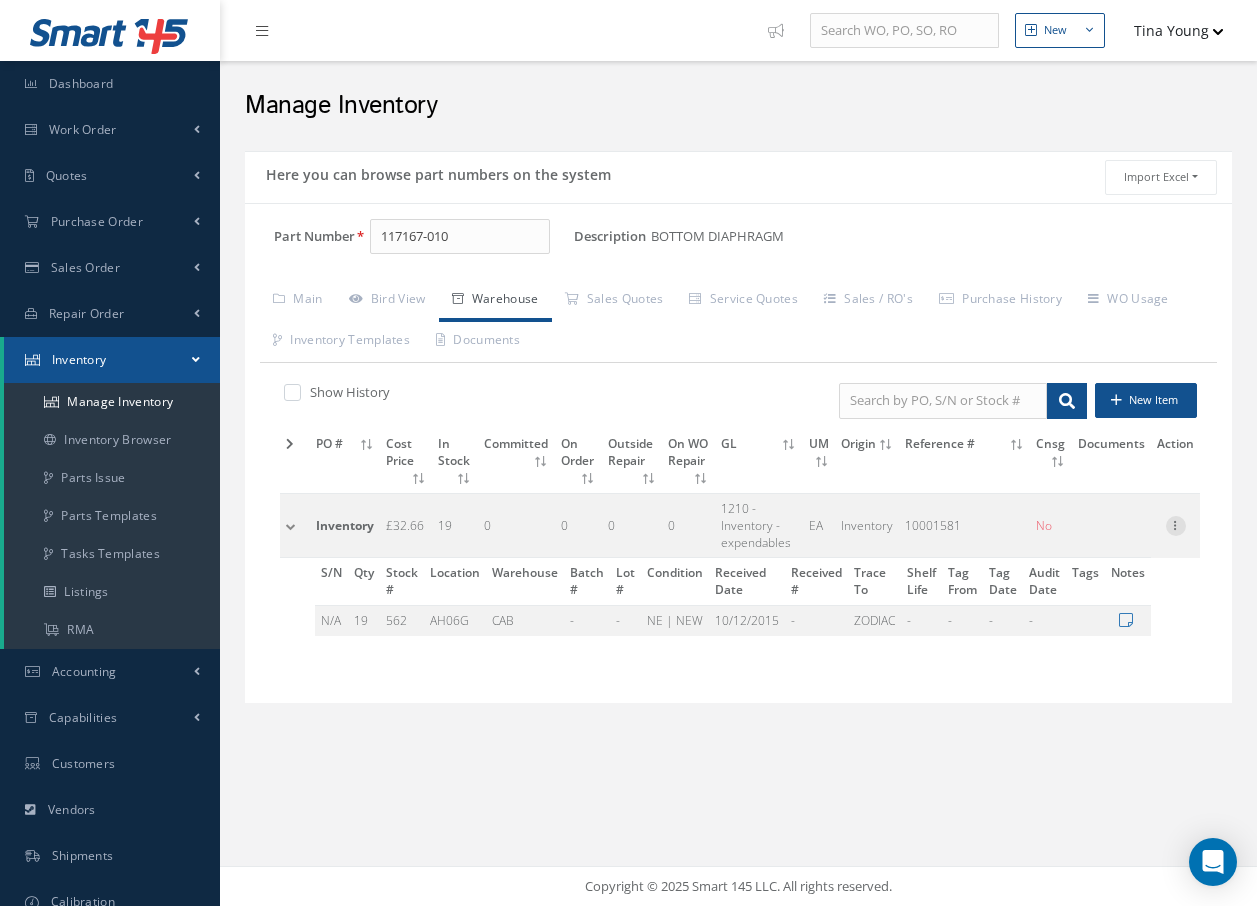 click at bounding box center (1176, 524) 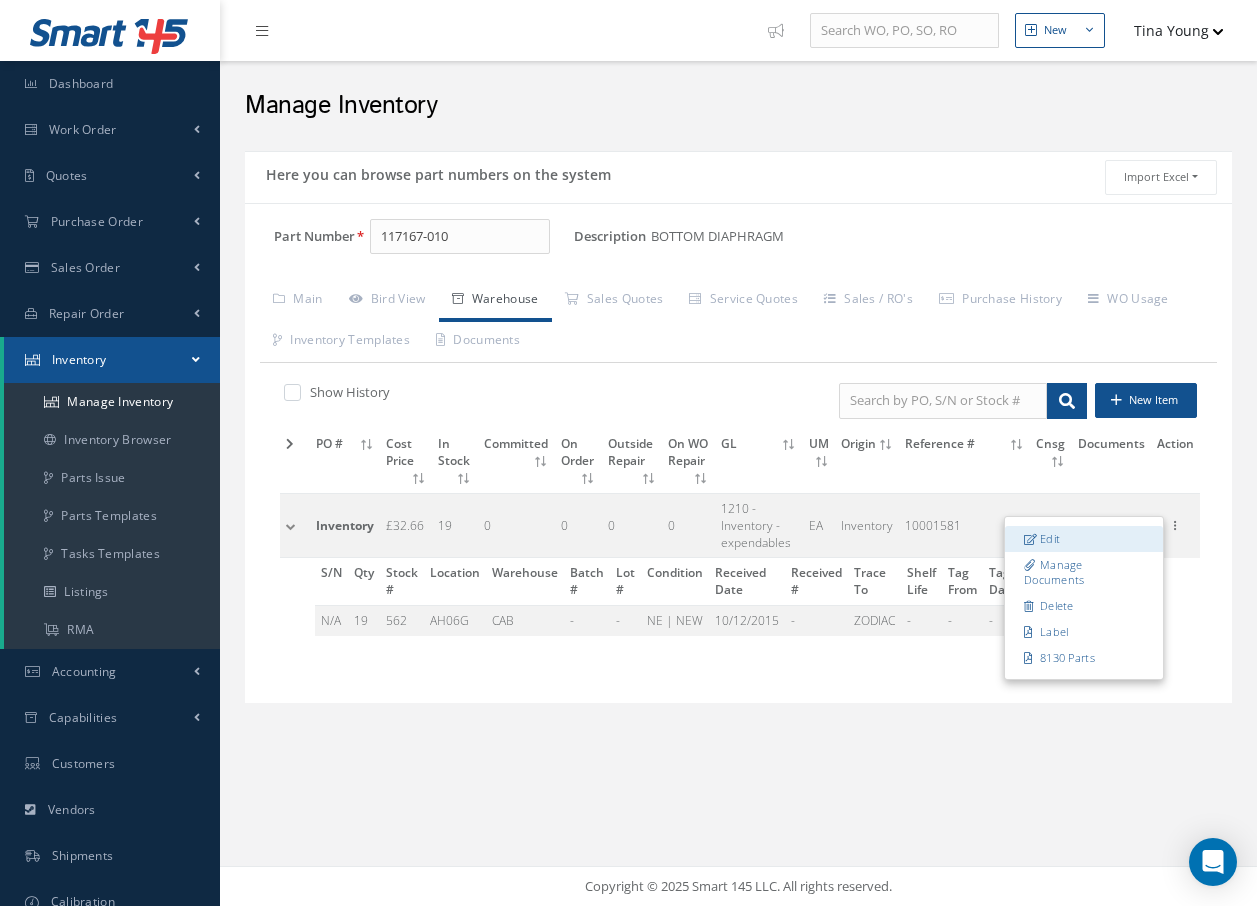 click at bounding box center [1031, 538] 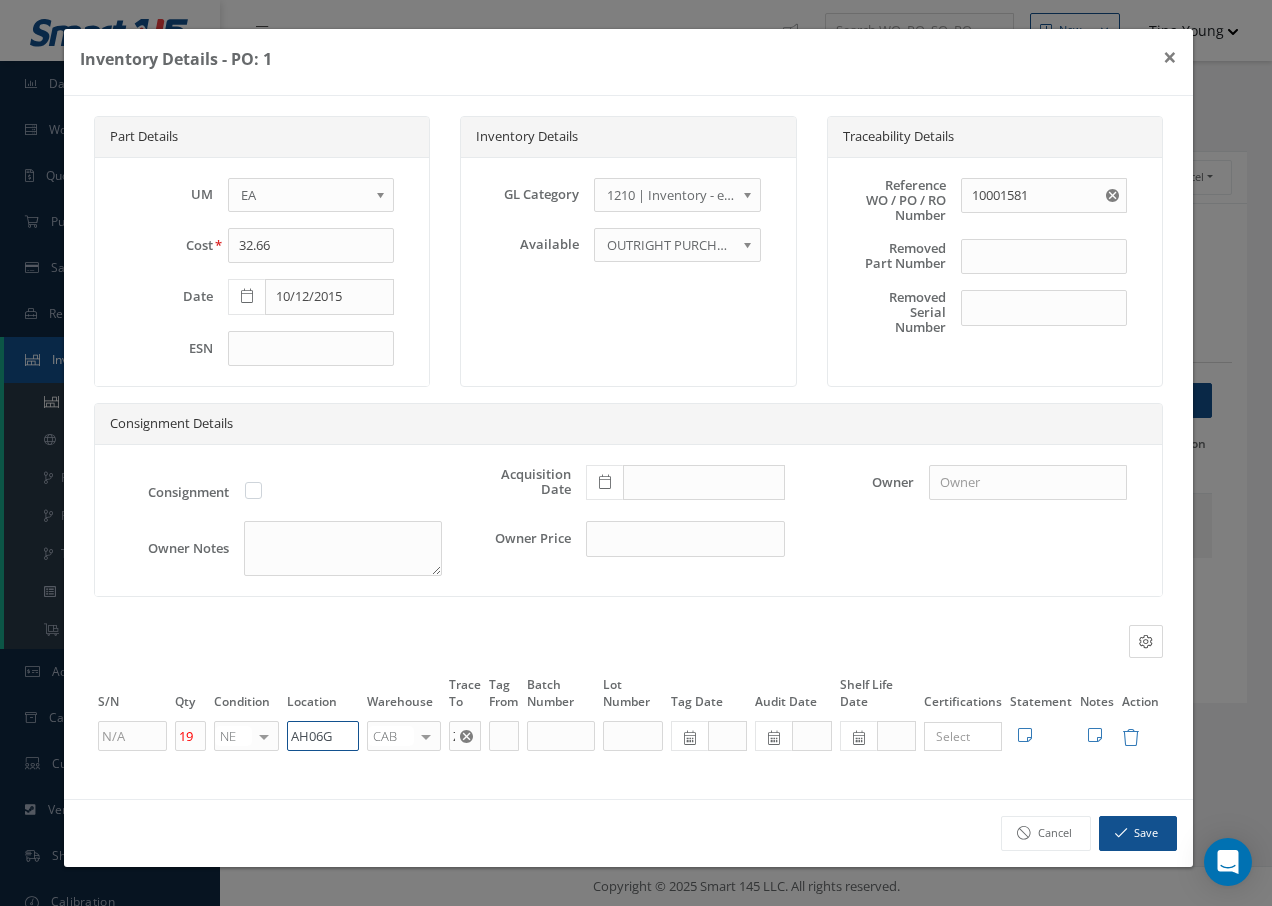 drag, startPoint x: 343, startPoint y: 741, endPoint x: 322, endPoint y: 612, distance: 130.69812 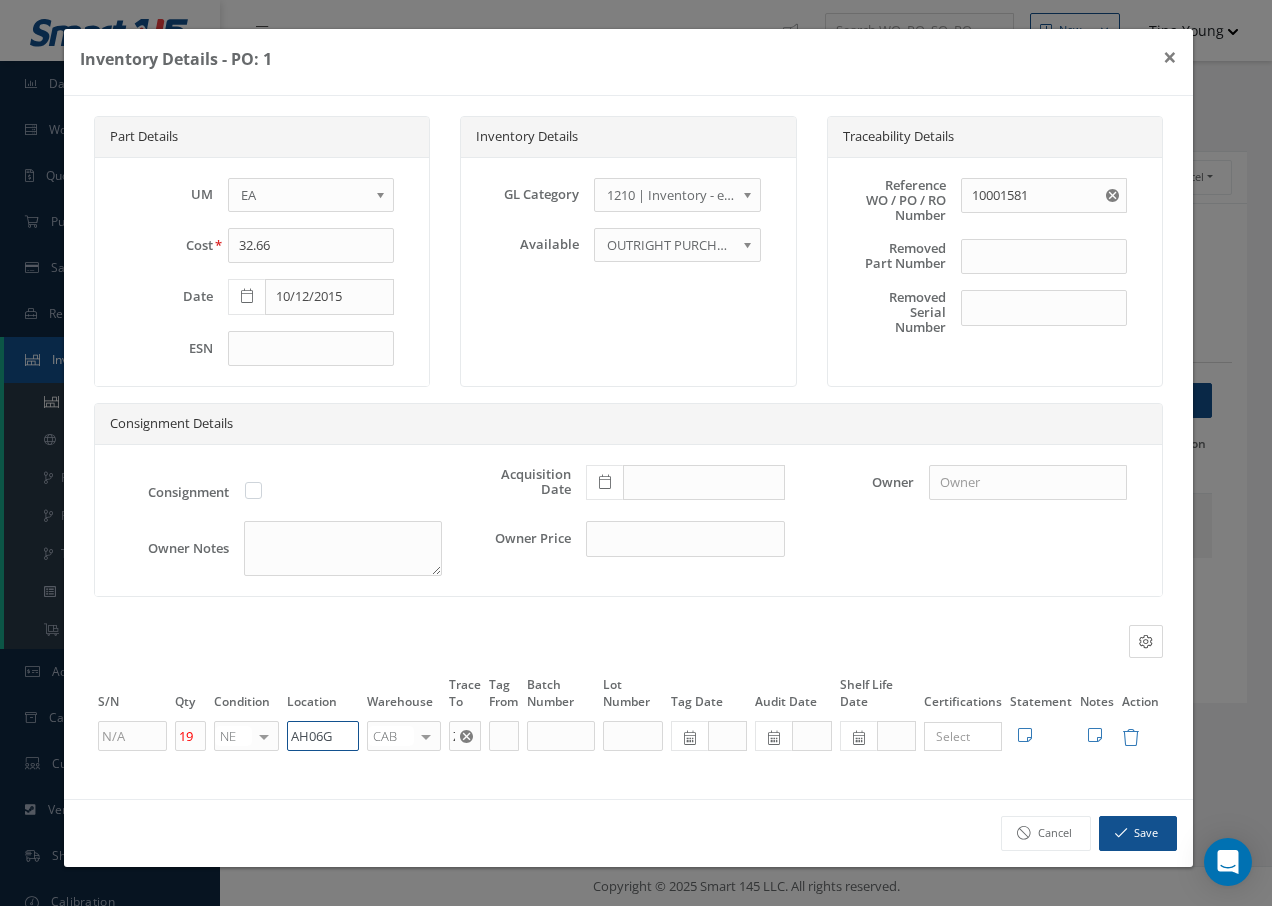 click on "19              NE         OH   SV   RP   AR   NE   FN   NS   RE   FP   BER   N/A   INSP   BC   AI   MD   RF   SCR   TS   USE   TL   SP   NU   AS   US   PM
No elements found.
List is empty.     AH06G              CAB         CAB   CABQ   CABS   CABK   CABG   AIRB   CASA   ONXP   UNIT20   FIFTH   CUST-PARTS
No elements found.
List is empty.        ZODIAC
×
Loading...
Search a tag
No tags found
No tags found
Edit Statement 8130
Cancel
Save
Edit Notes" at bounding box center (628, 736) 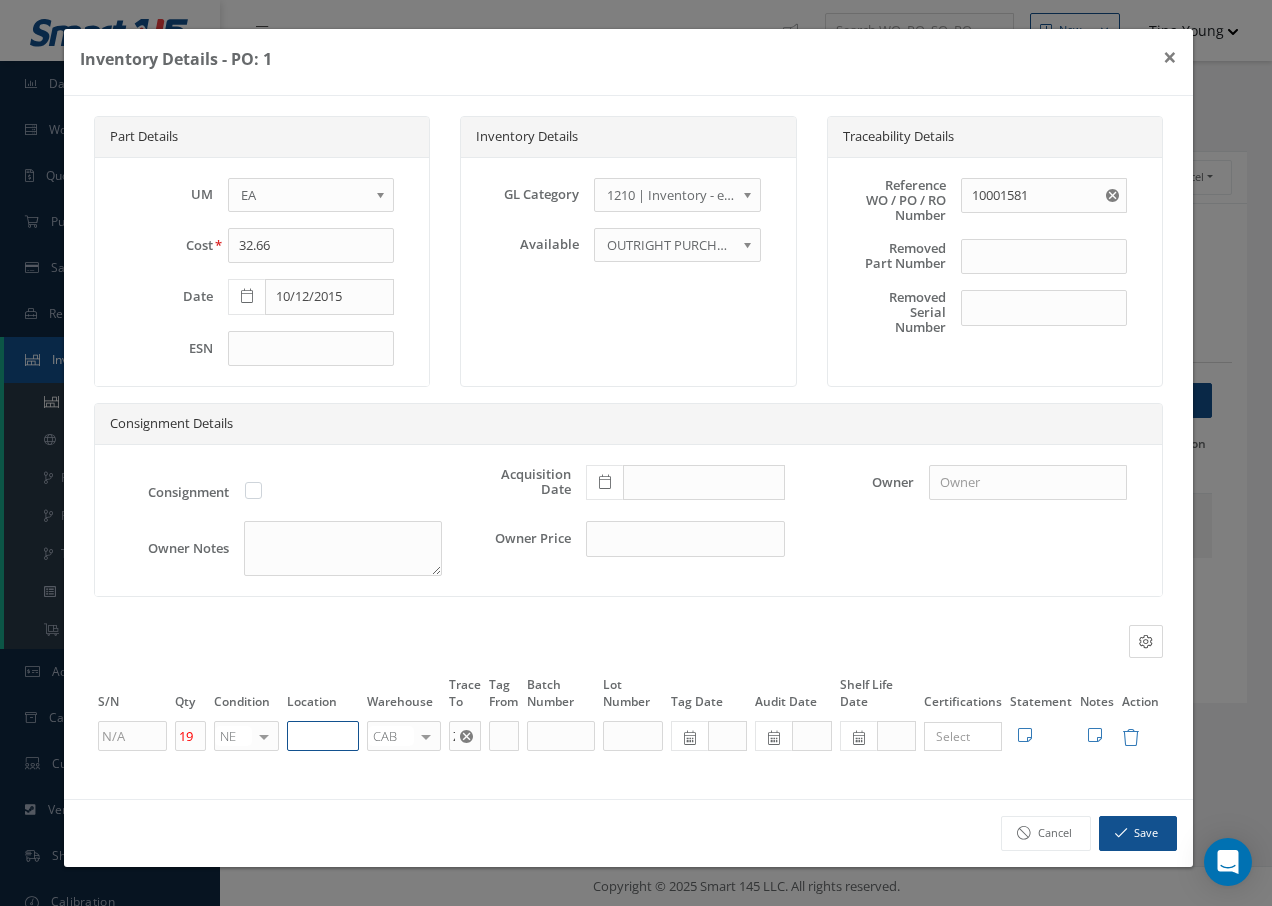 paste on "U50068" 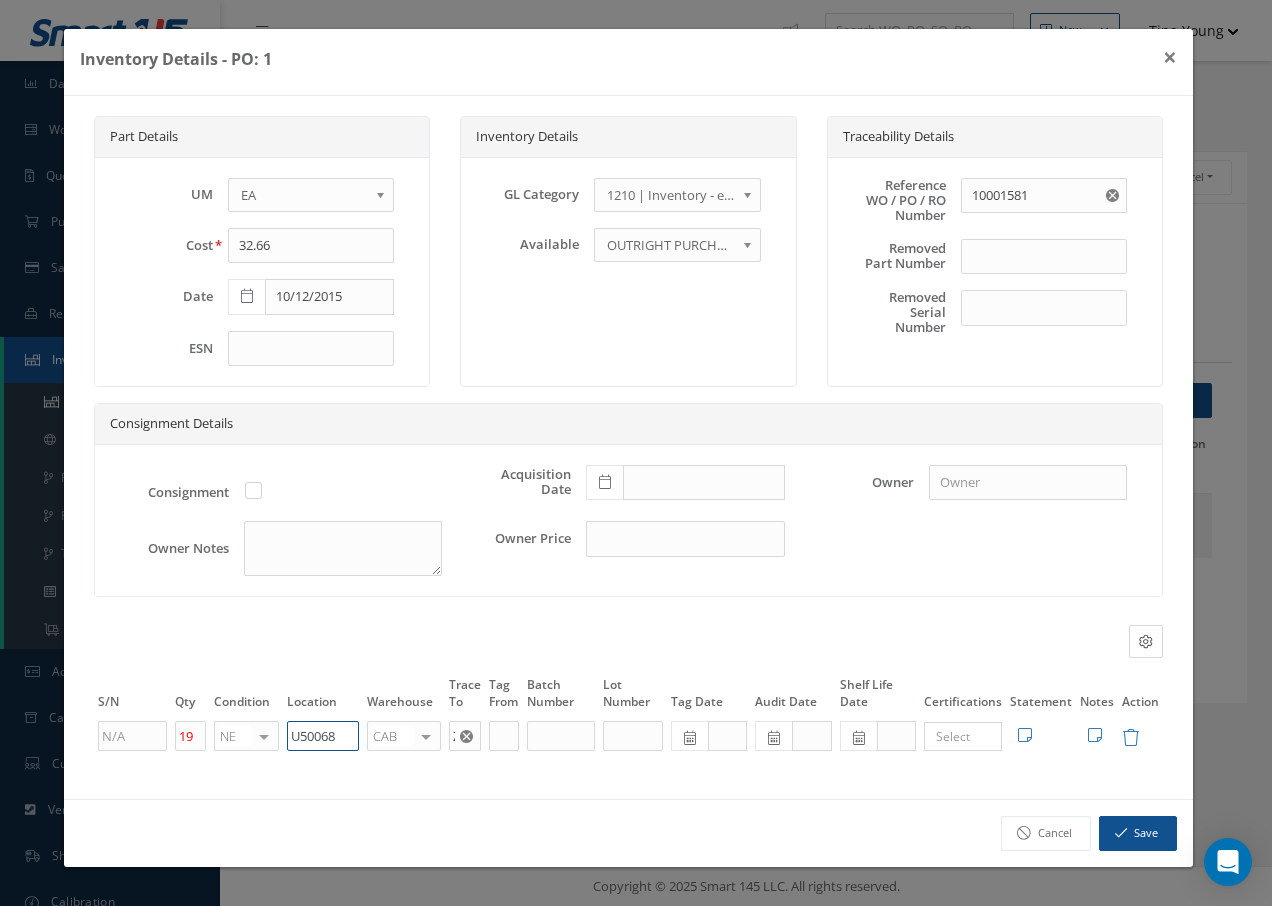 type on "U50068" 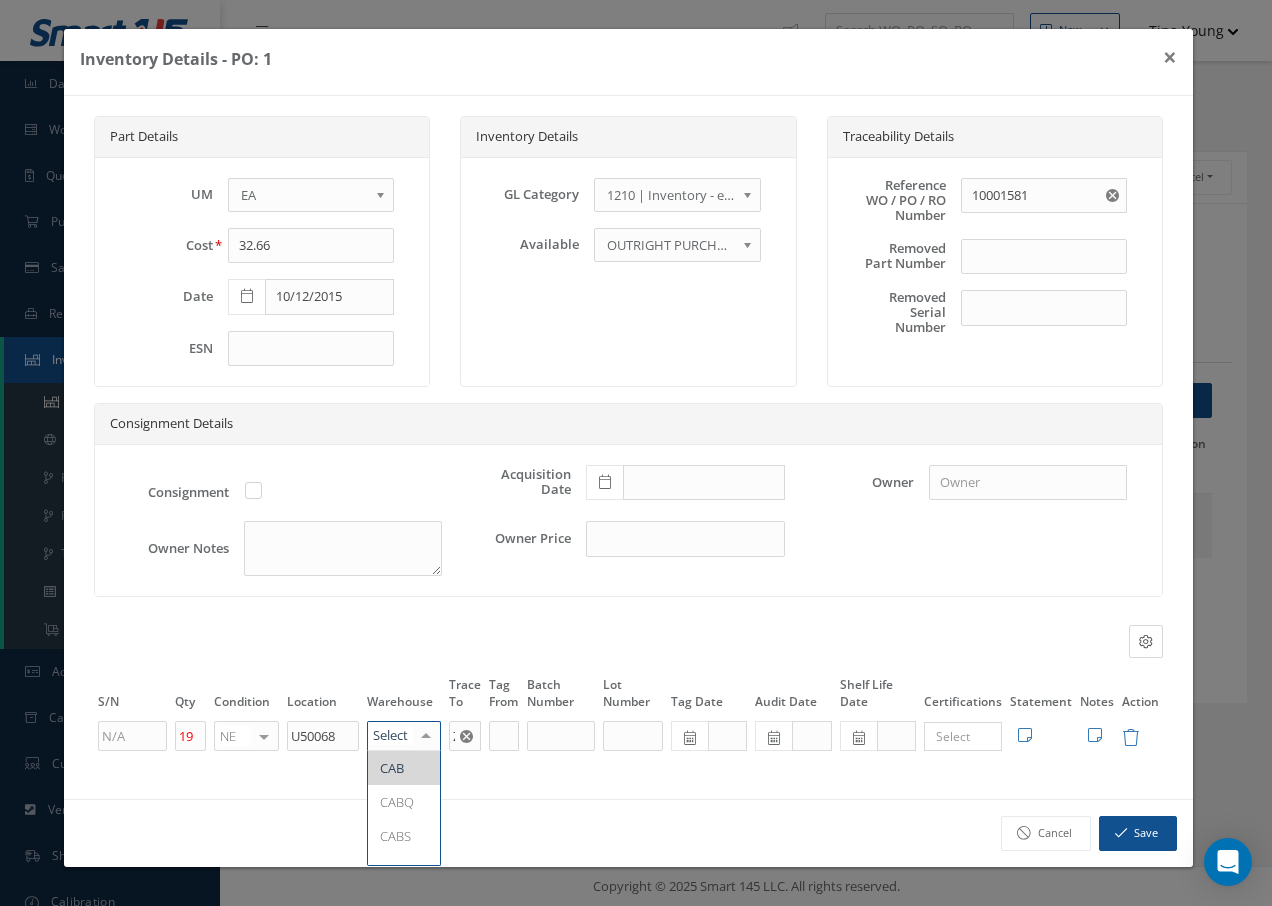 click at bounding box center (426, 736) 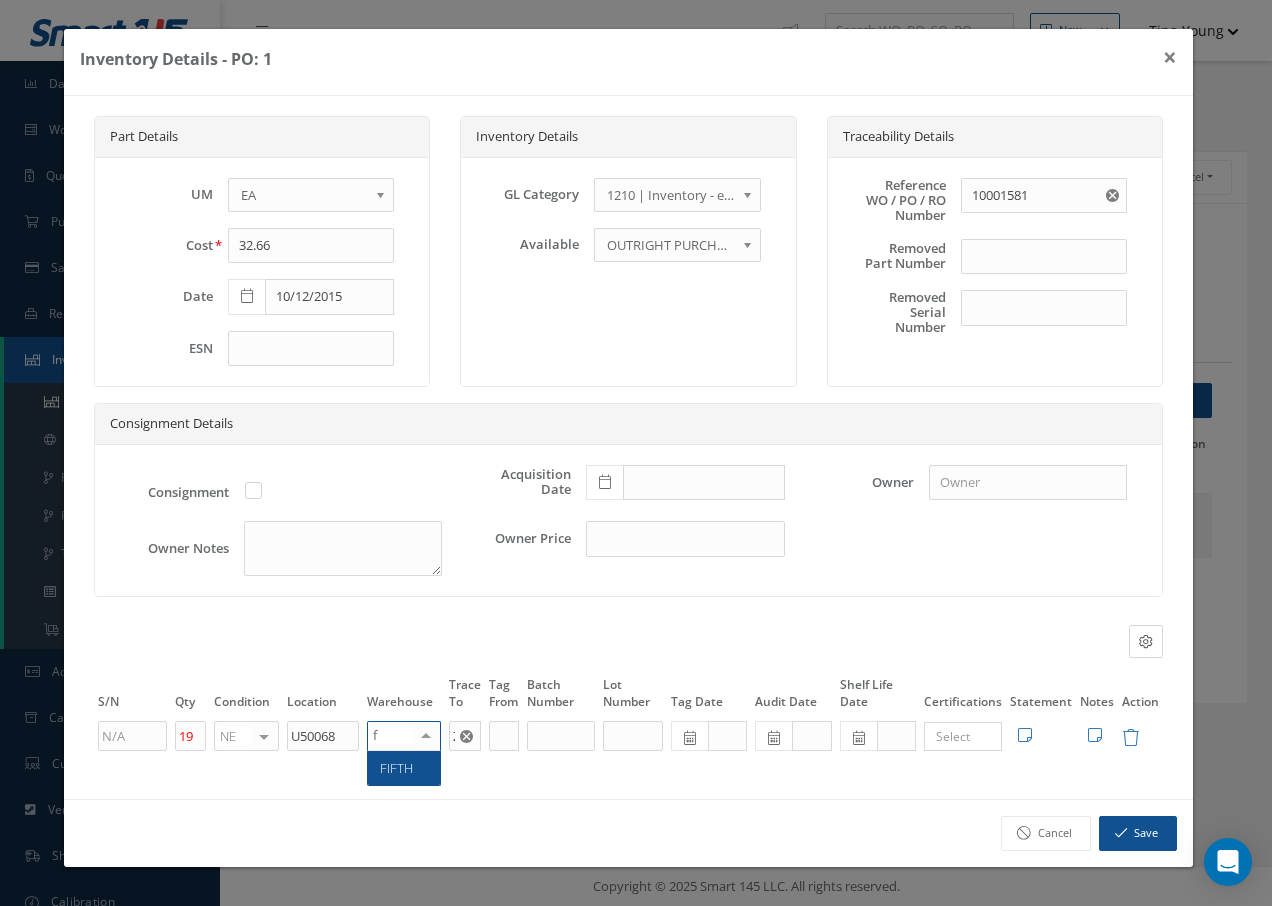 click on "FIFTH" at bounding box center (404, 768) 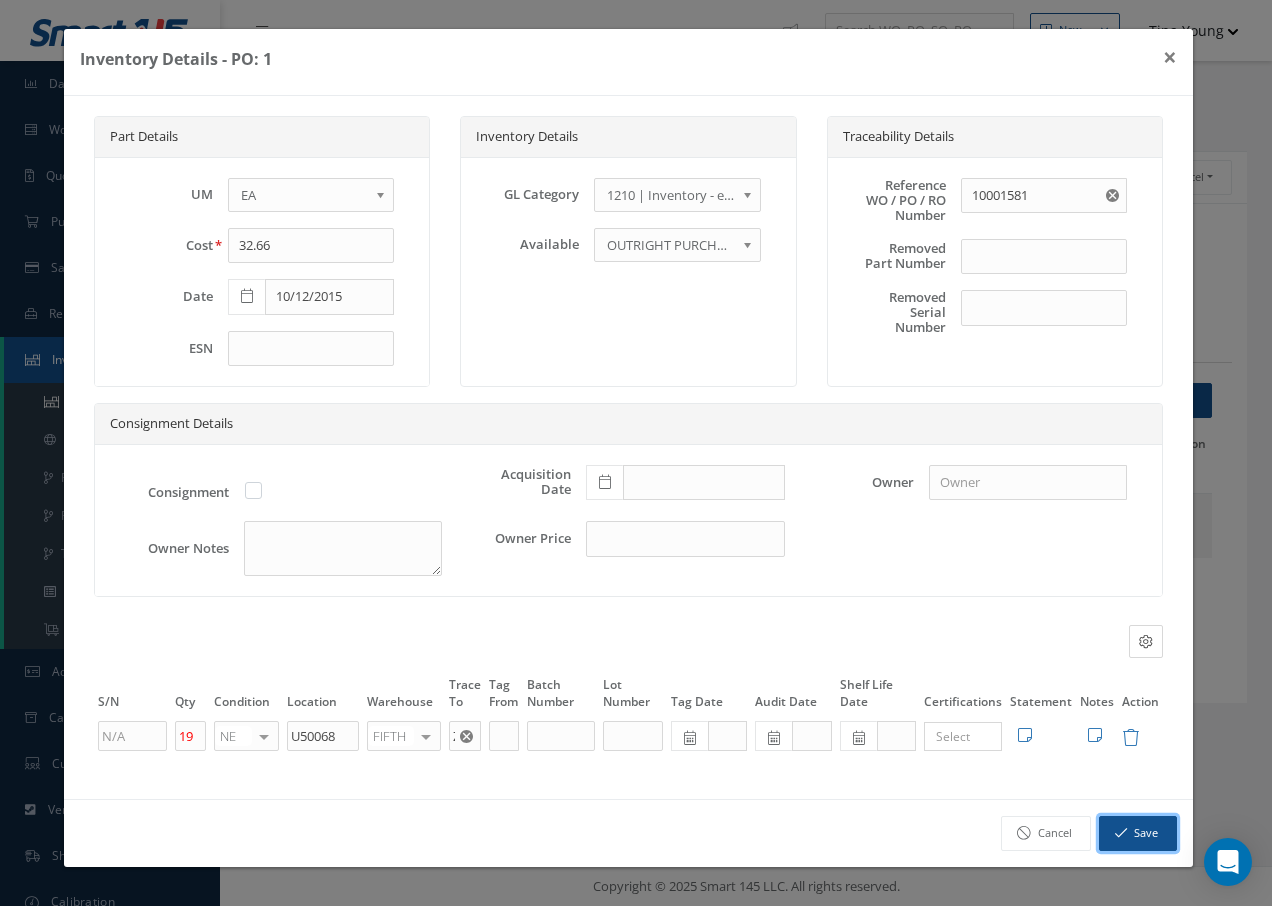 click on "Save" at bounding box center (1138, 833) 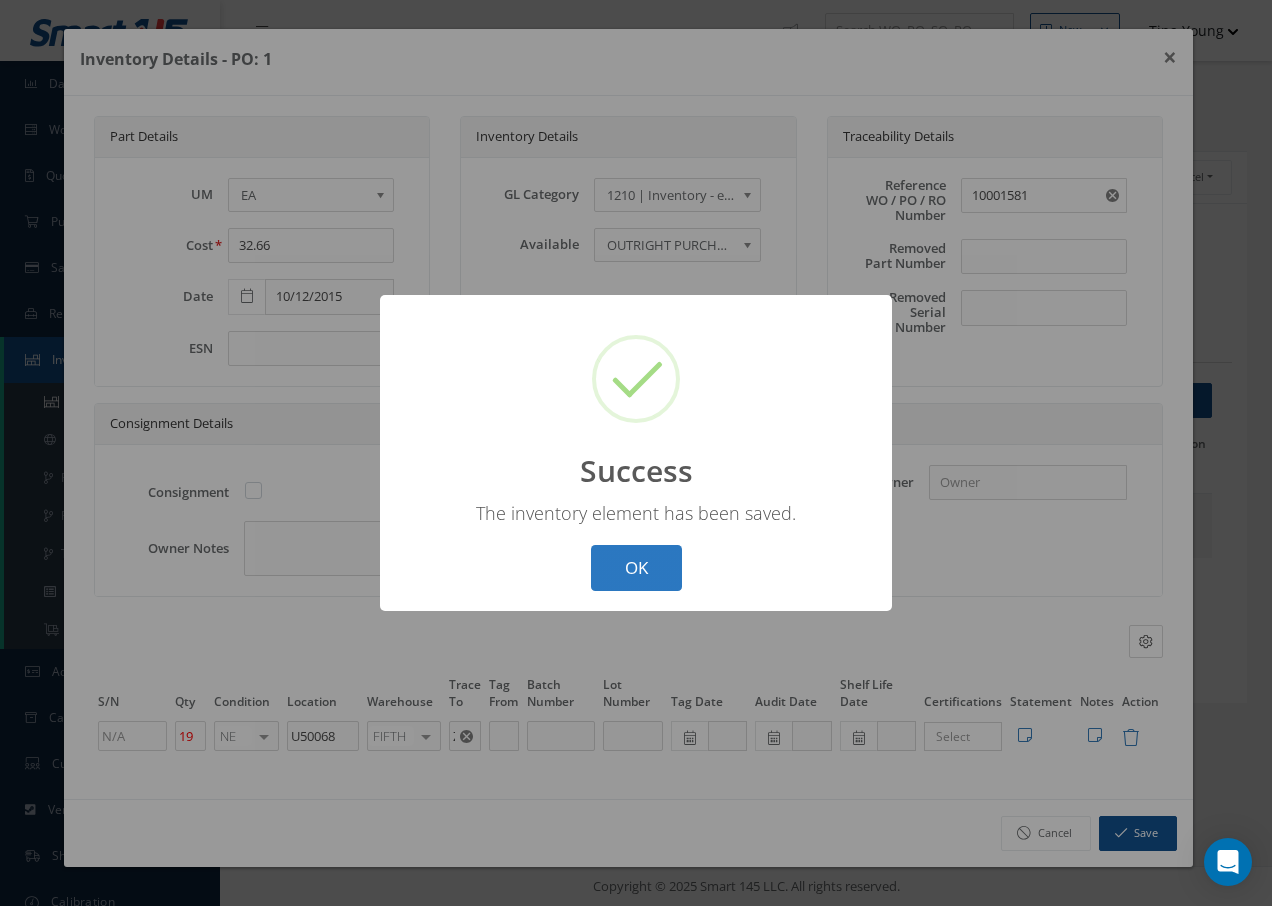 click on "OK" at bounding box center (636, 568) 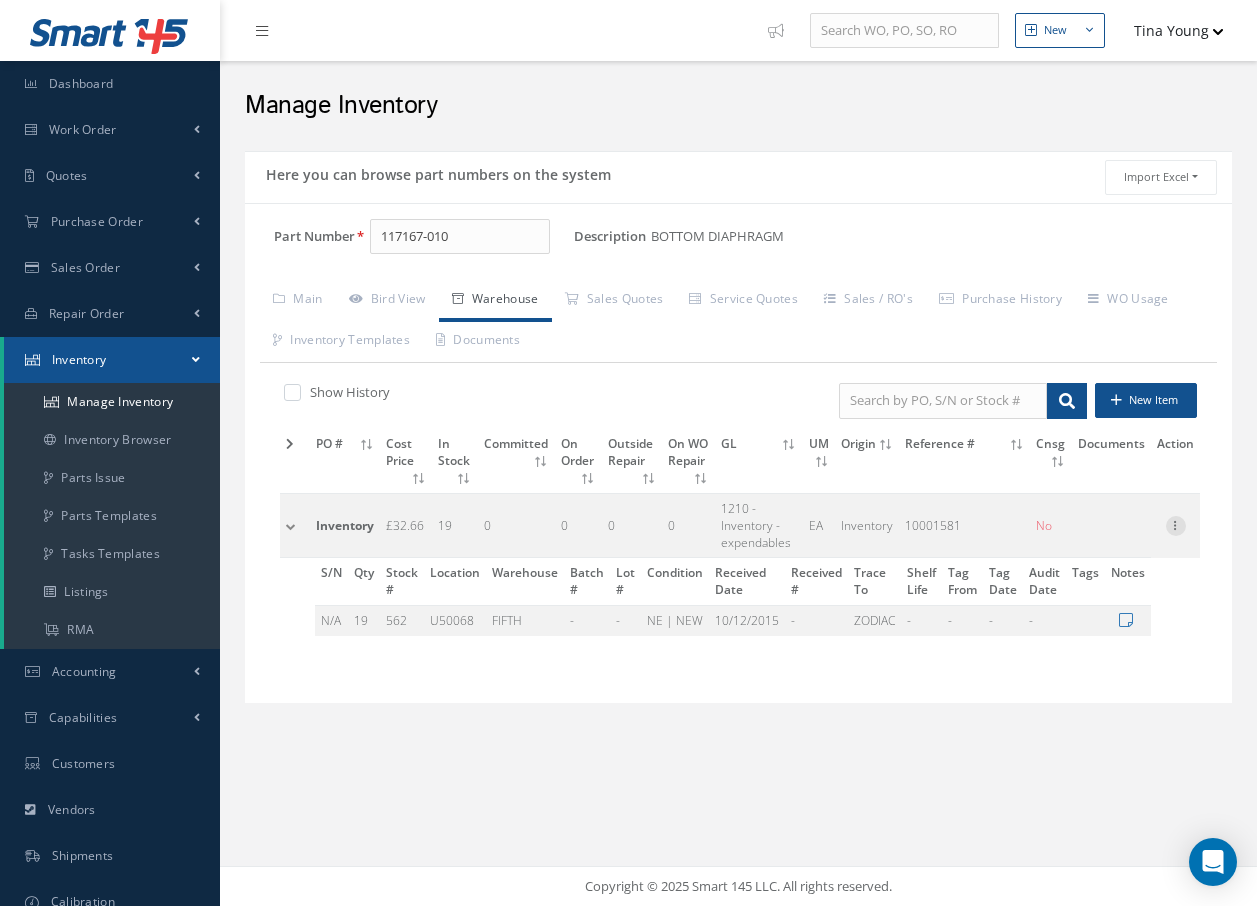 click at bounding box center [1176, 524] 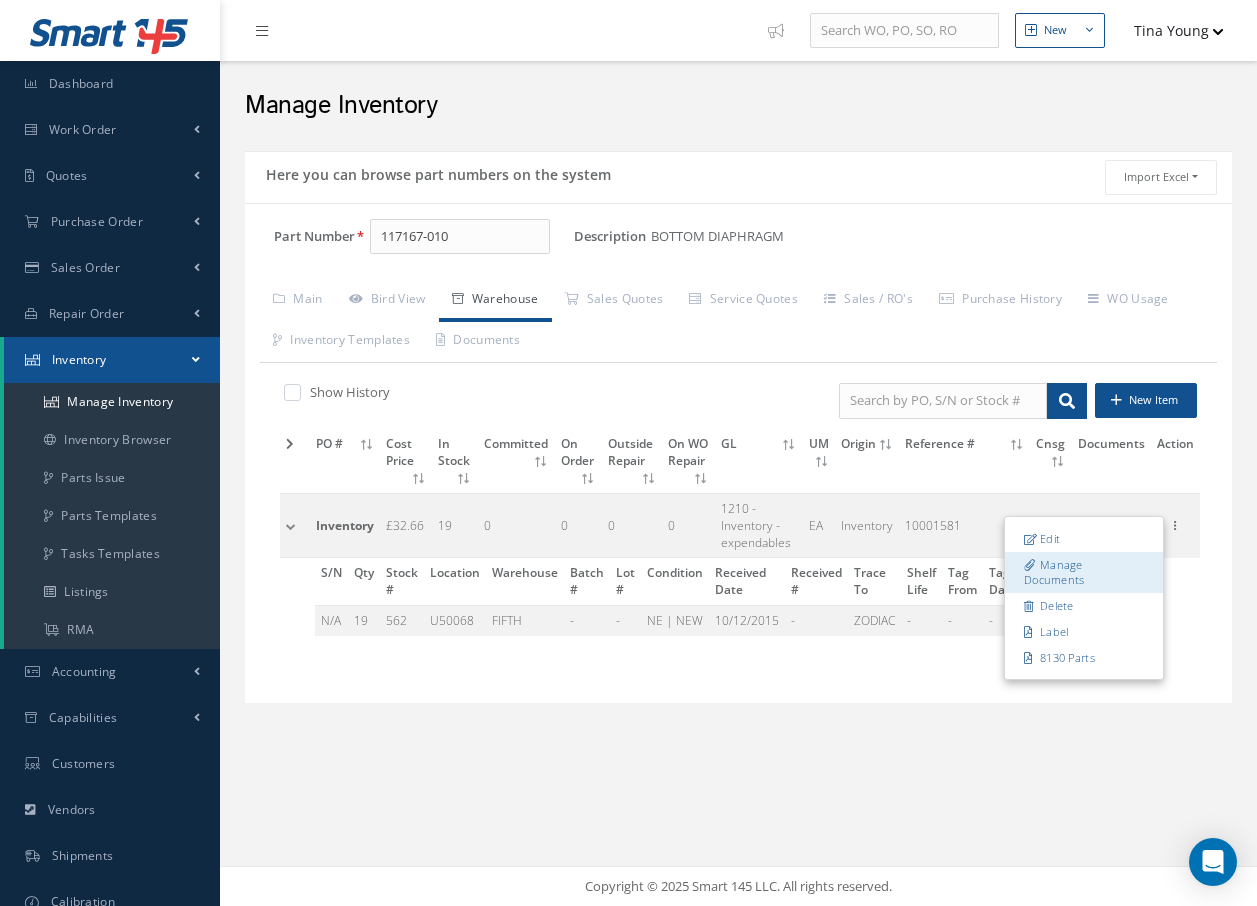 click on "Manage Documents" at bounding box center (1084, 572) 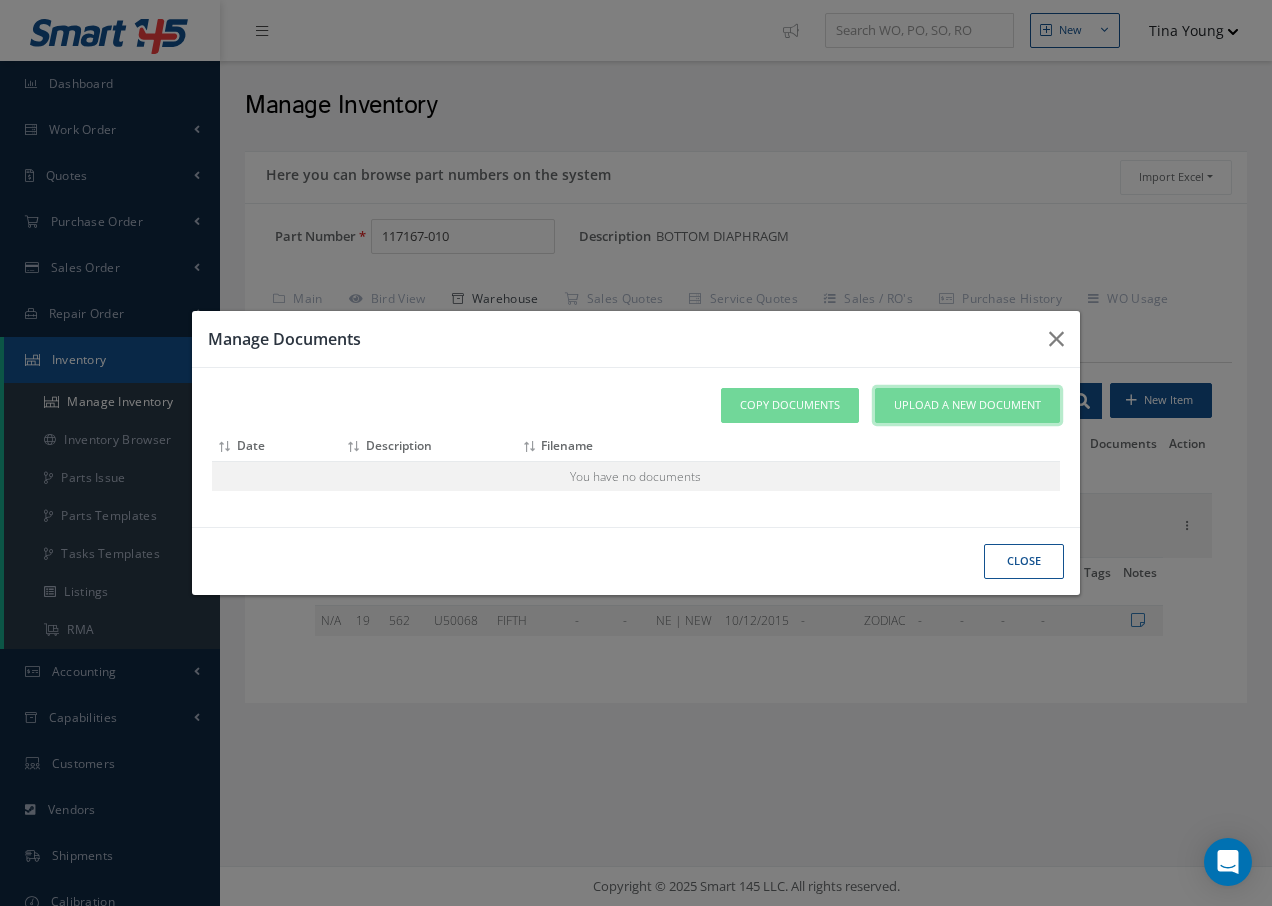 click on "Upload a New Document" at bounding box center (967, 405) 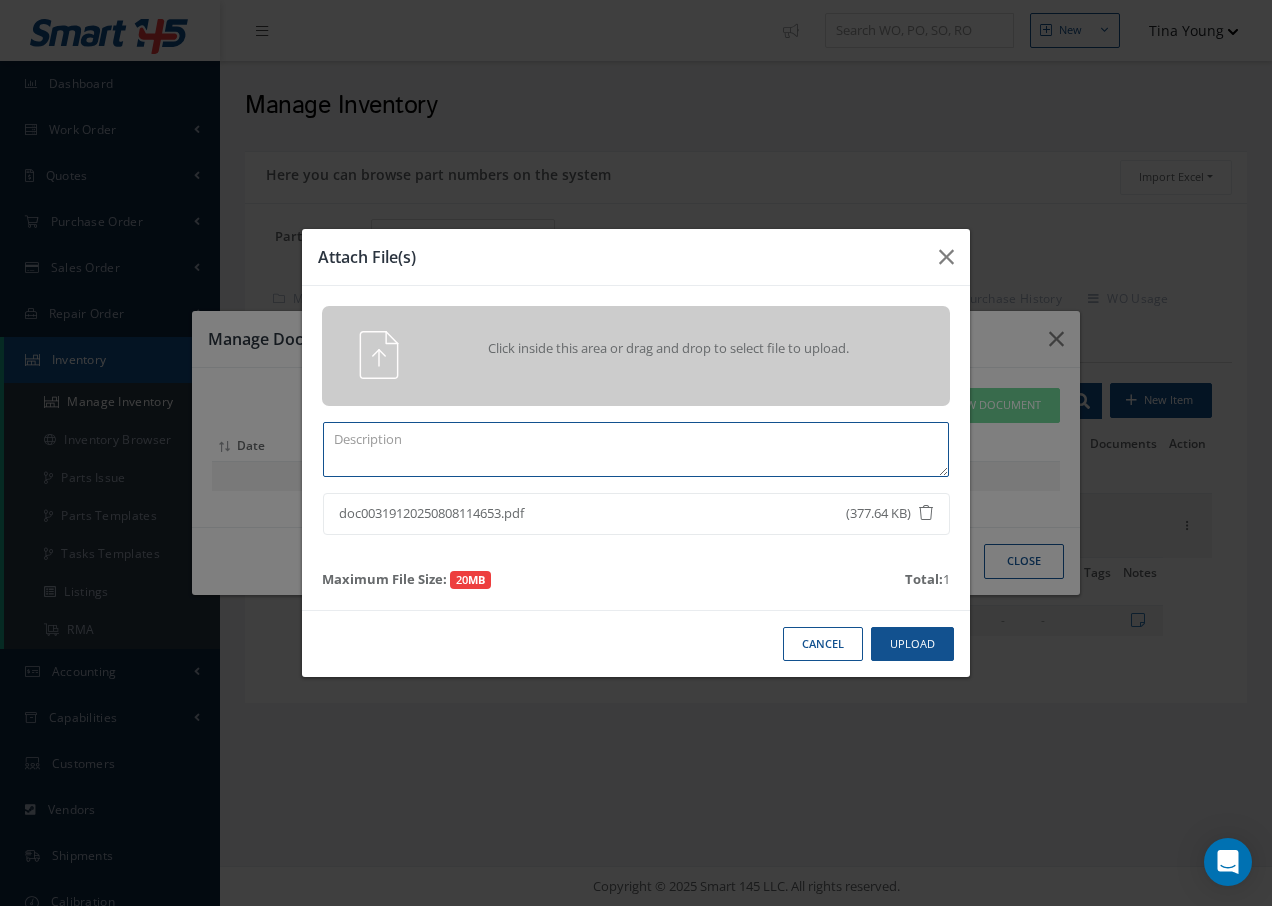 click at bounding box center (636, 449) 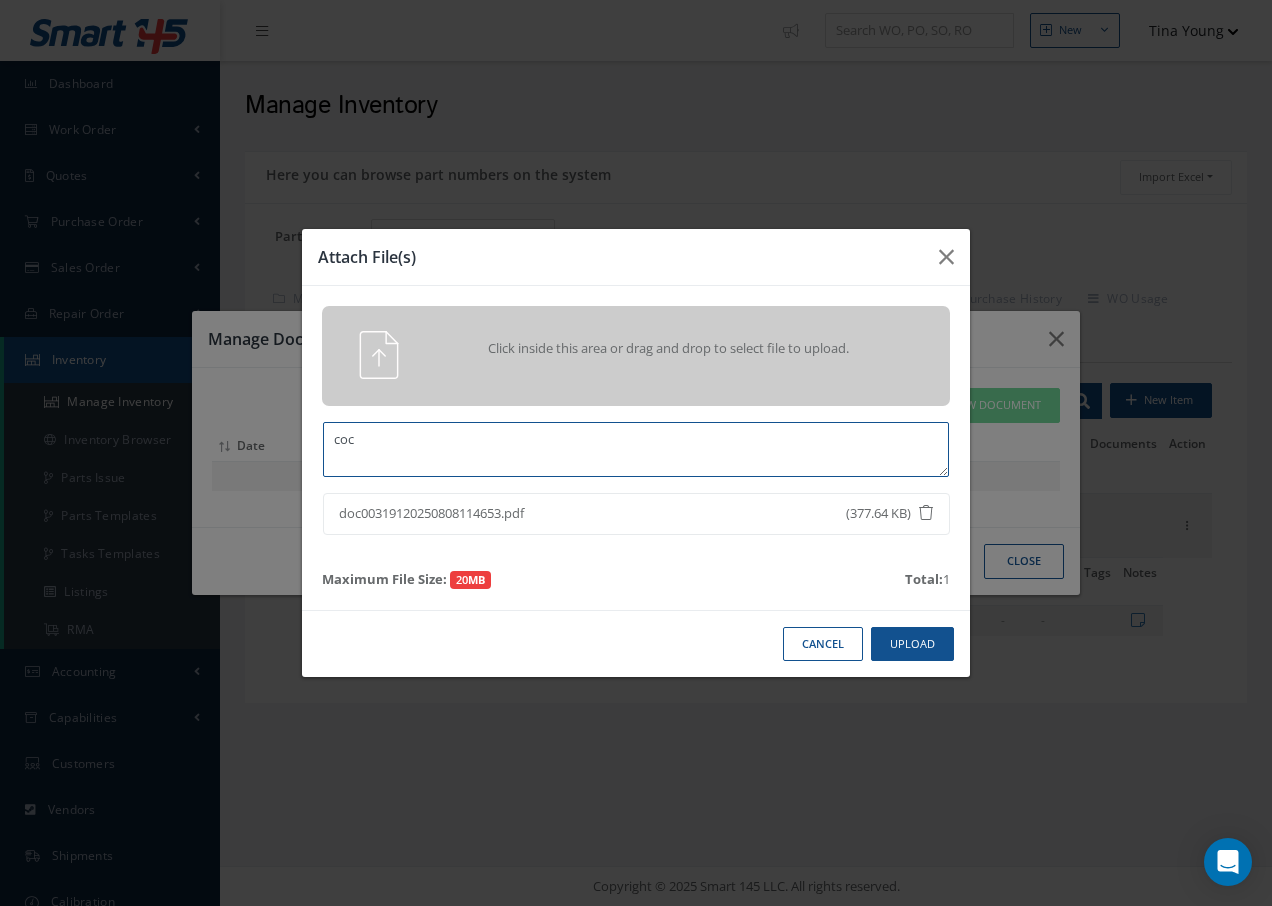 type on "coc" 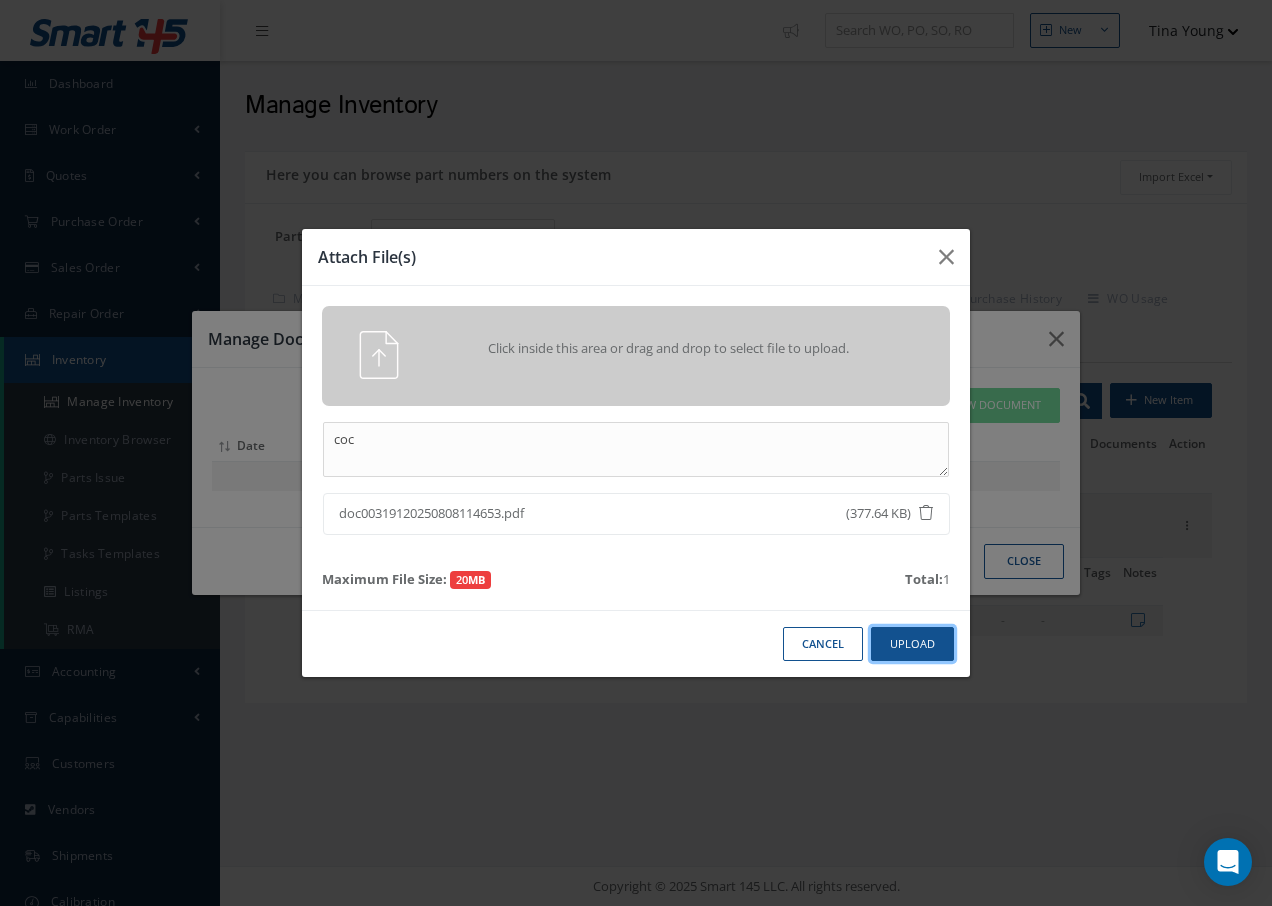 click on "Upload" at bounding box center (912, 644) 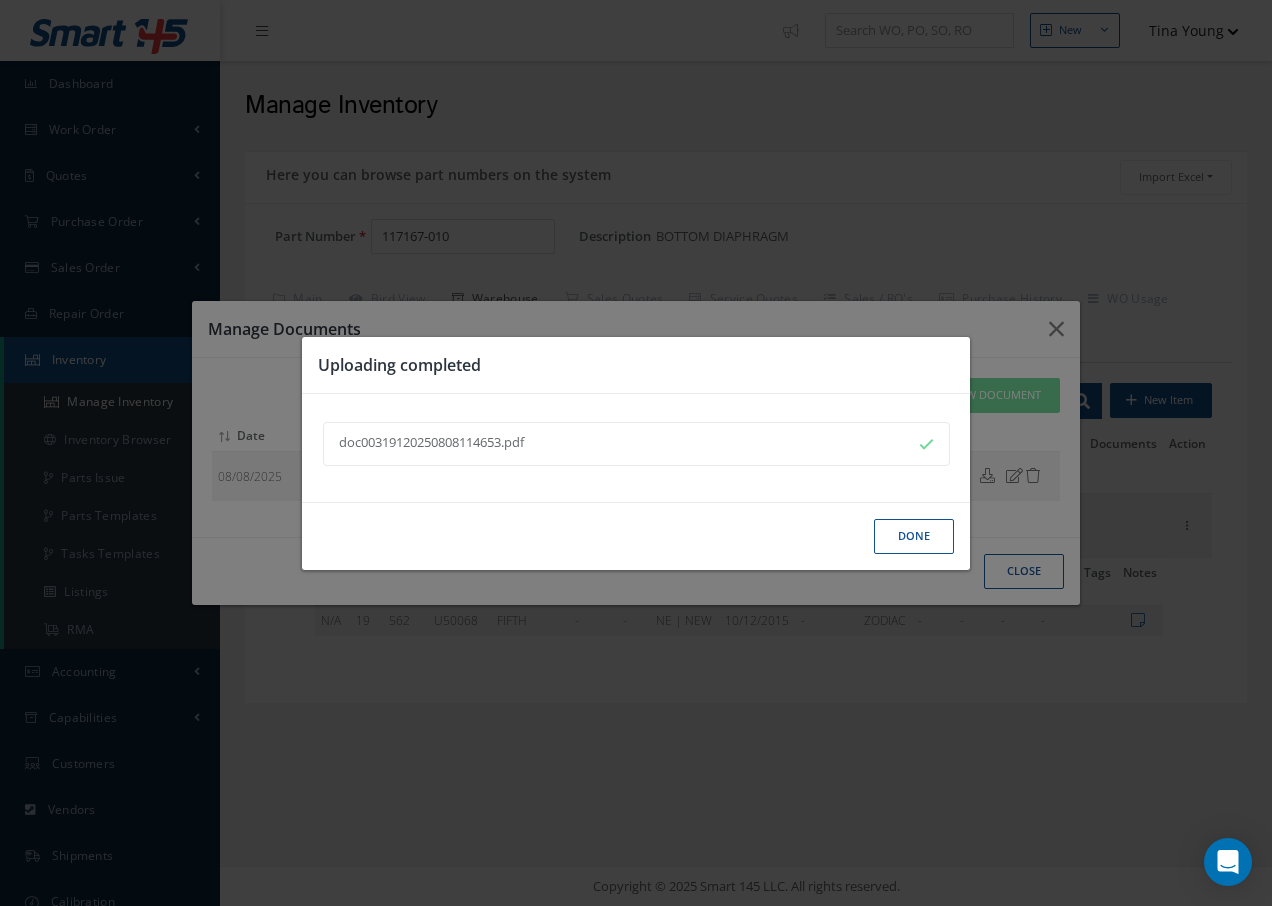 click on "Done" at bounding box center (914, 536) 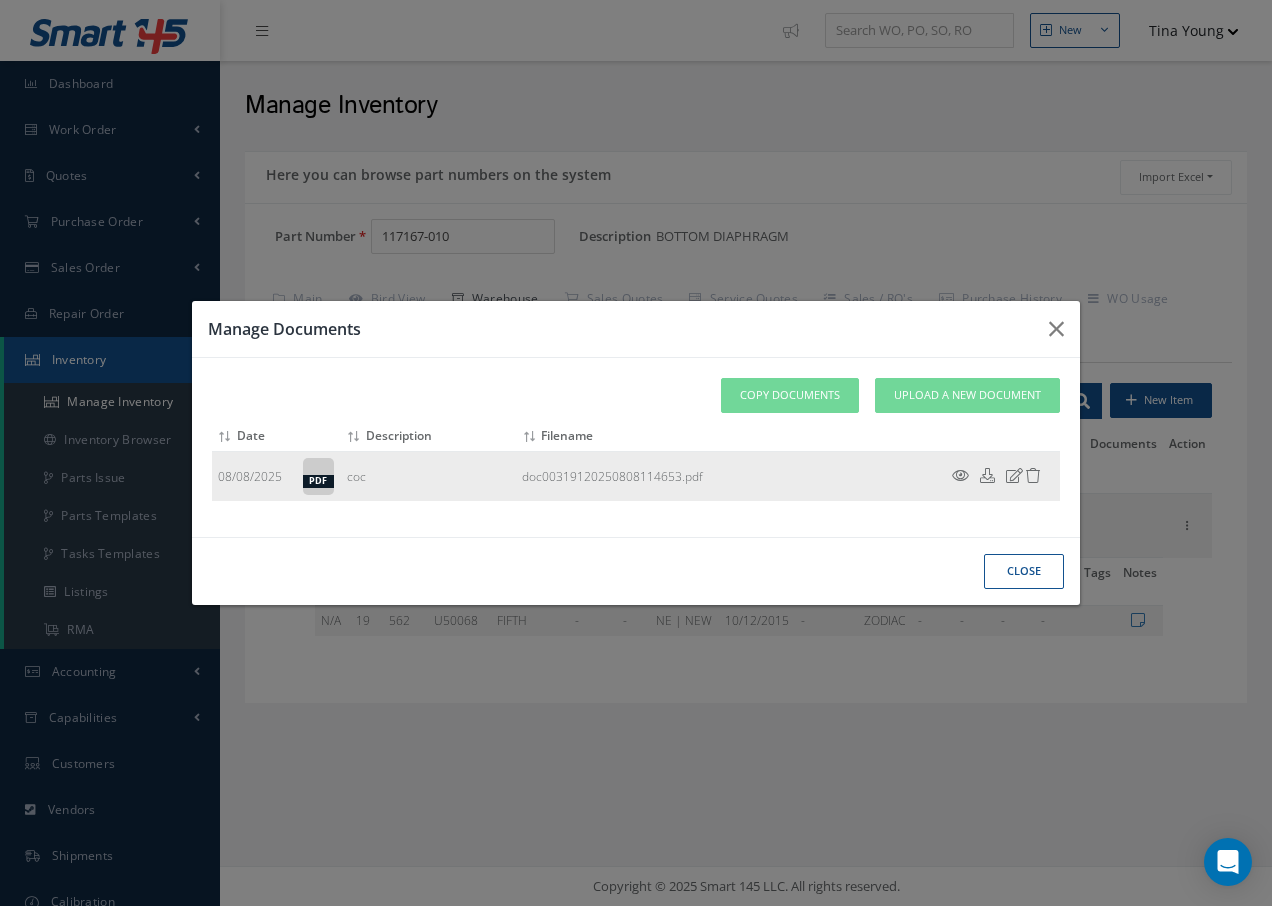 click at bounding box center [1014, 475] 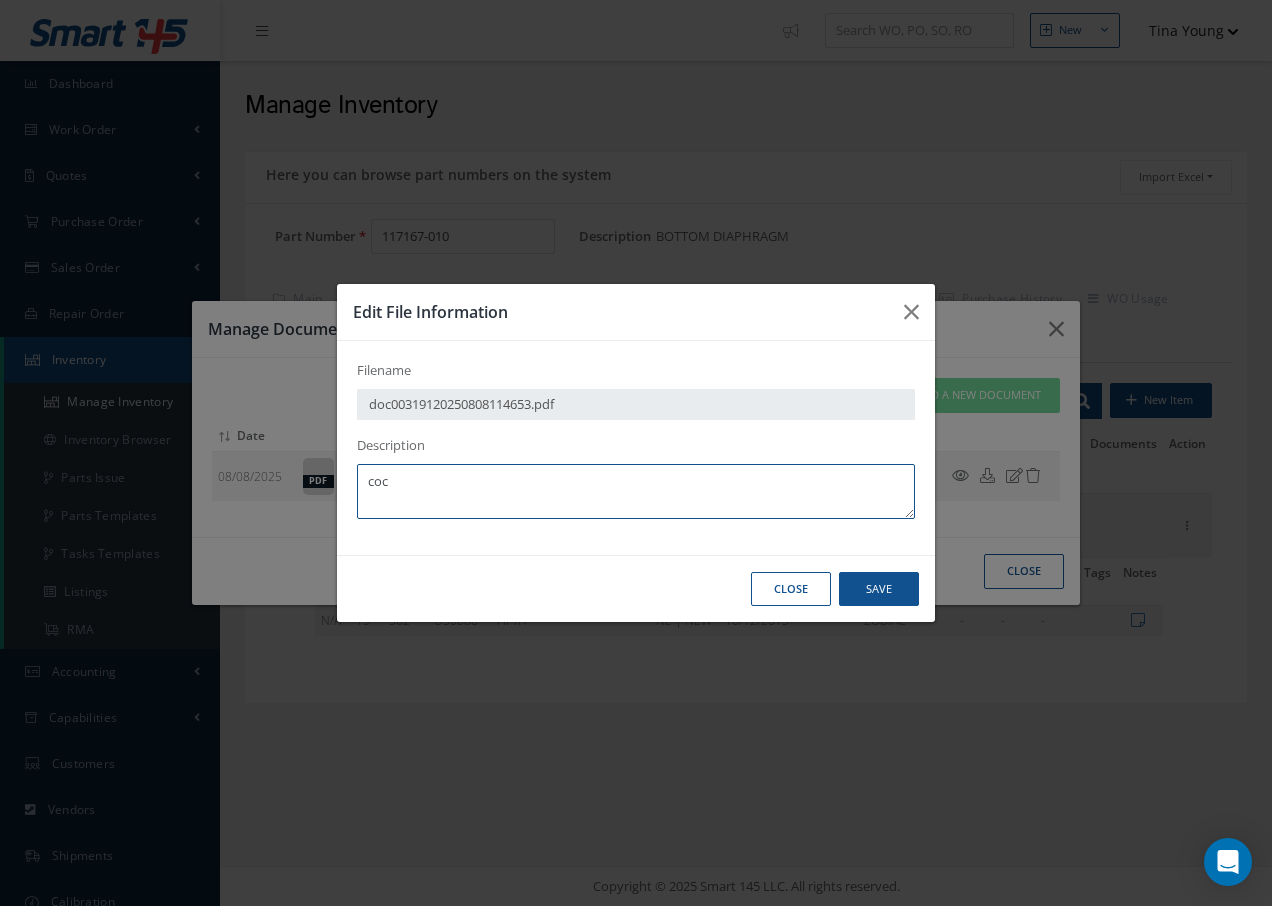 drag, startPoint x: 411, startPoint y: 486, endPoint x: 344, endPoint y: 479, distance: 67.36468 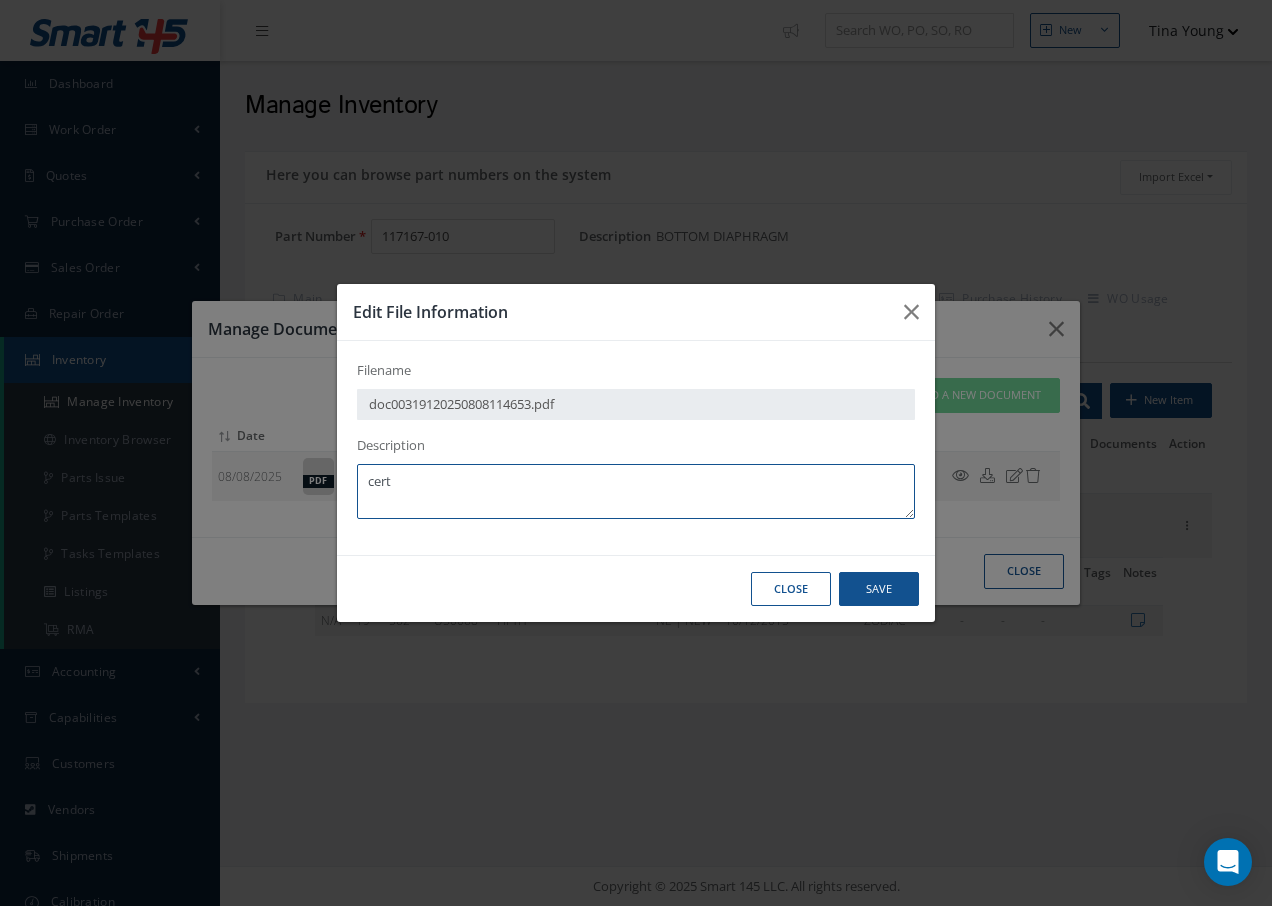 type on "cert" 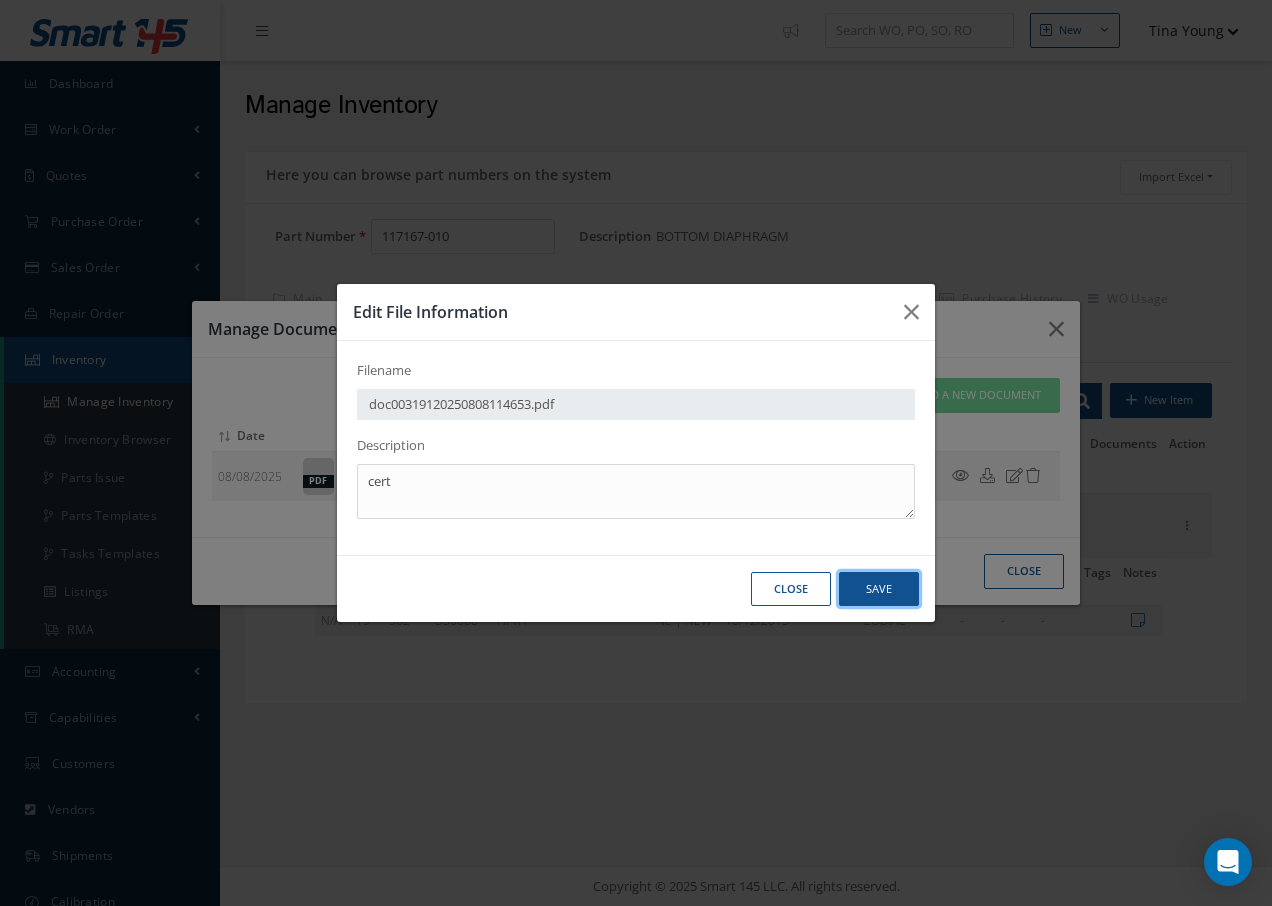 click on "Save" at bounding box center [0, 0] 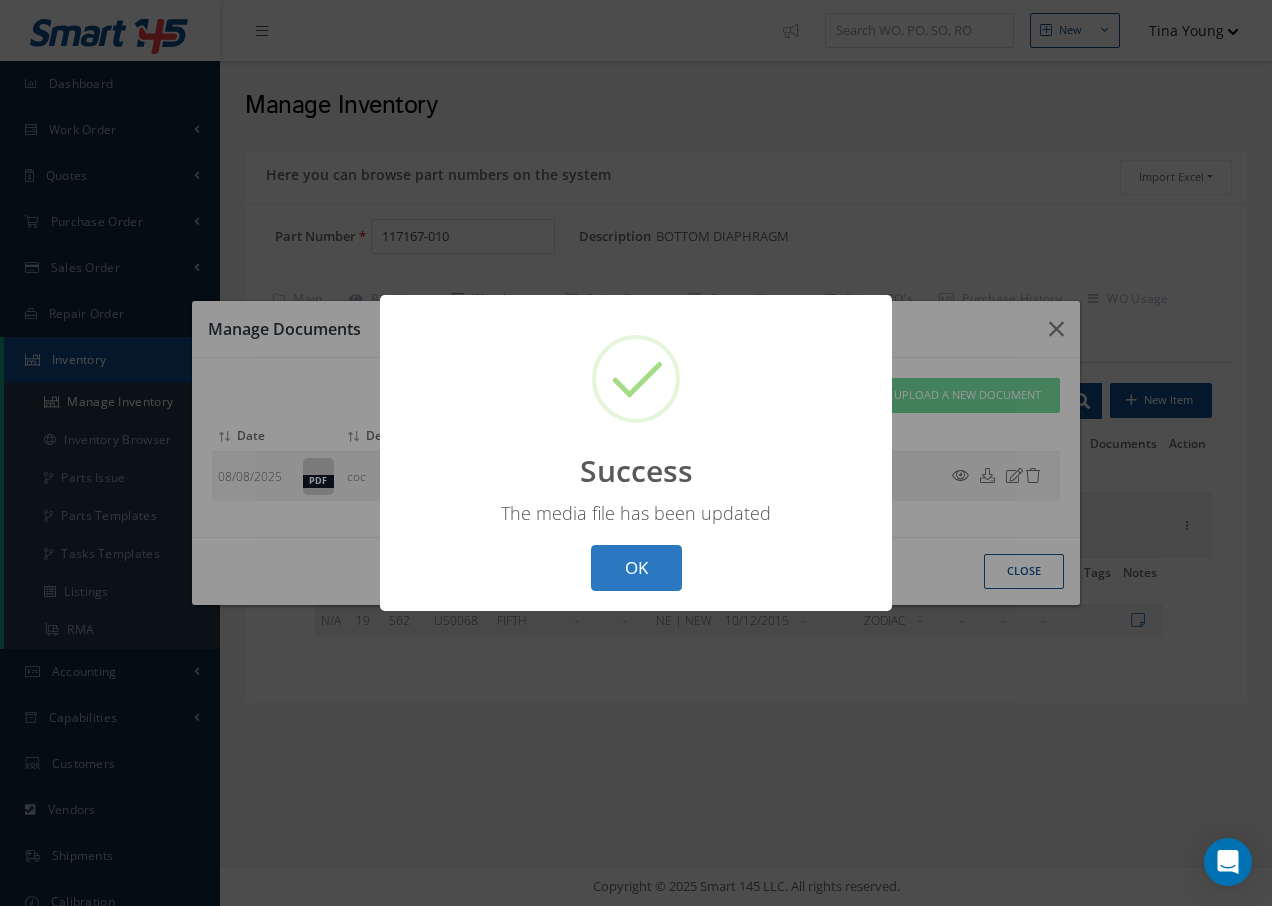 click on "OK" at bounding box center [636, 568] 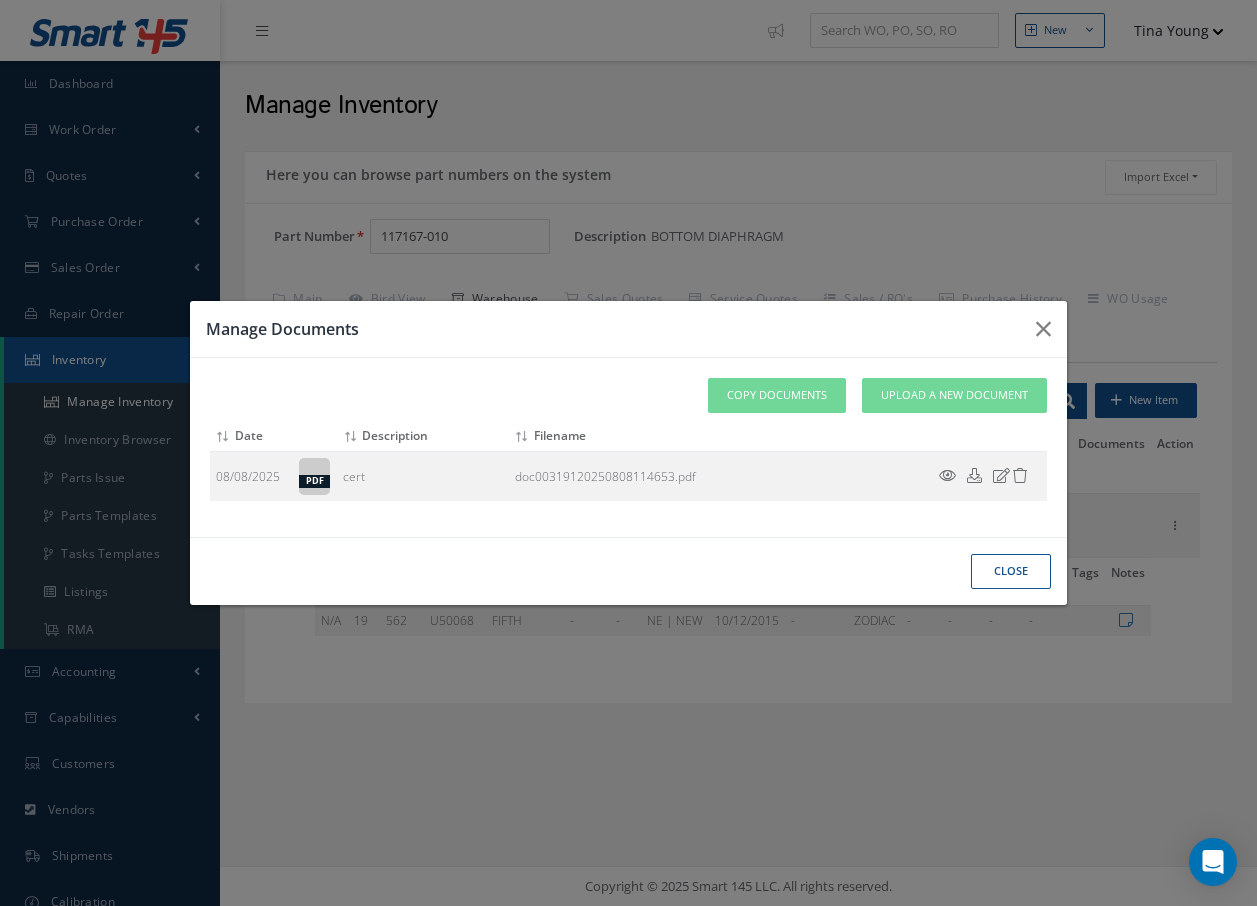 click on "Close" at bounding box center [0, 0] 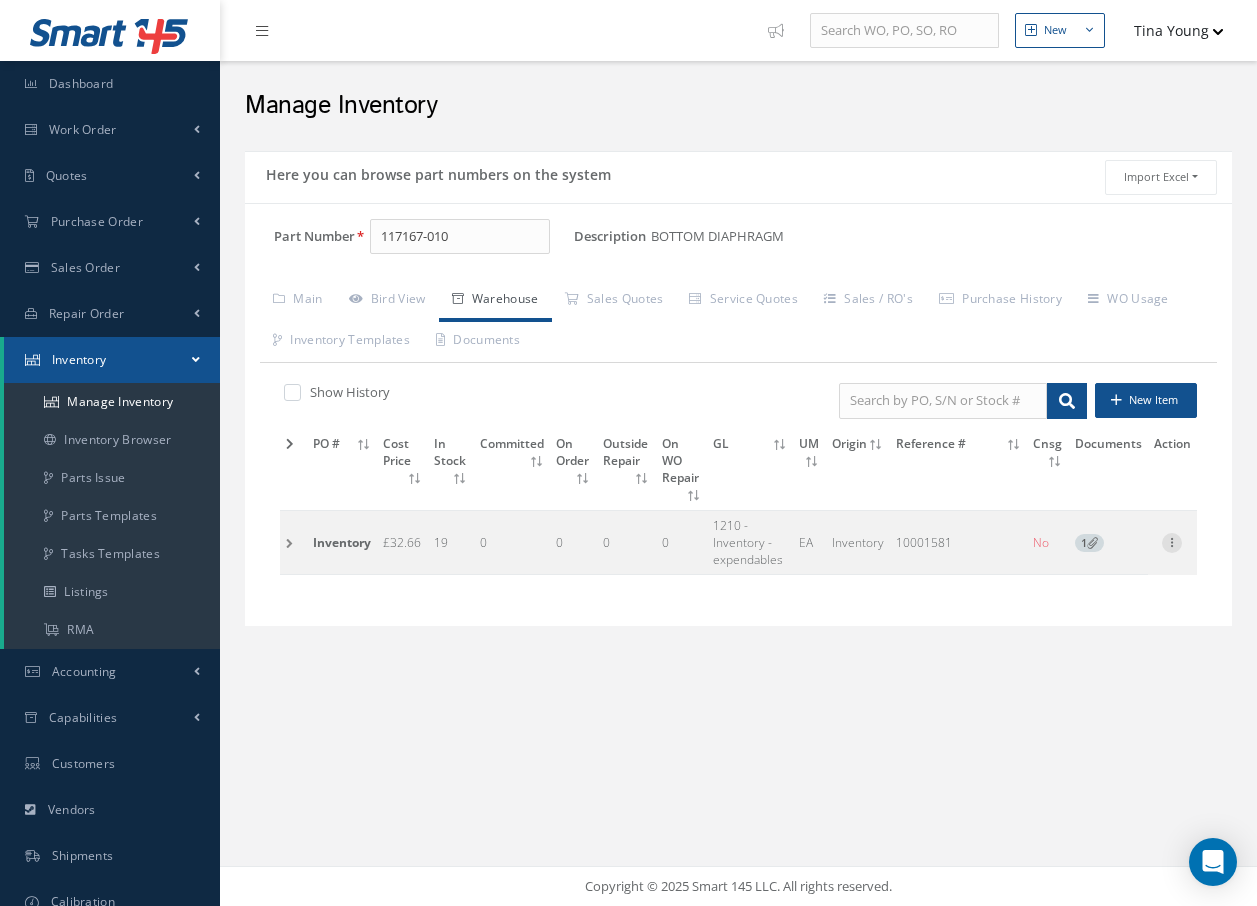 click at bounding box center [1172, 541] 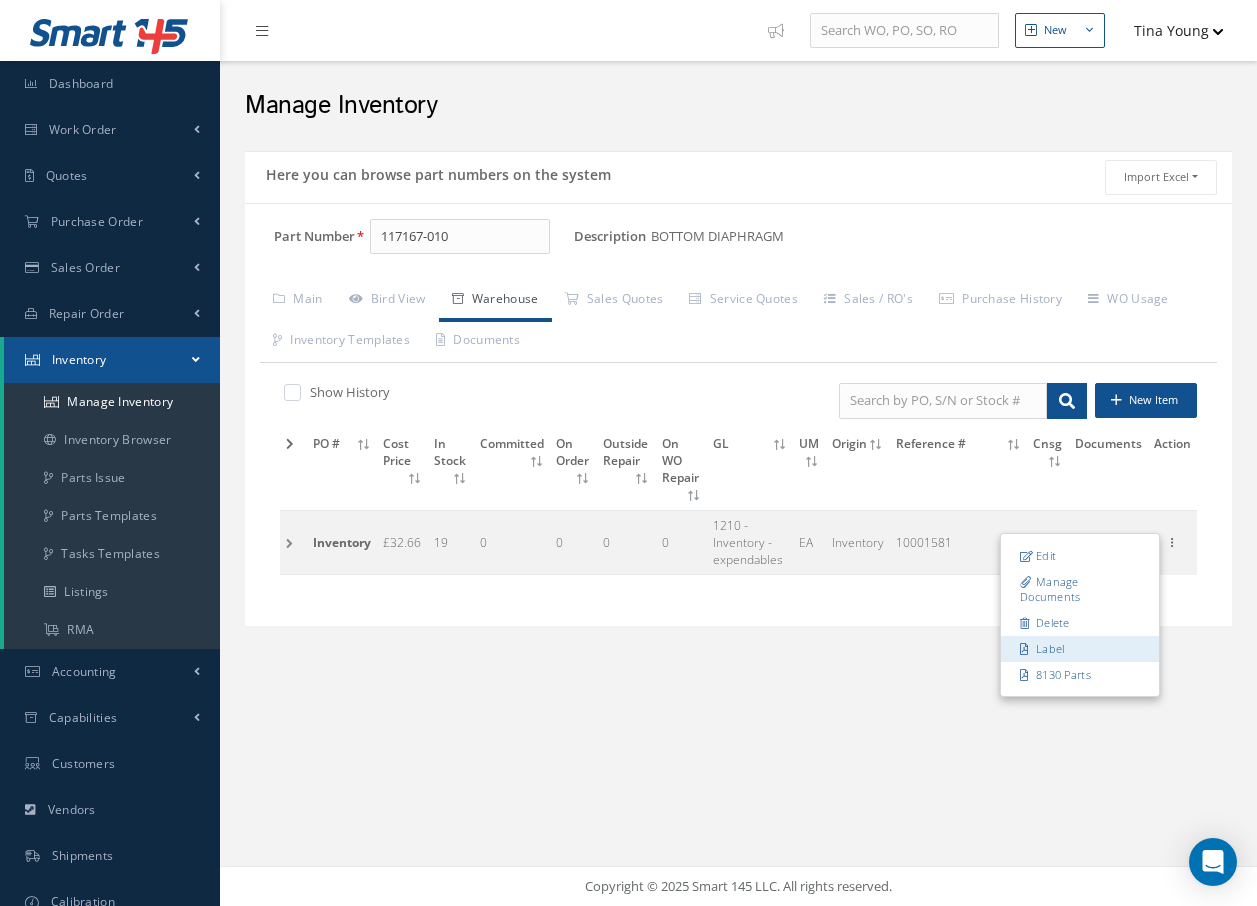 click on "Label" at bounding box center (1080, 649) 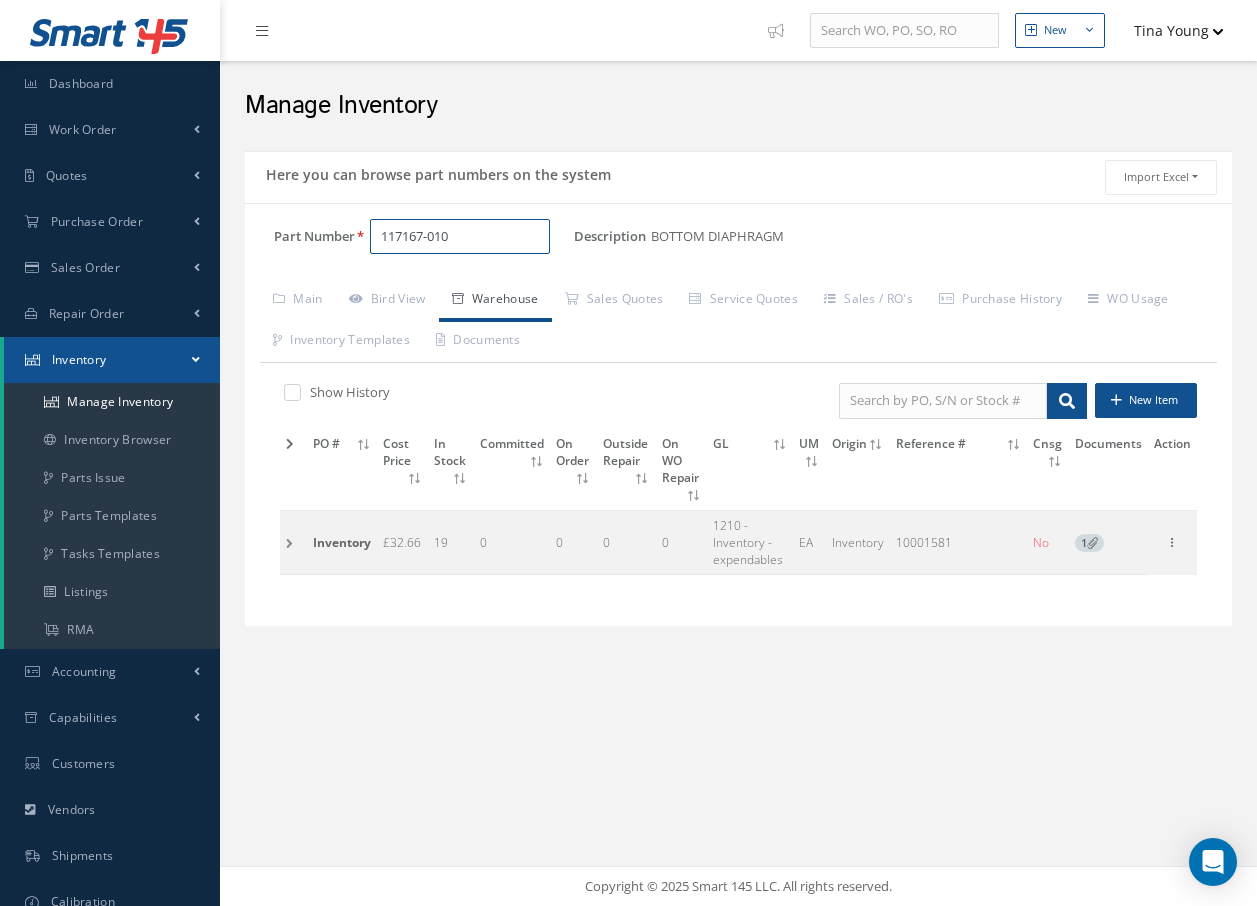 drag, startPoint x: 465, startPoint y: 244, endPoint x: 256, endPoint y: 239, distance: 209.0598 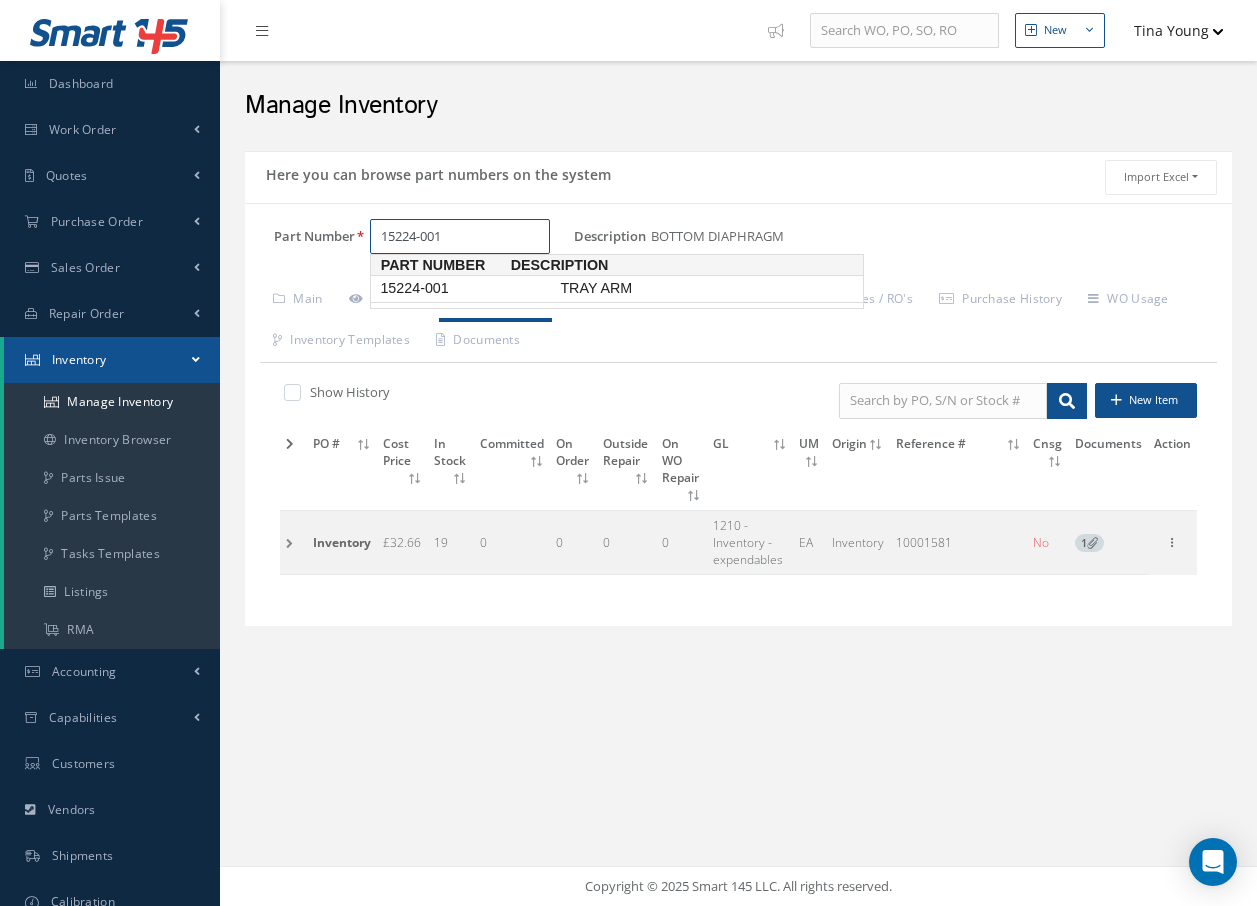 click on "15224-001" at bounding box center (466, 288) 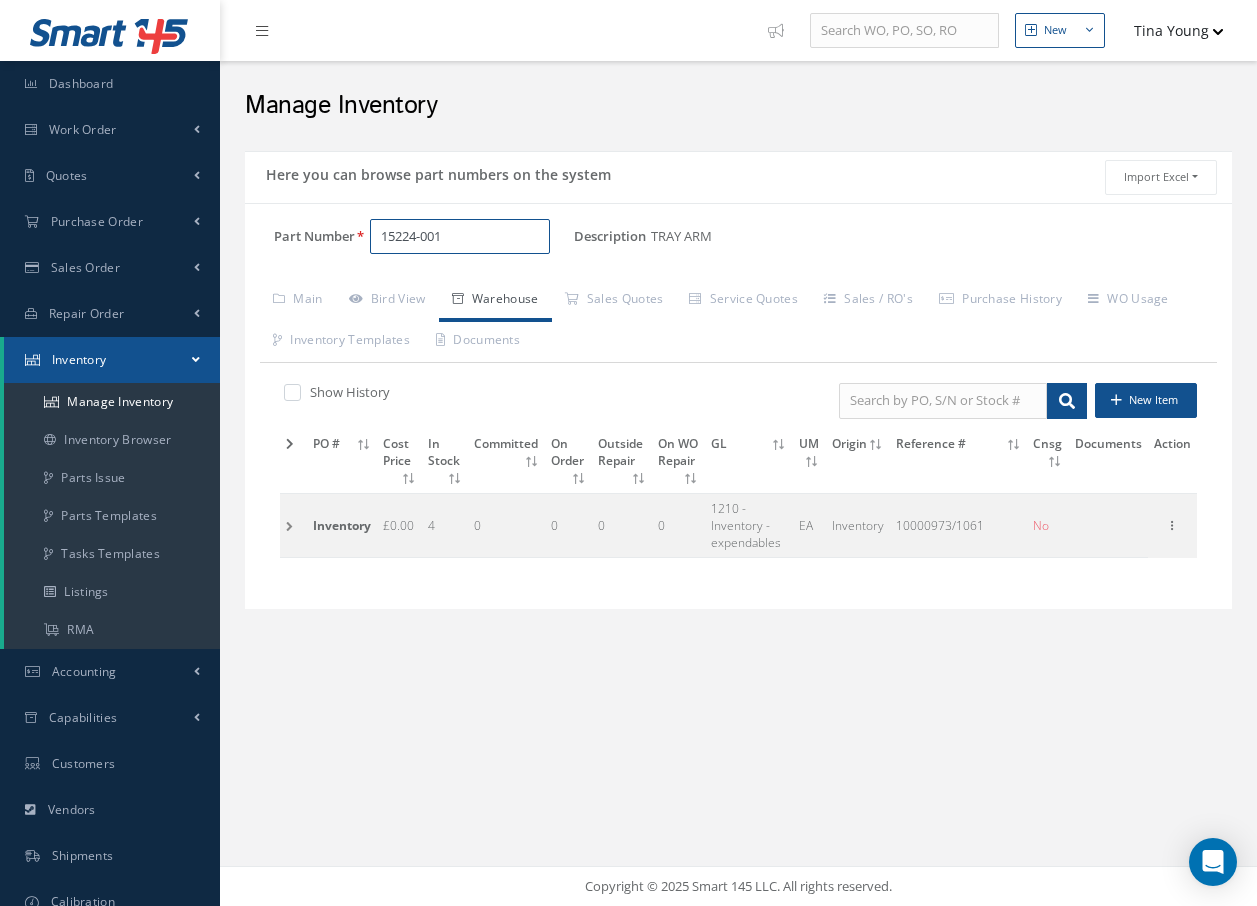 type on "15224-001" 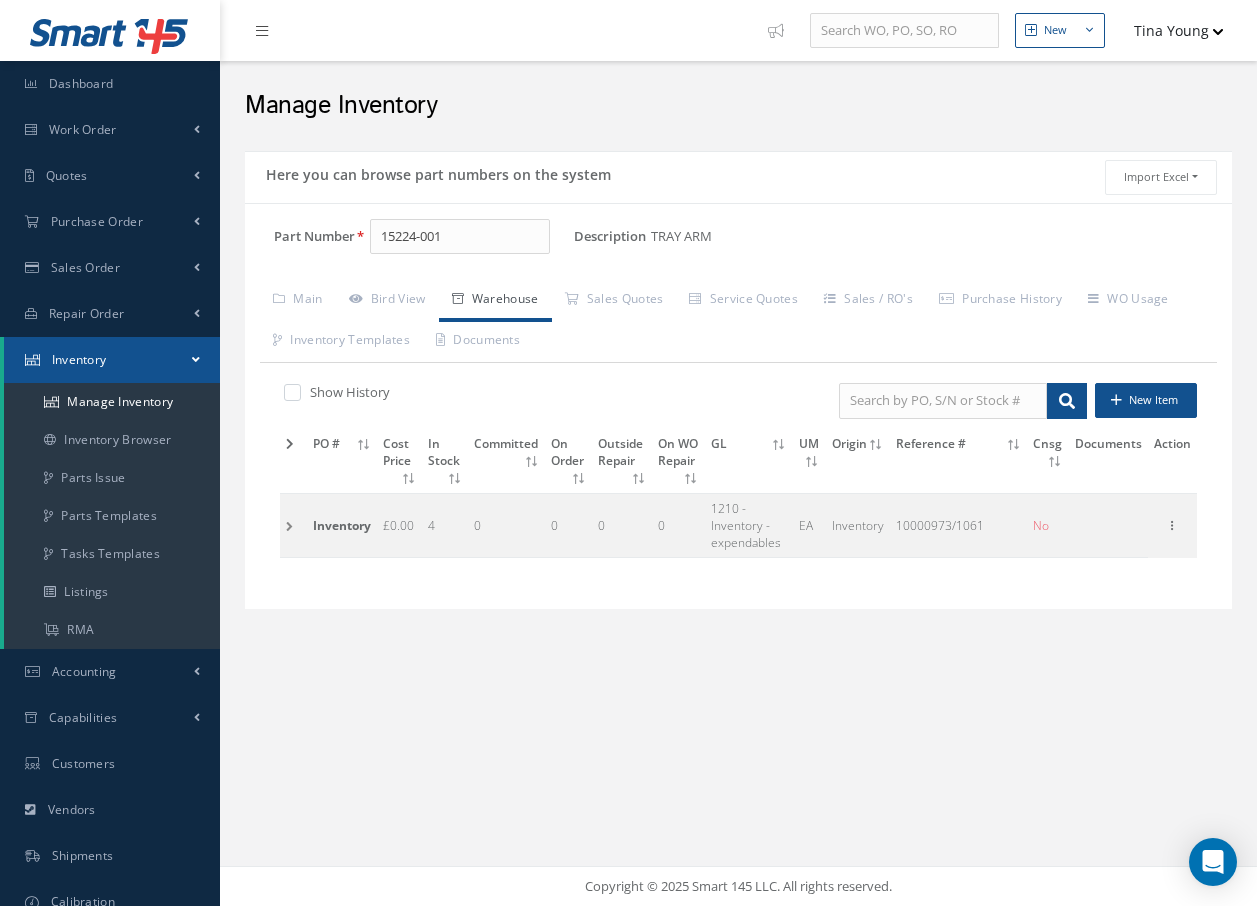 click at bounding box center (293, 525) 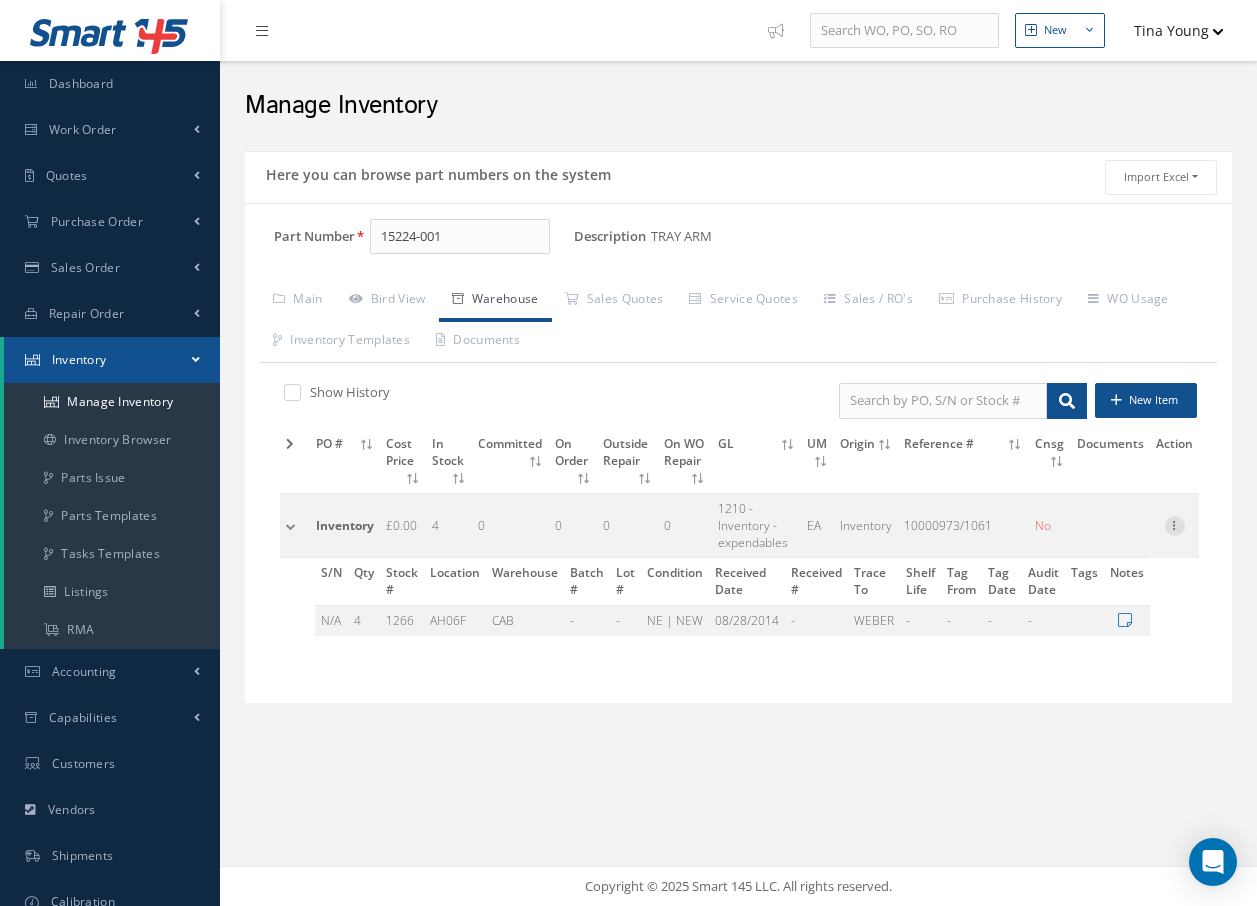click at bounding box center (1175, 524) 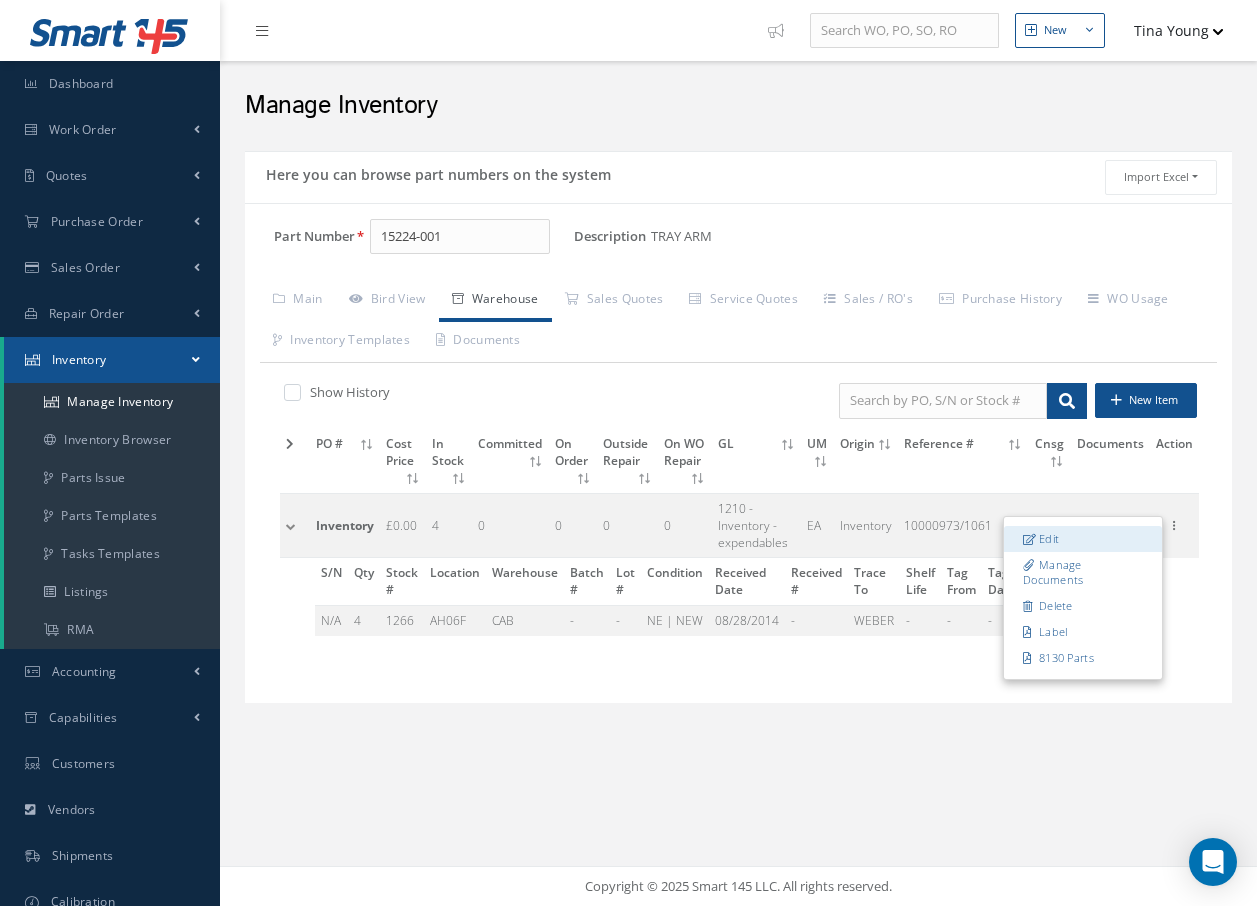 click on "Edit" at bounding box center (1083, 539) 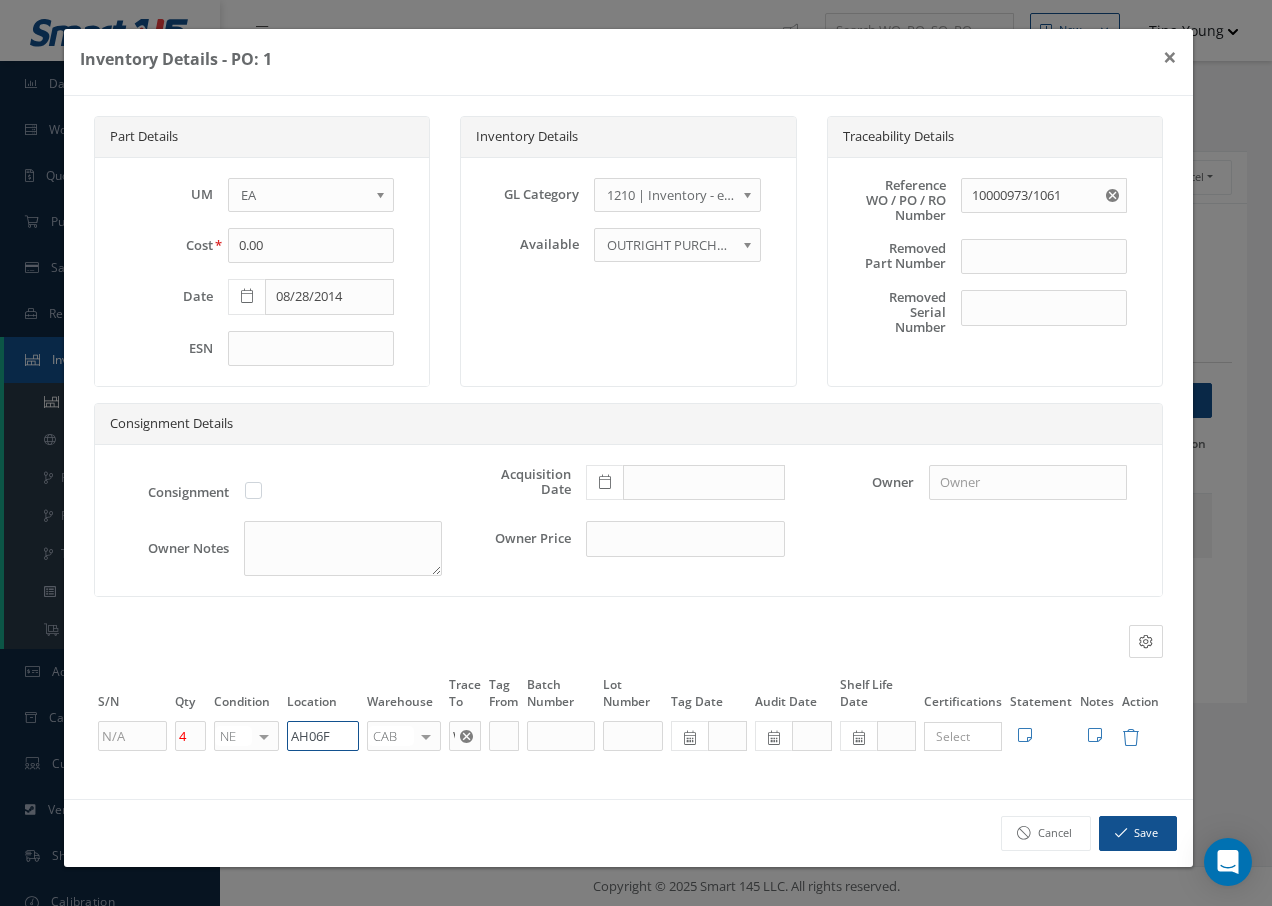 drag, startPoint x: 343, startPoint y: 740, endPoint x: 224, endPoint y: 729, distance: 119.507324 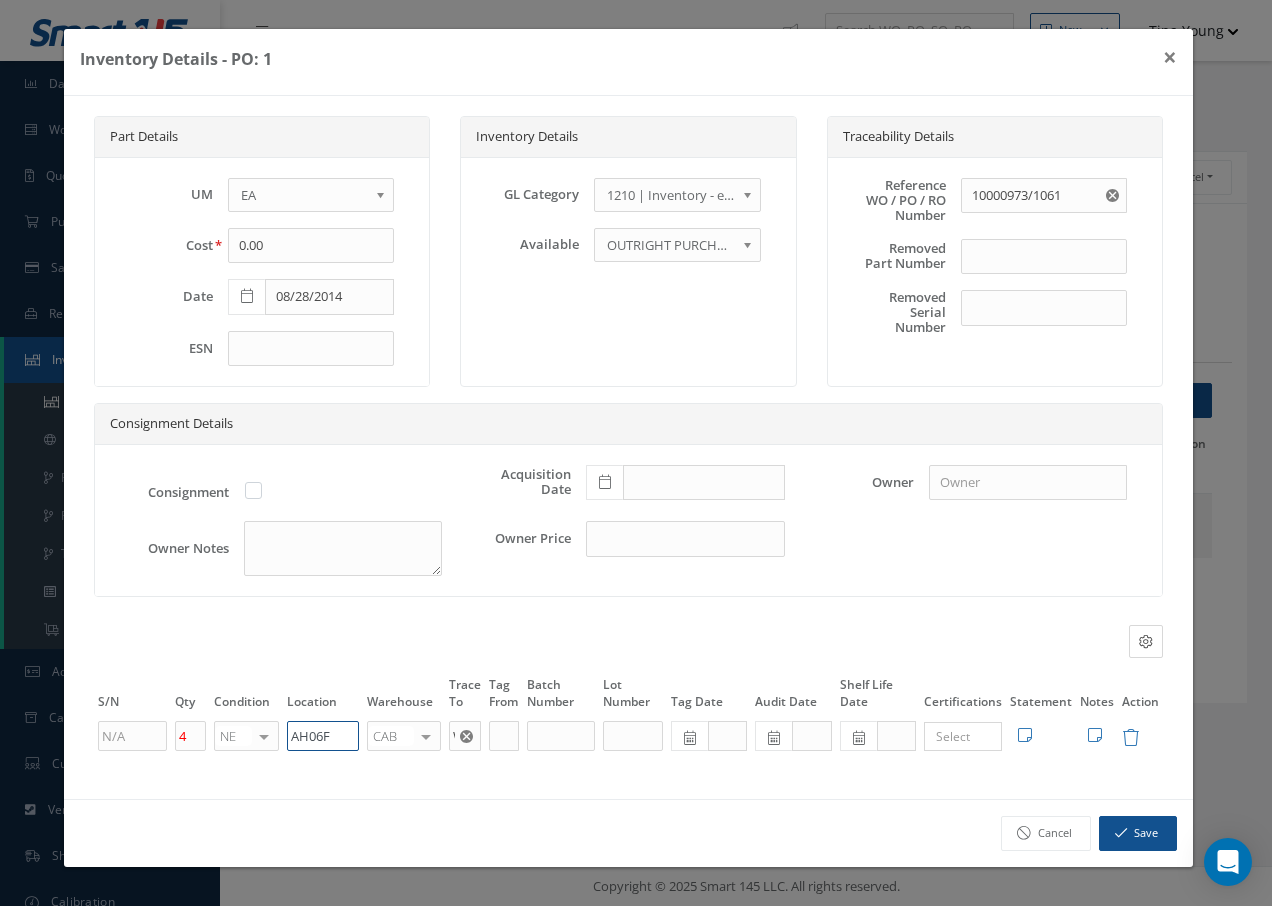 click on "4              NE         OH   SV   RP   AR   NE   FN   NS   RE   FP   BER   N/A   INSP   BC   AI   MD   RF   SCR   TS   USE   TL   SP   NU   AS   US   PM
No elements found.
List is empty.     AH06F              CAB         CAB   CABQ   CABS   CABK   CABG   AIRB   CASA   ONXP   UNIT20   FIFTH   CUST-PARTS
No elements found.
List is empty.        WEBER
×
Loading...
Search a tag
No tags found
No tags found
Edit Statement 8130
Cancel
Save
Edit Notes
Cancel" at bounding box center (628, 736) 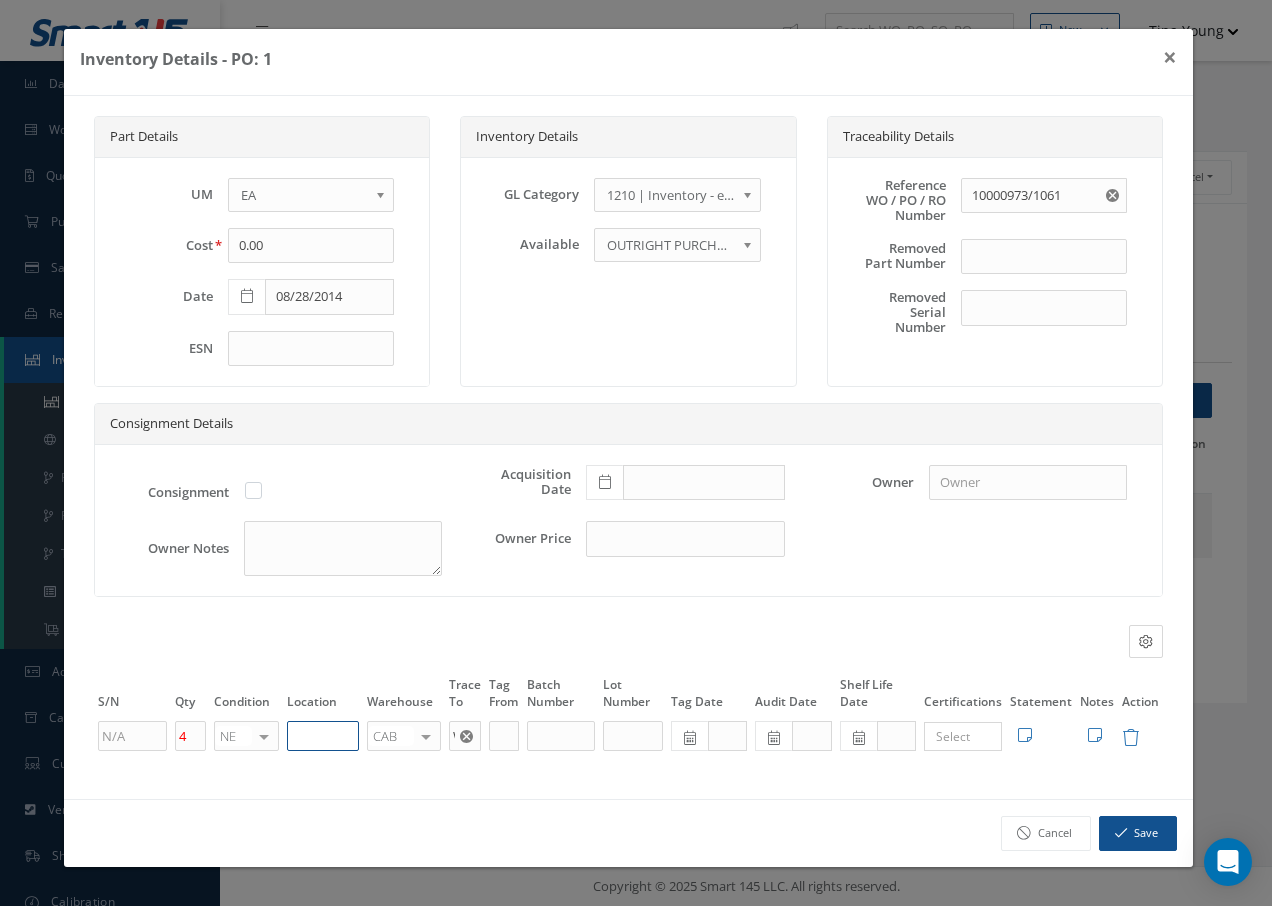 paste on "U50068" 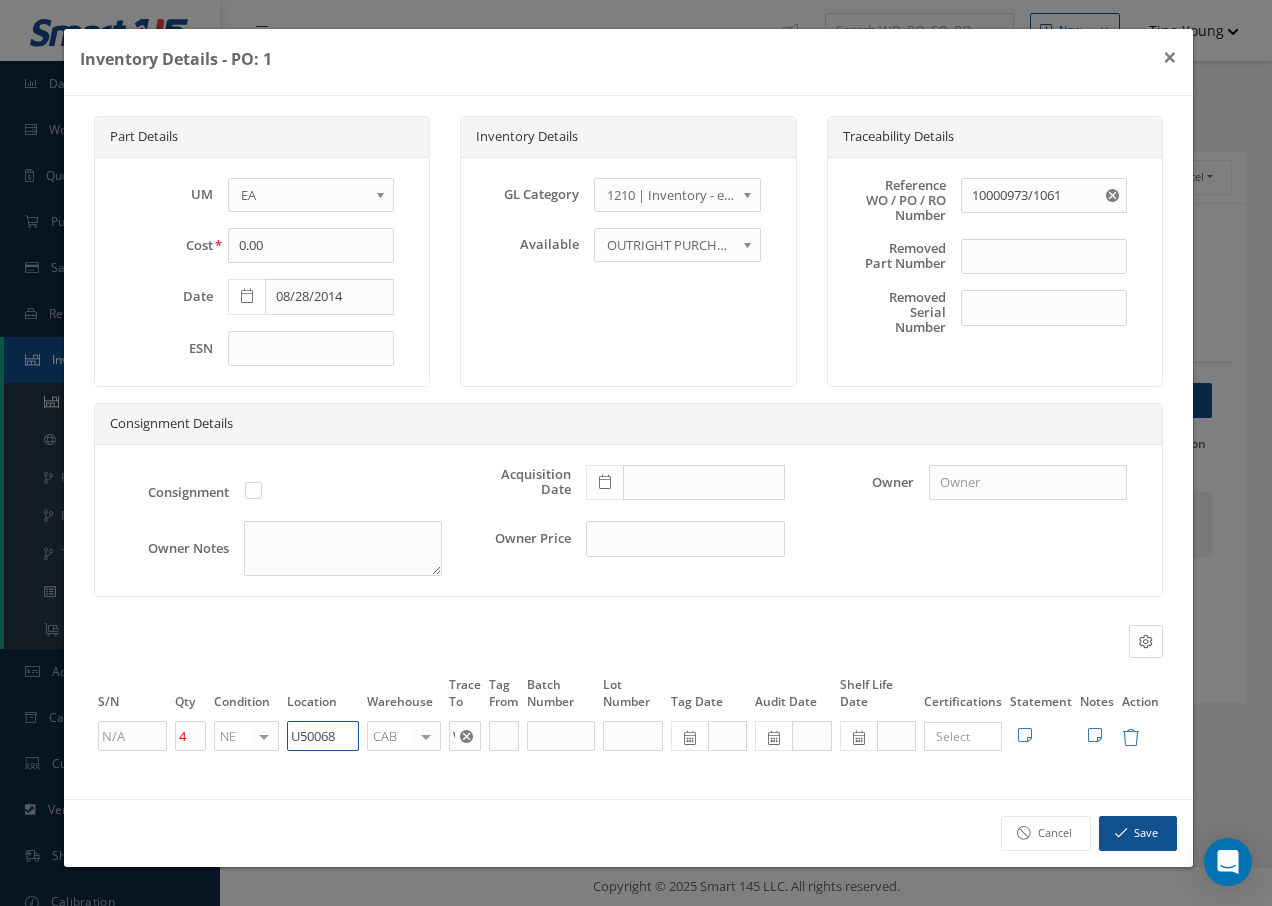 type on "U50068" 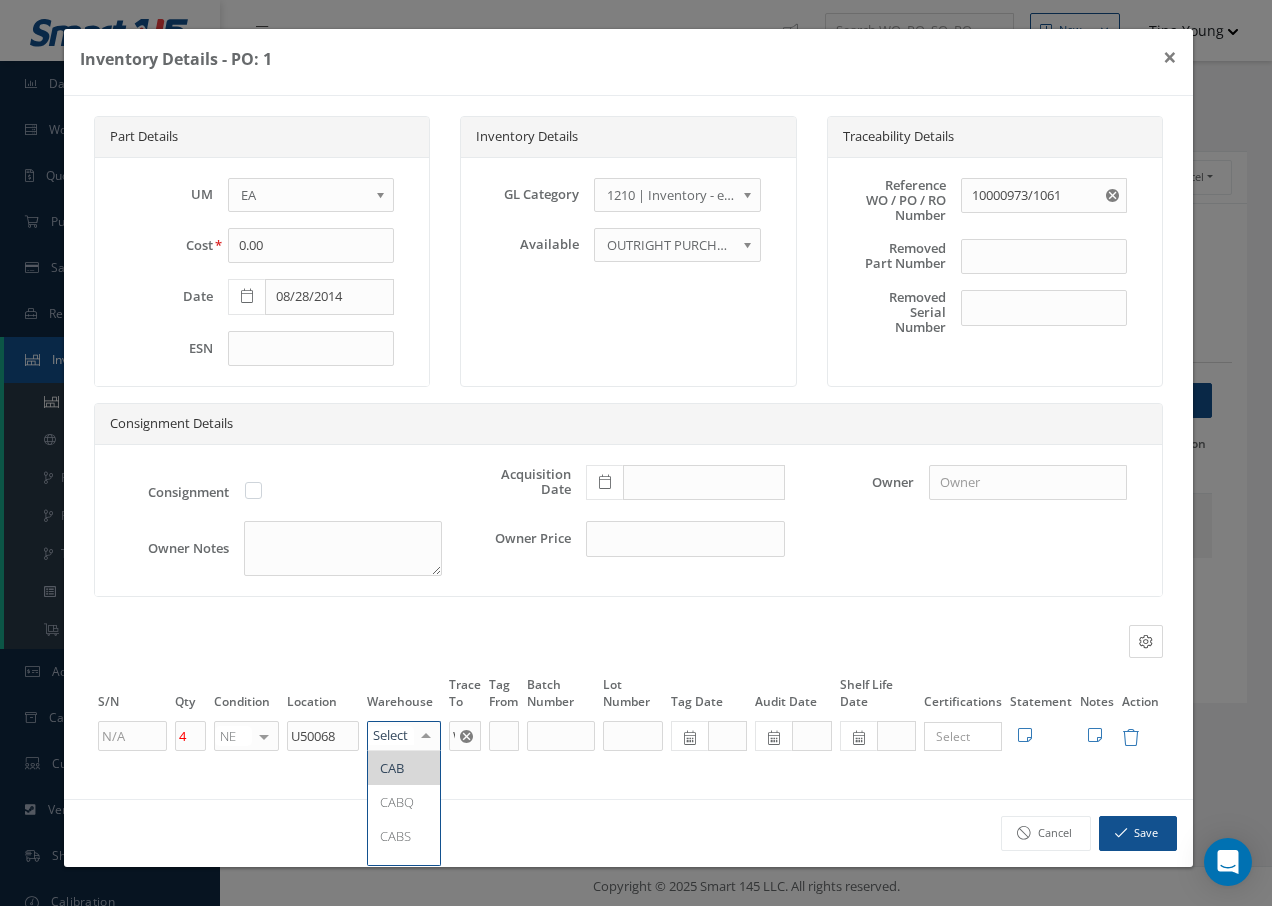click at bounding box center (426, 736) 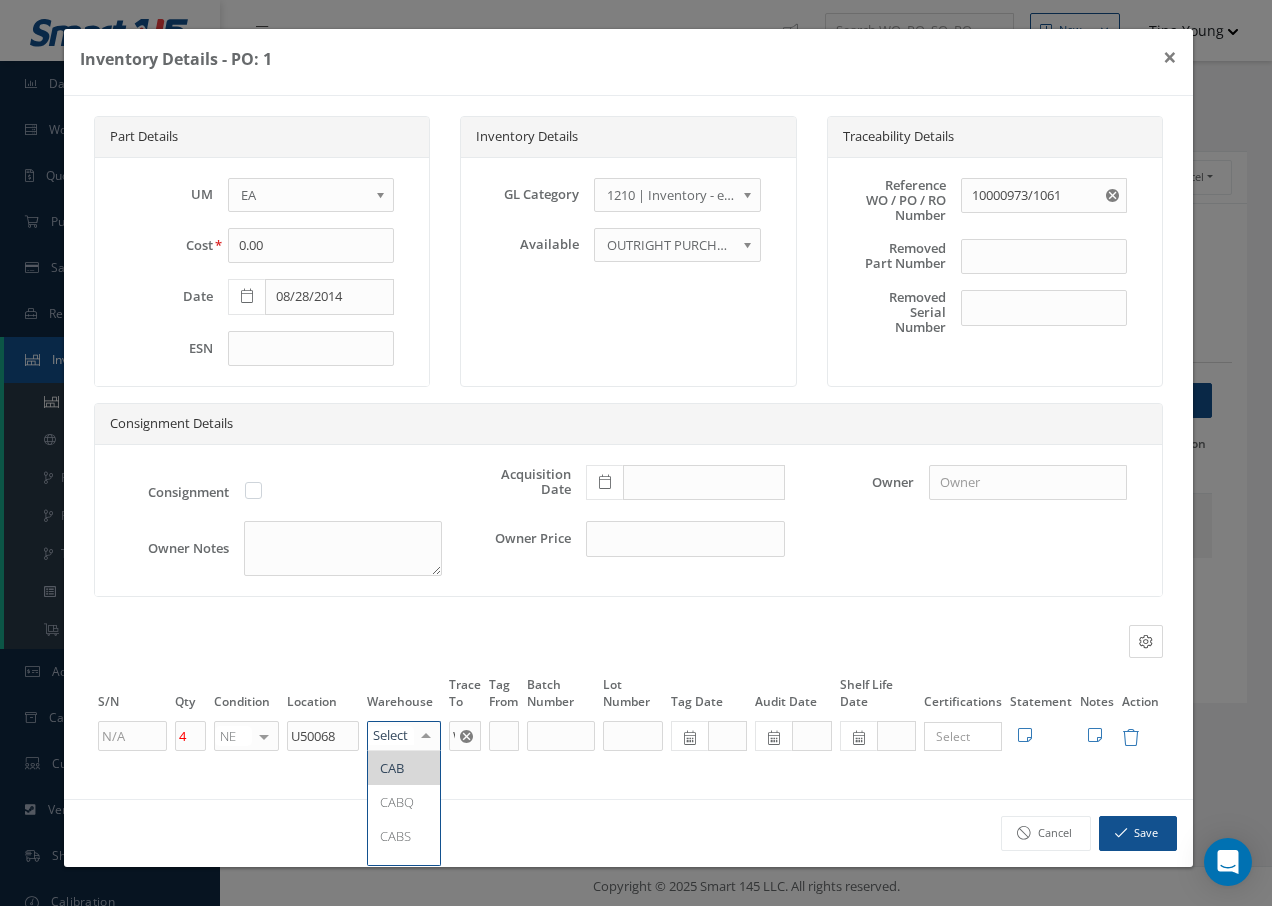type on "f" 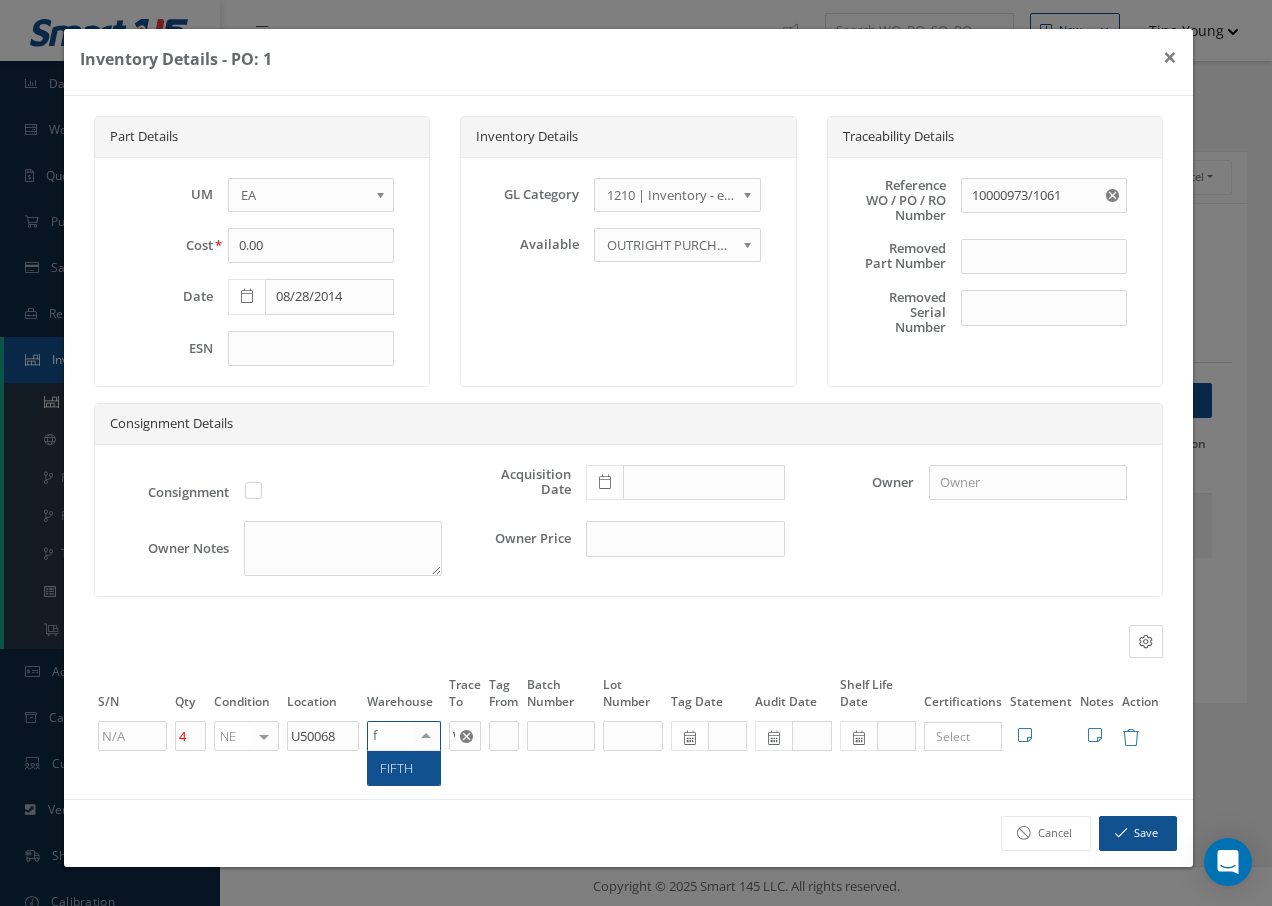 click on "FIFTH" at bounding box center (404, 768) 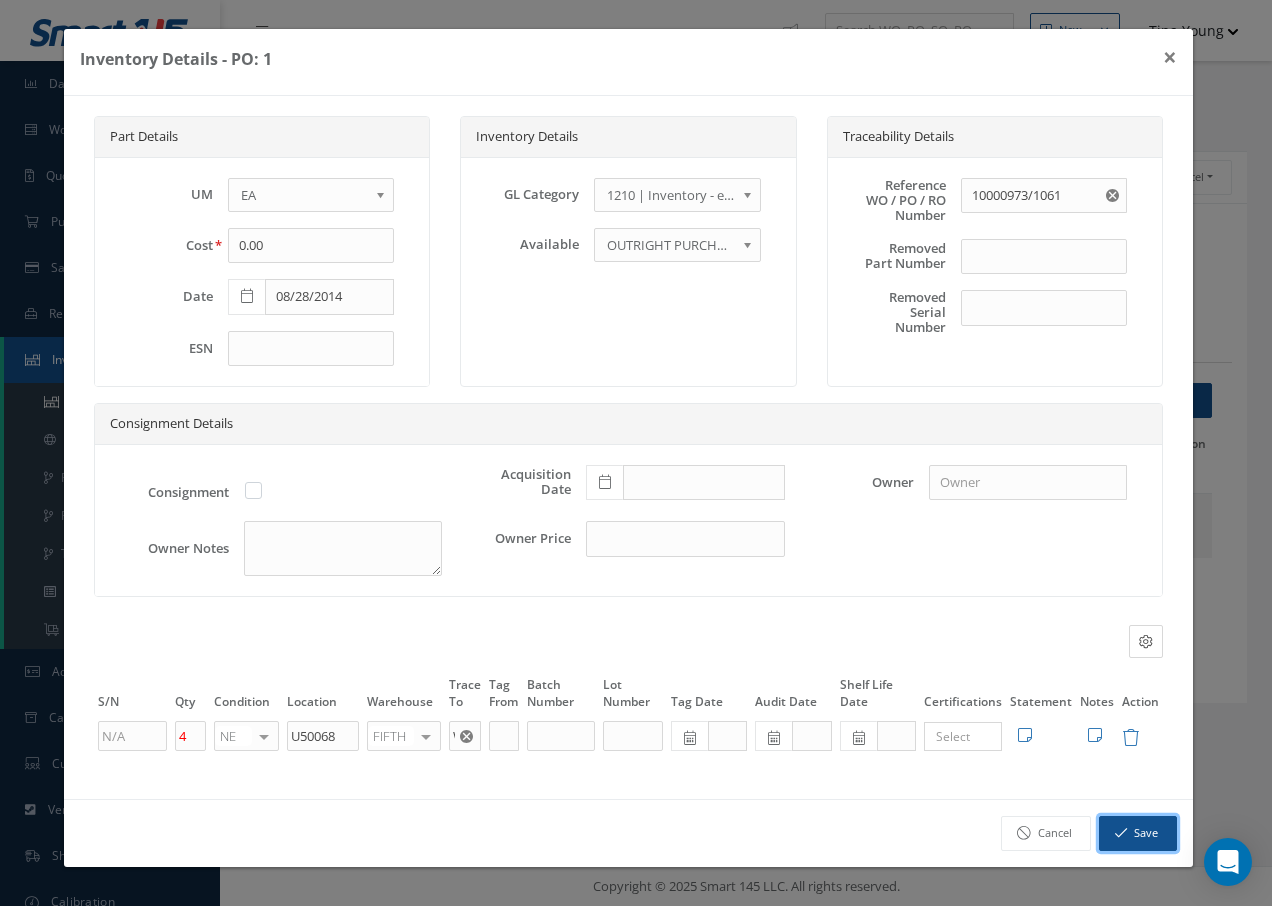click on "Save" at bounding box center (1138, 833) 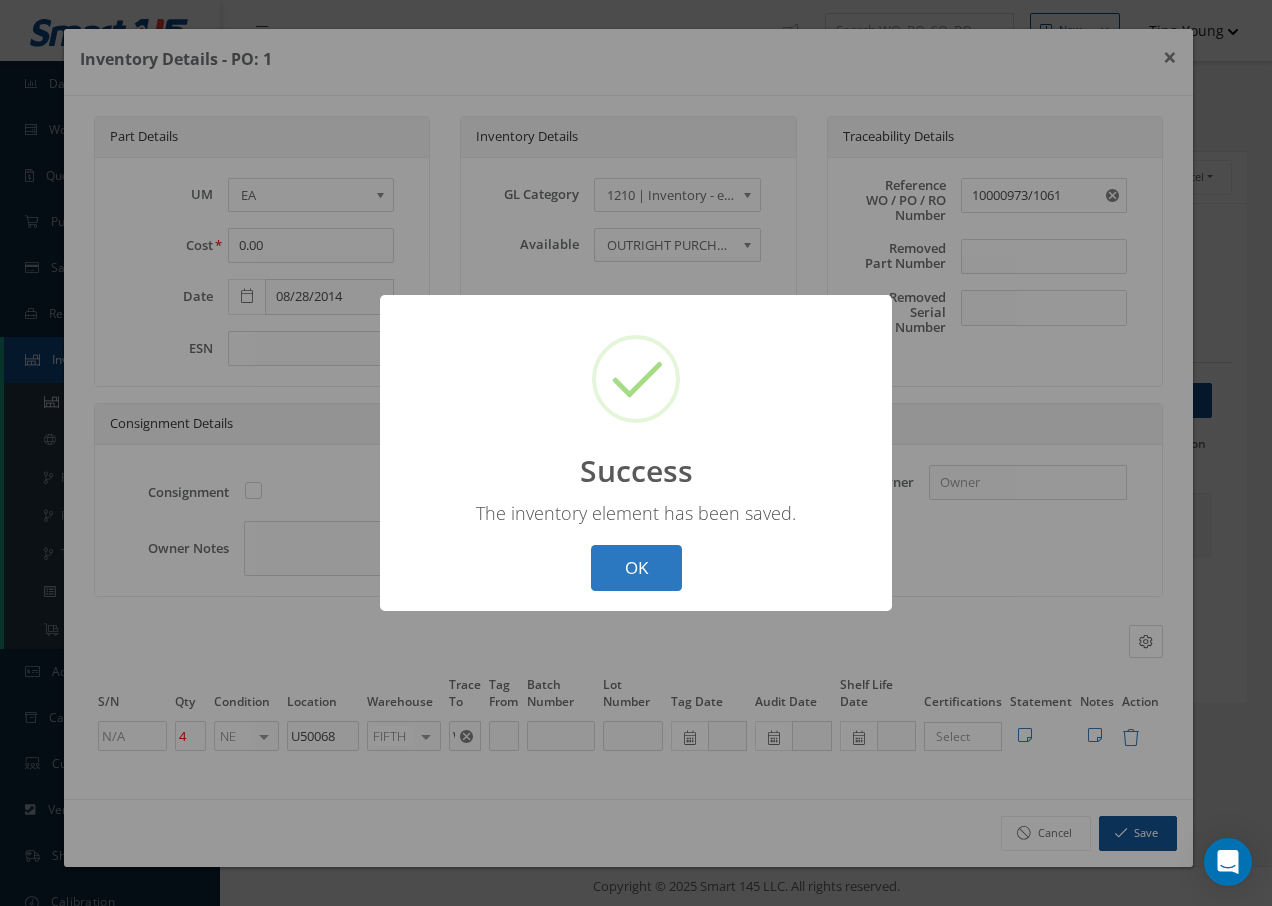 click on "OK" at bounding box center (636, 568) 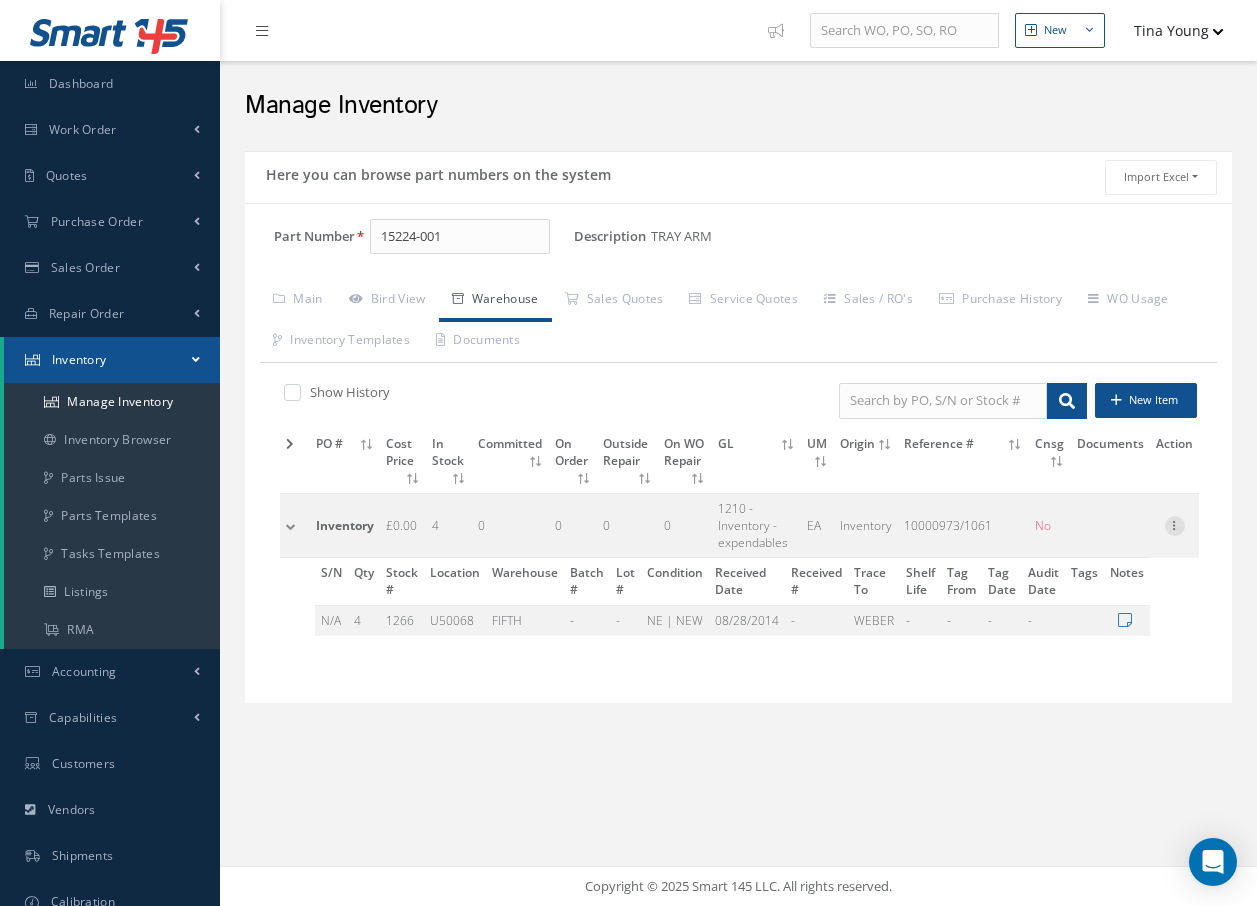 click at bounding box center [1175, 524] 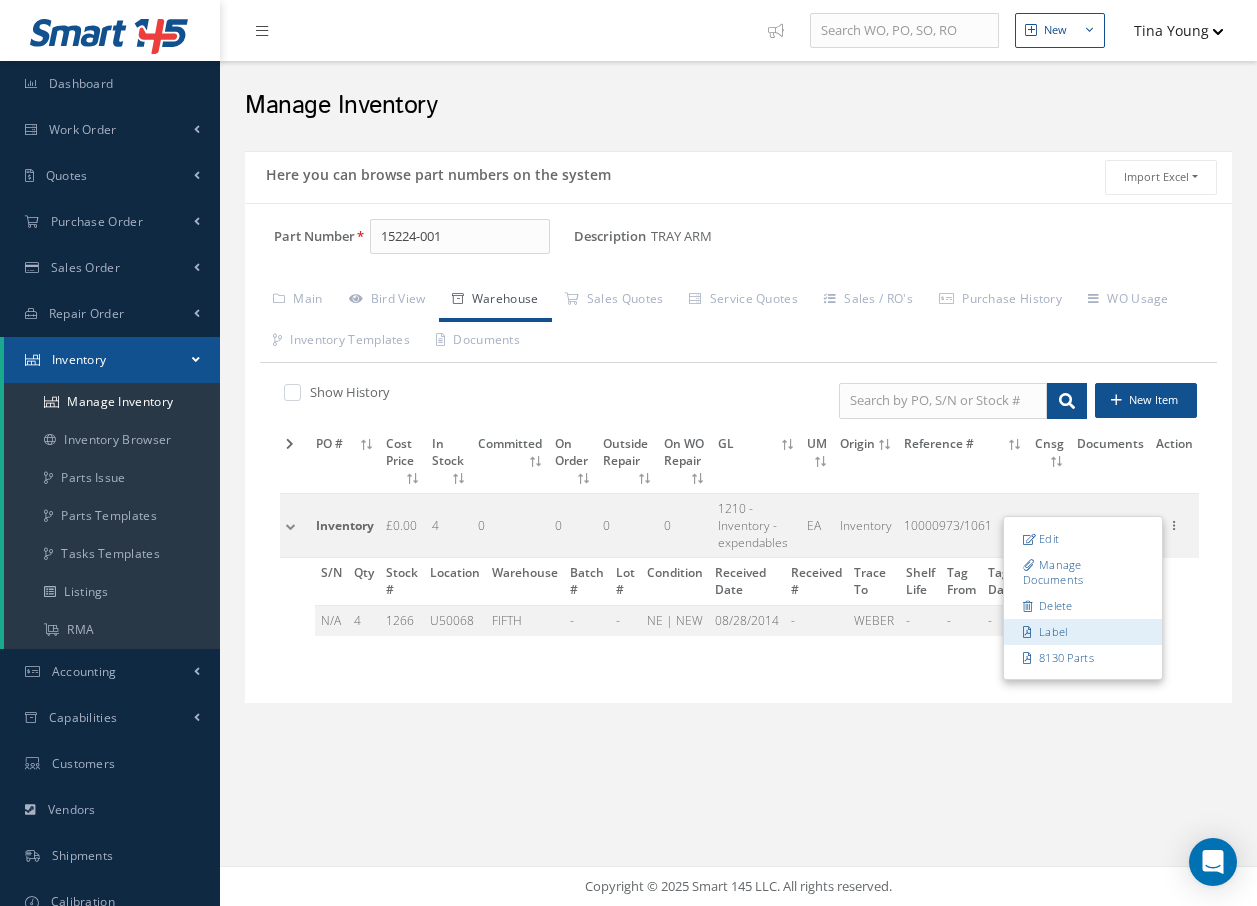 click on "Label" at bounding box center [1083, 632] 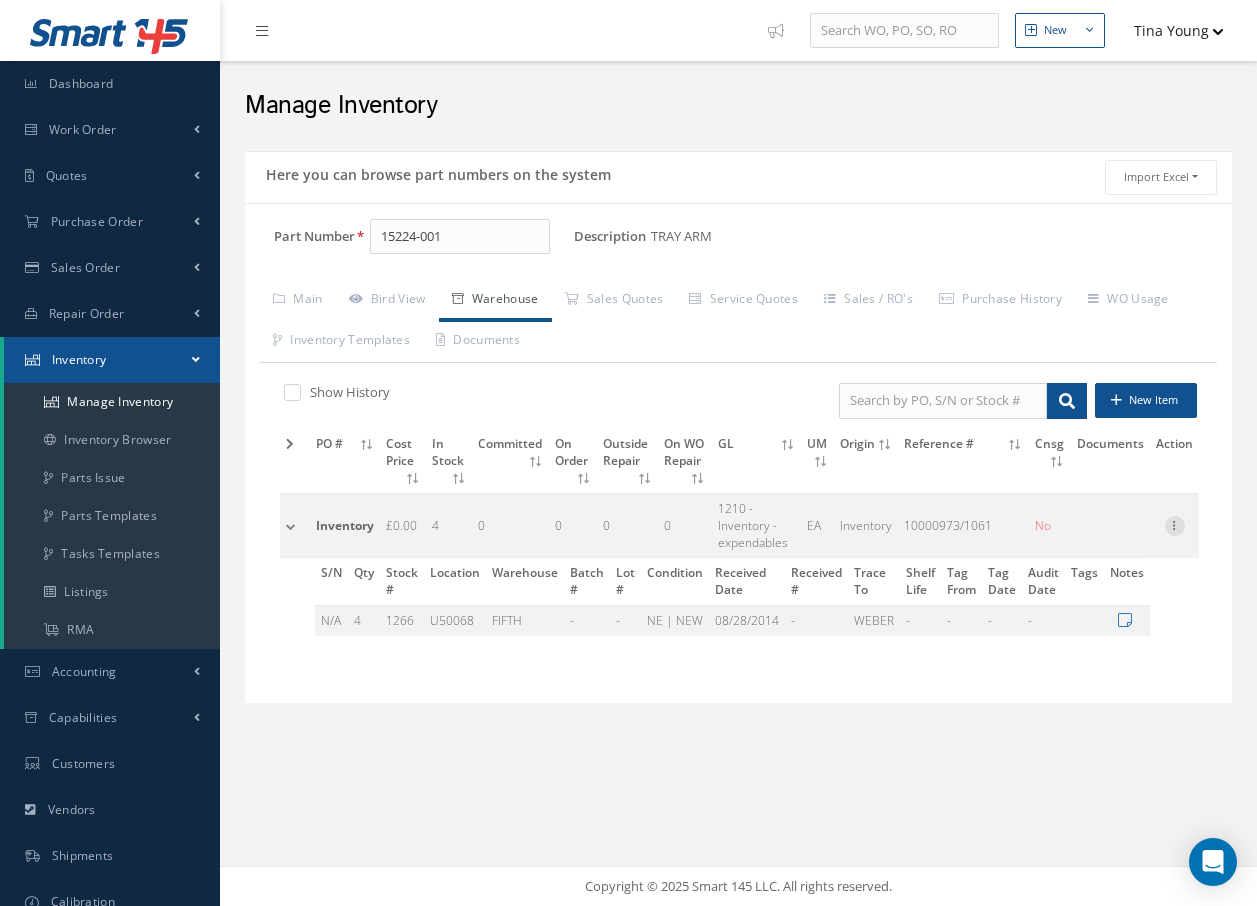 click at bounding box center (1175, 524) 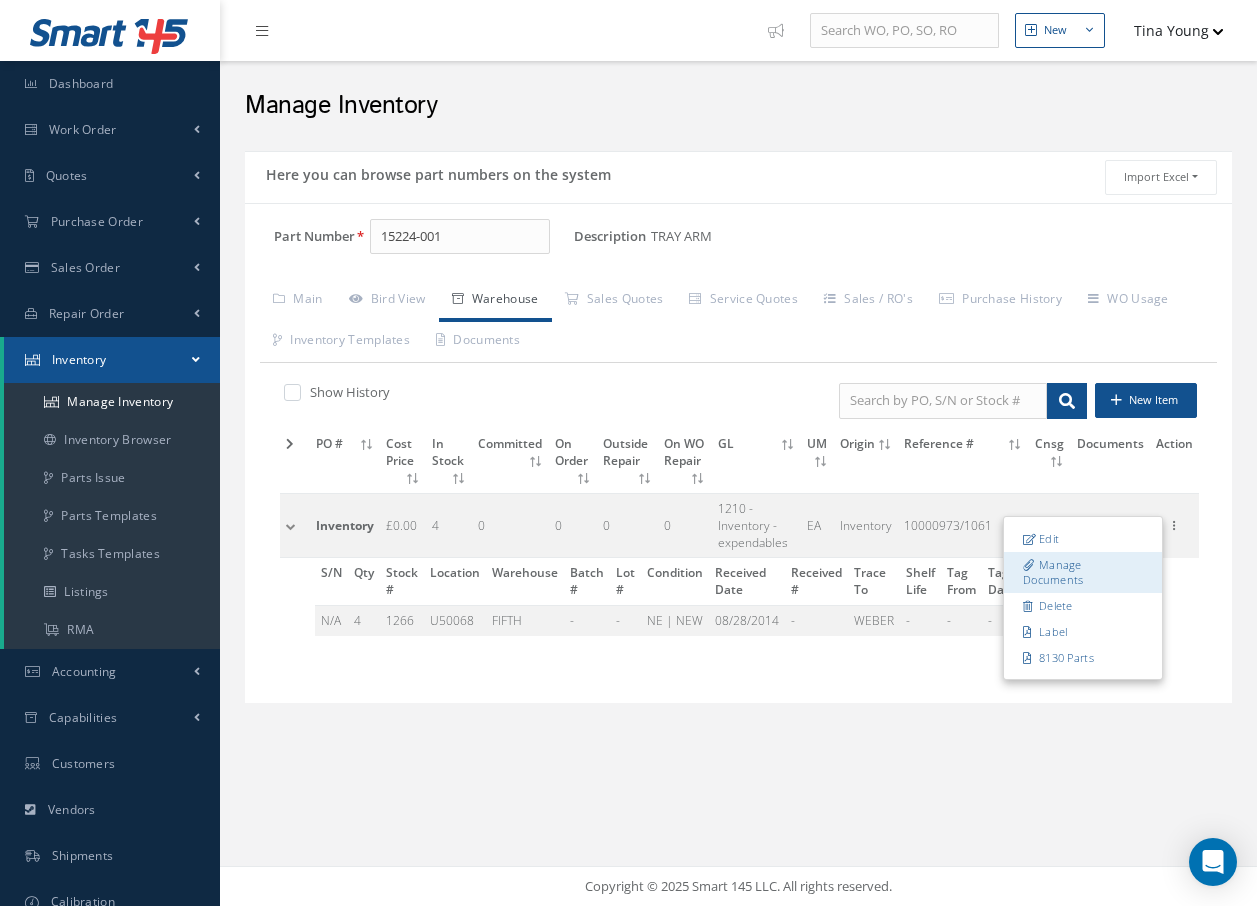 click on "Manage Documents" at bounding box center (1083, 572) 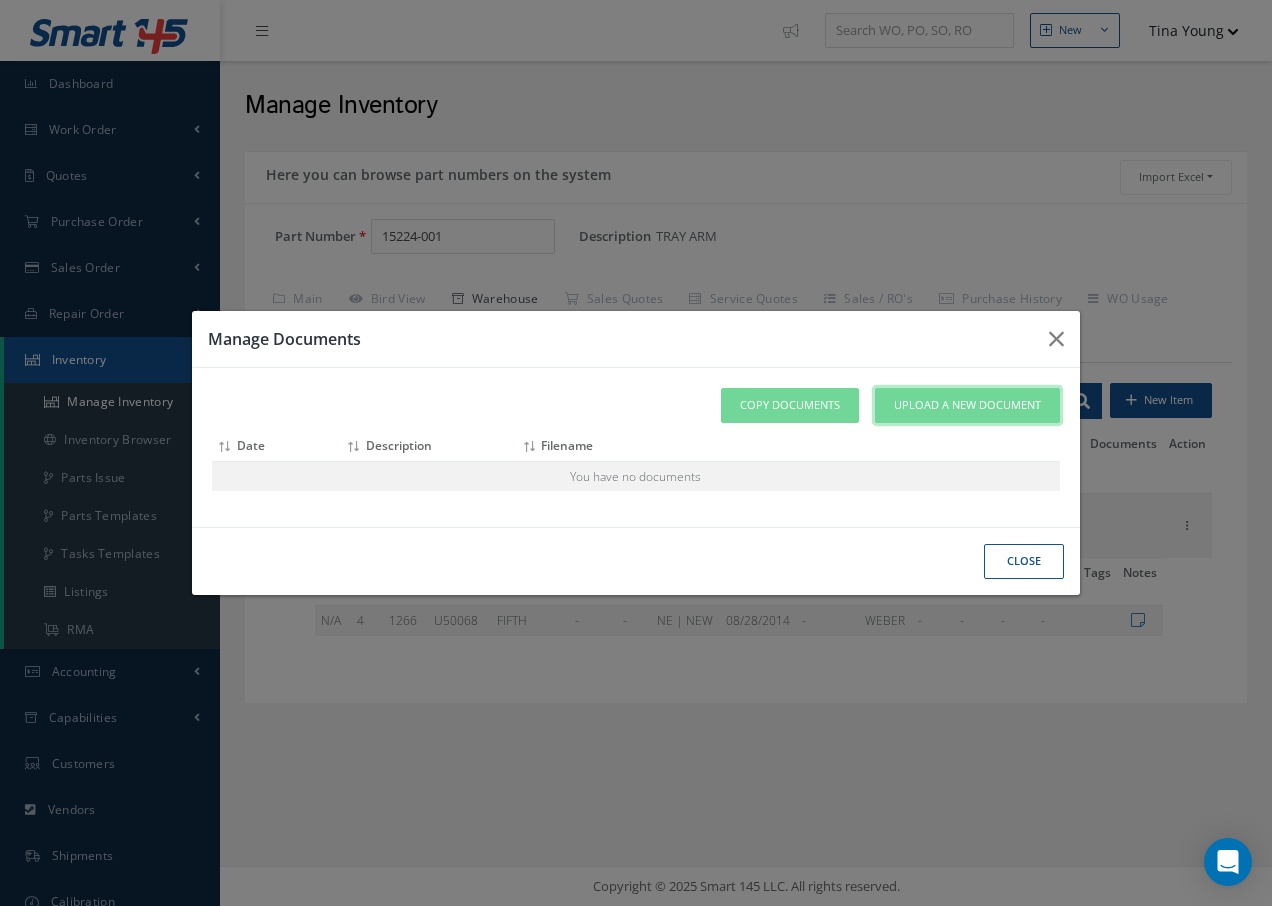click on "Upload a New Document" at bounding box center (967, 405) 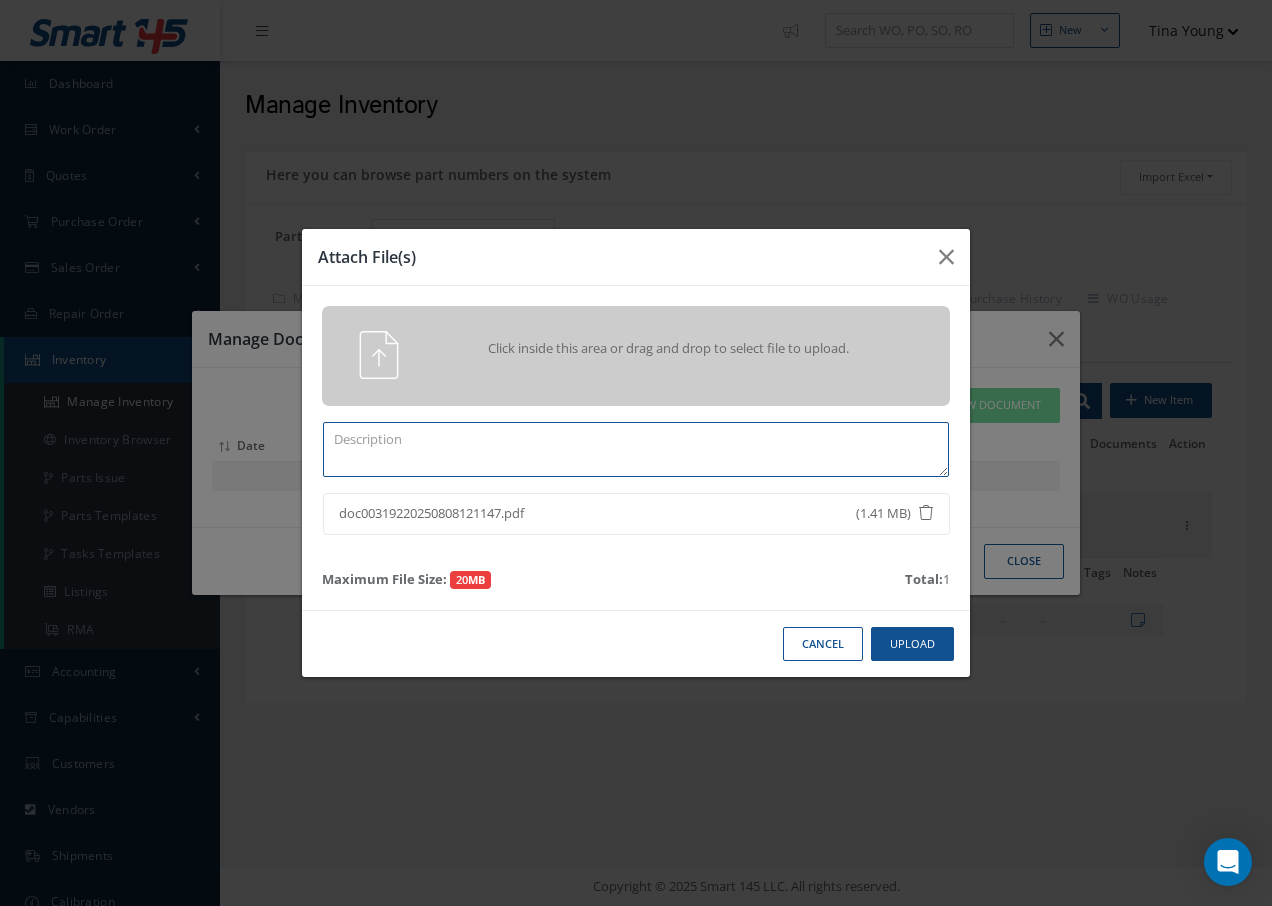 drag, startPoint x: 407, startPoint y: 457, endPoint x: 420, endPoint y: 449, distance: 15.264338 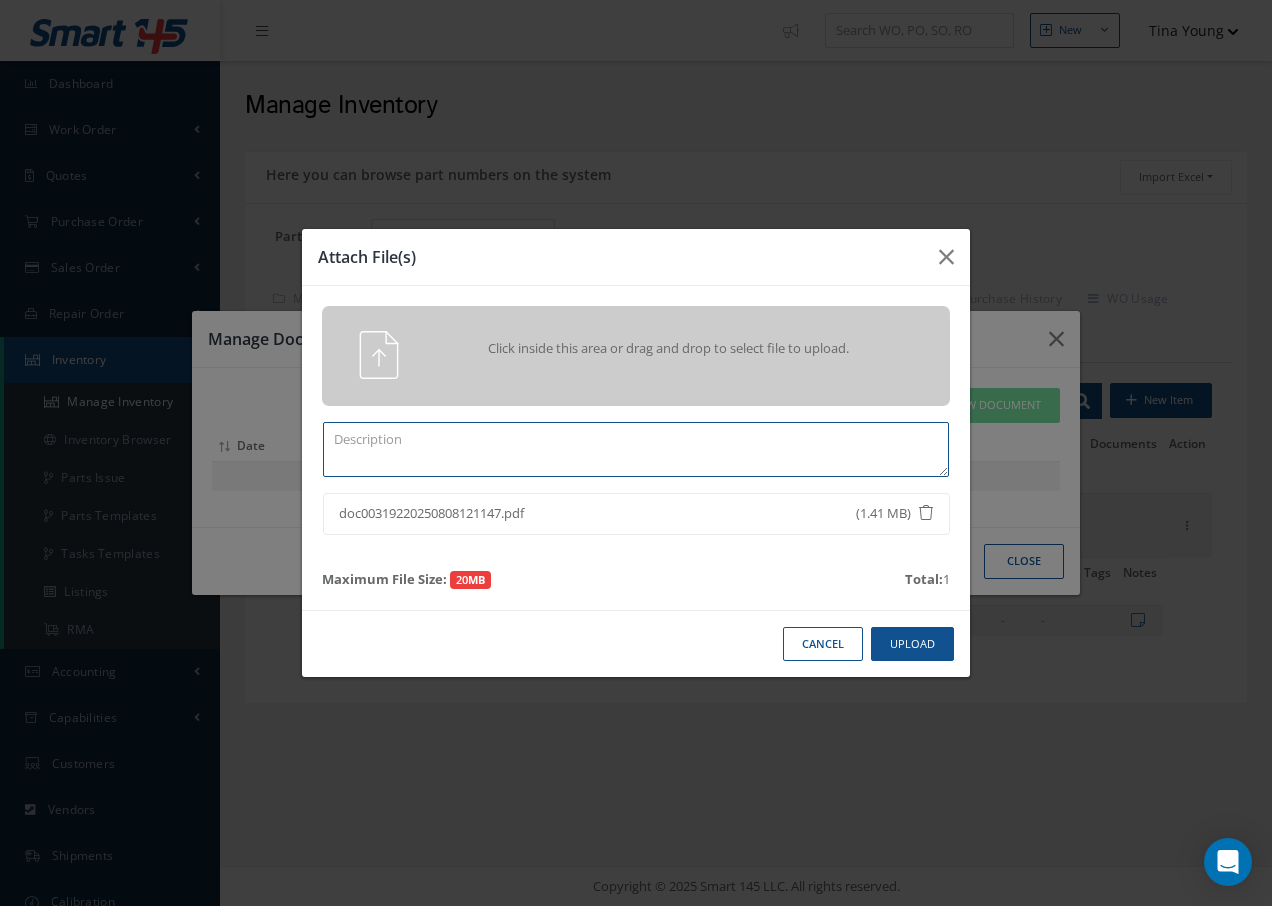 click at bounding box center (636, 449) 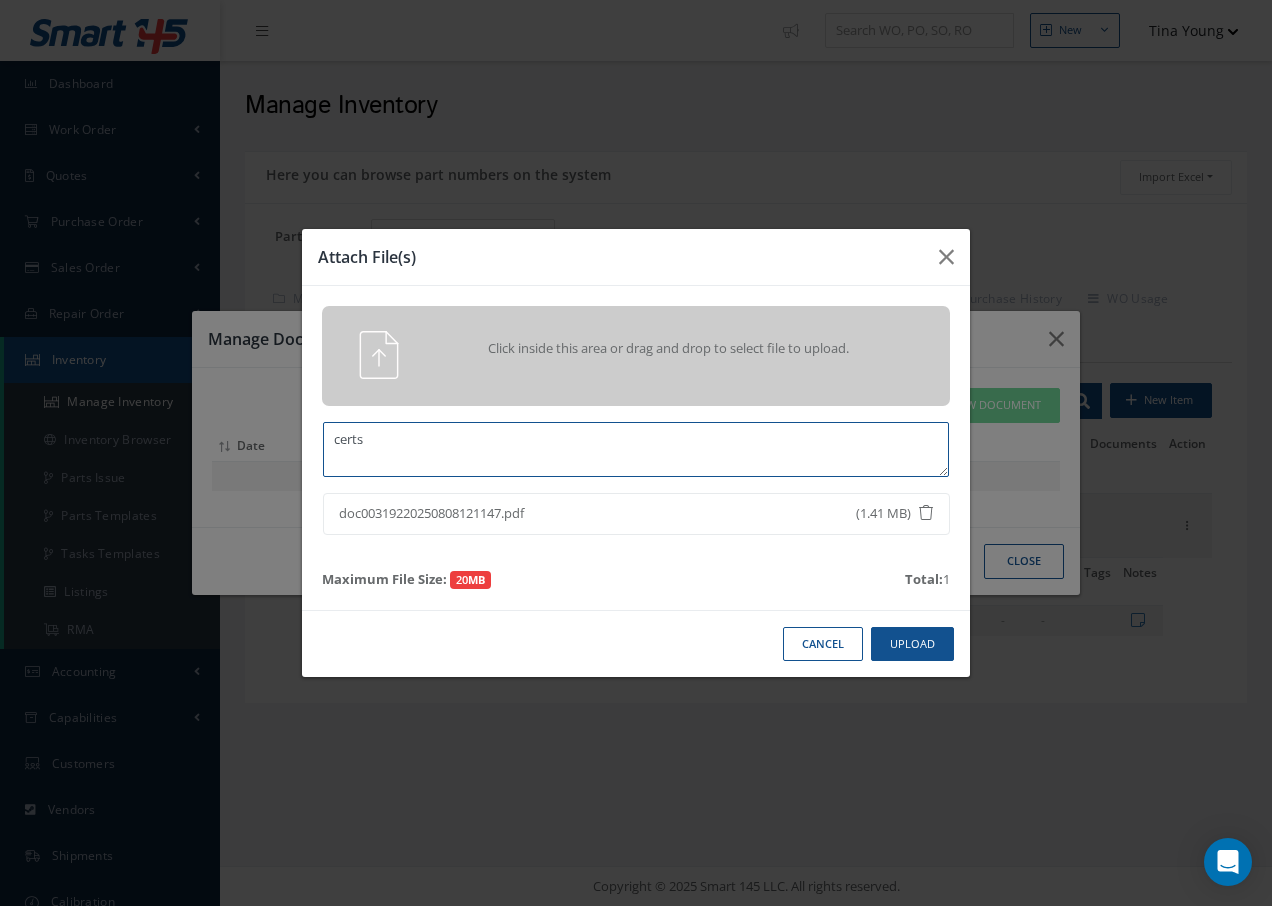 type on "certs" 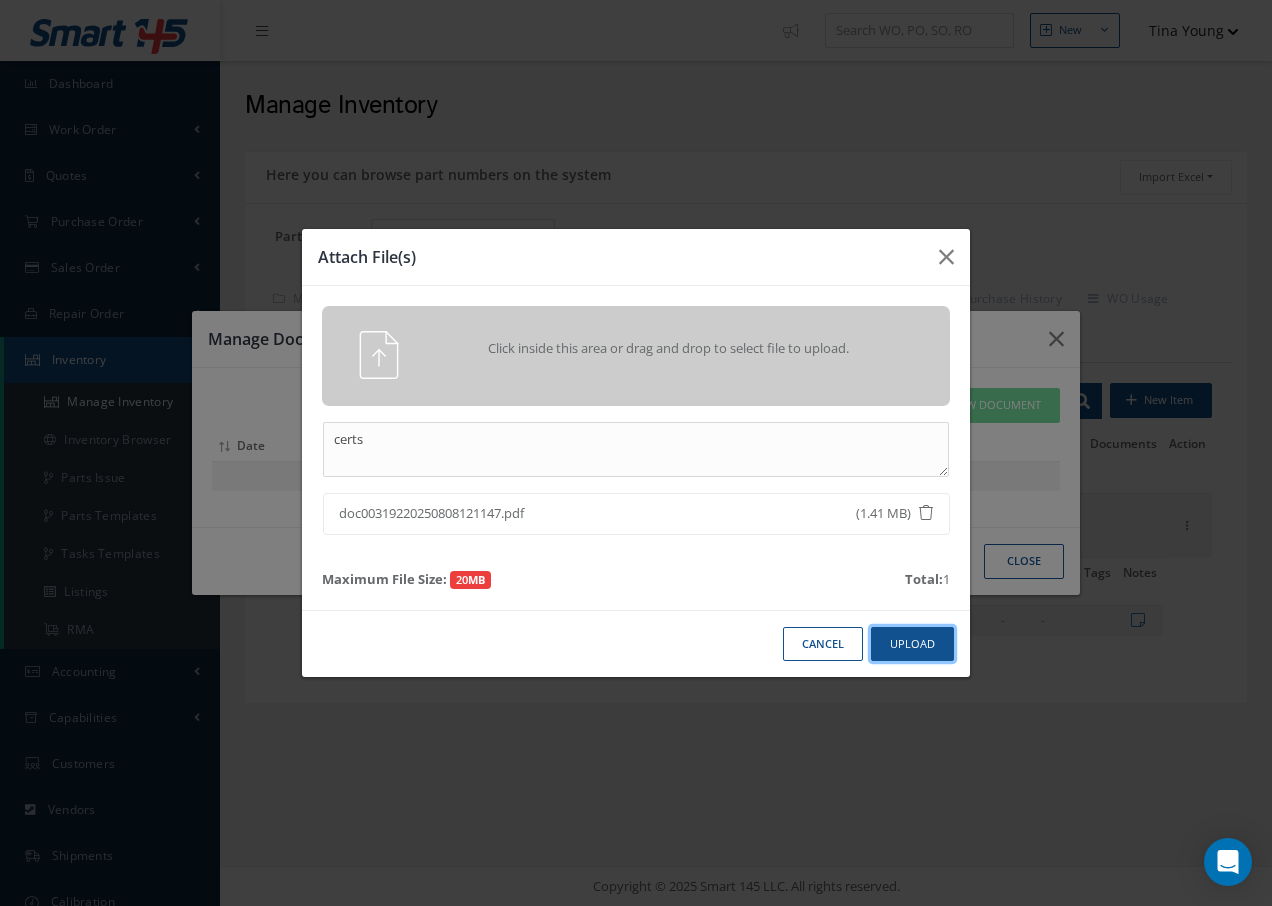 click on "Upload" at bounding box center [912, 644] 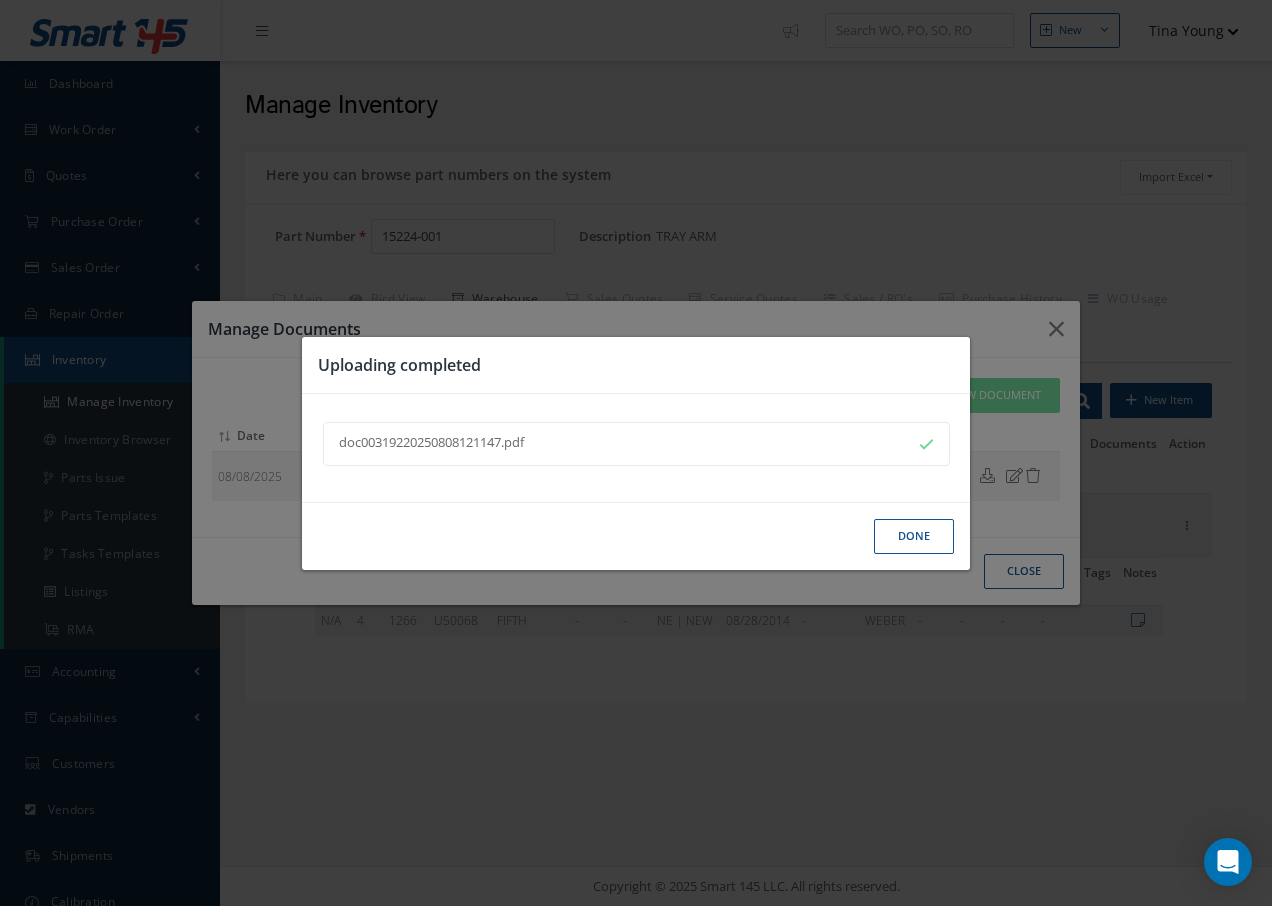 click on "Done" at bounding box center [914, 536] 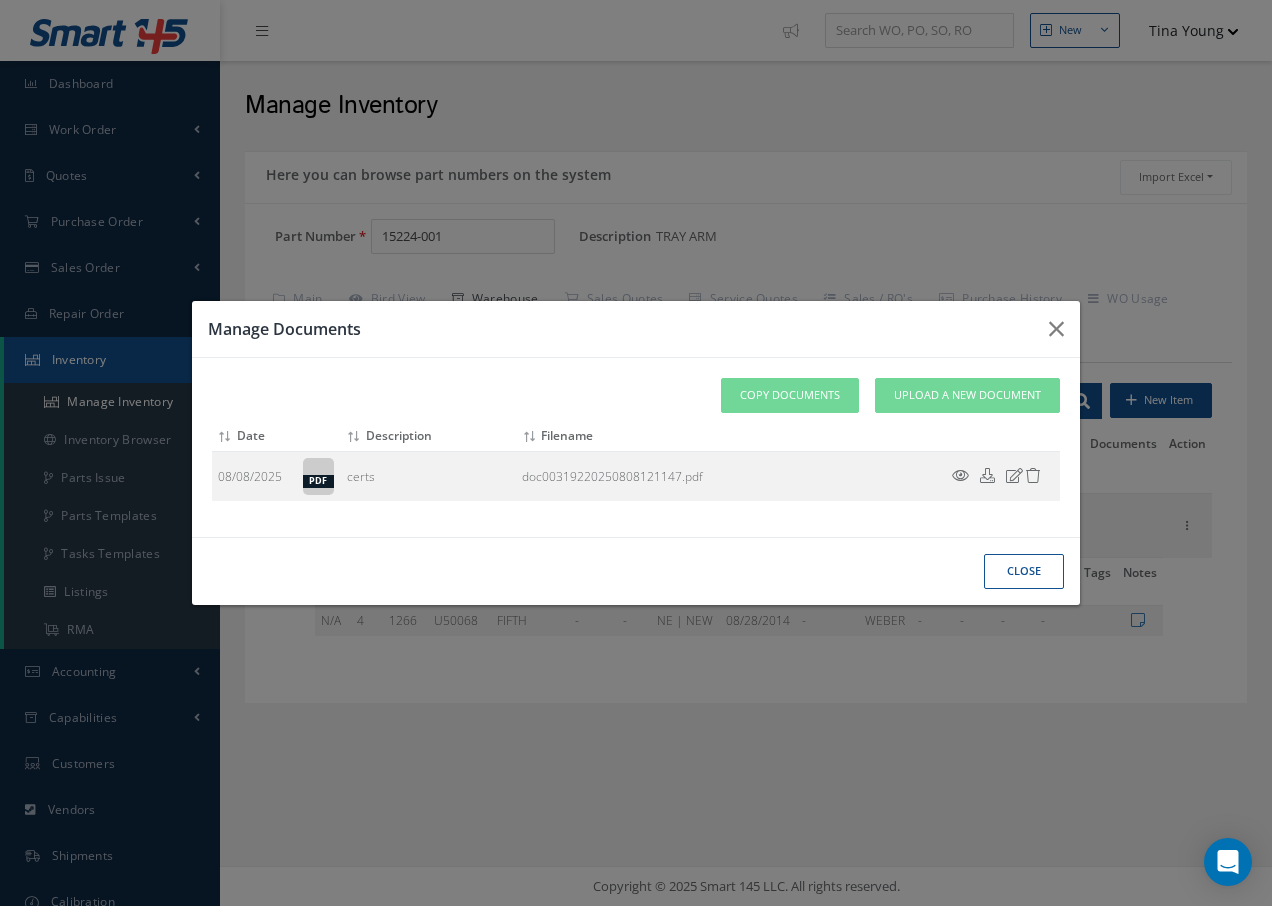 click on "Close" at bounding box center [0, 0] 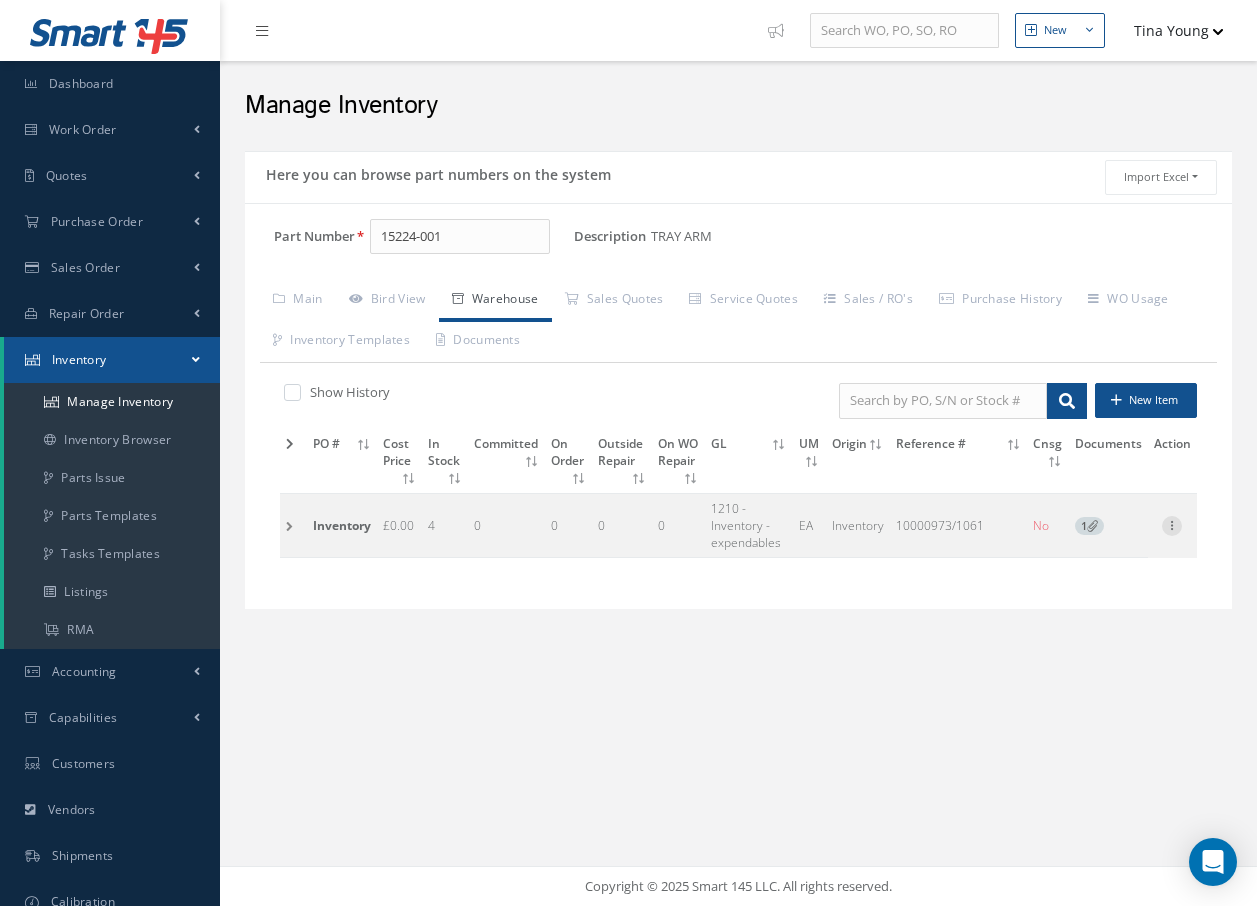 click at bounding box center [1172, 524] 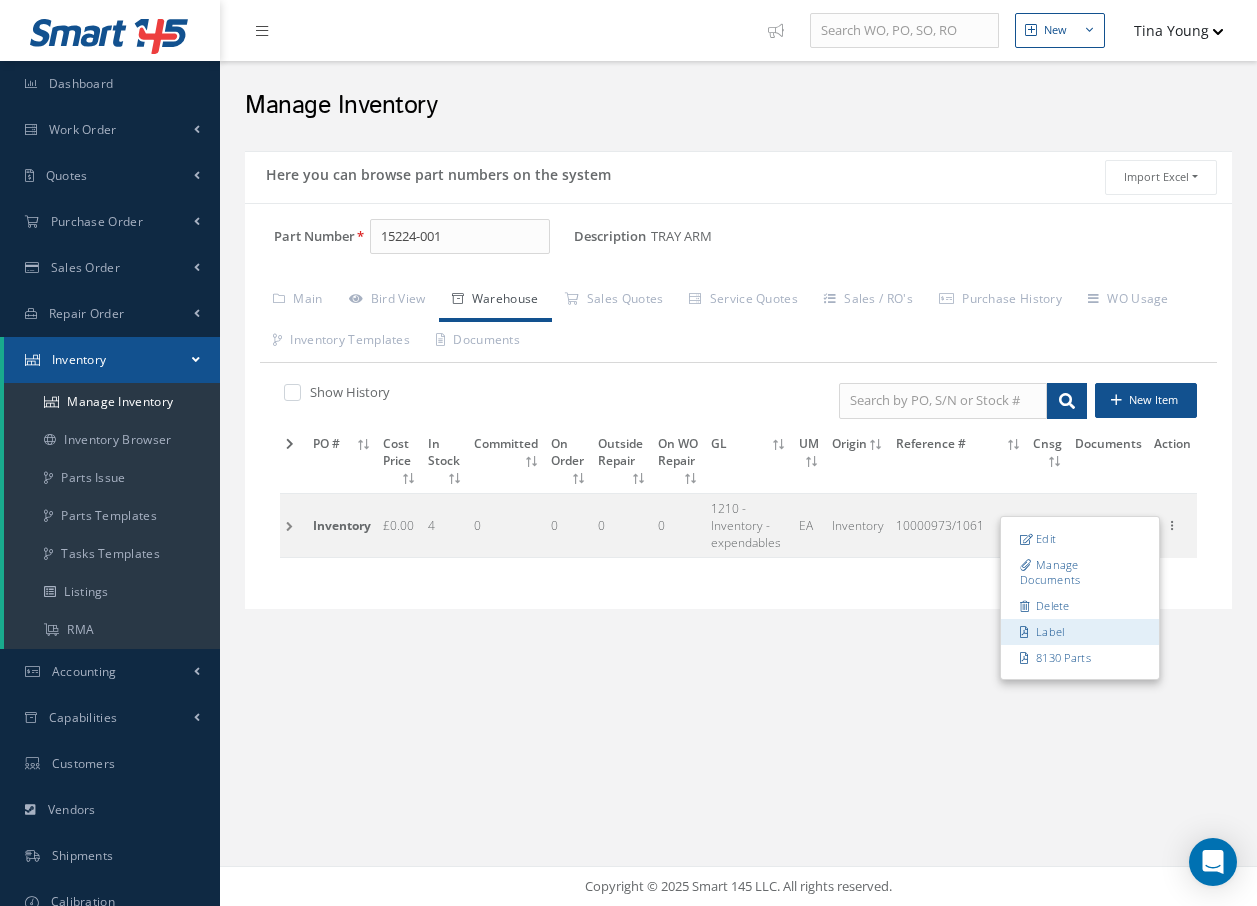 click on "Label" at bounding box center (1080, 632) 